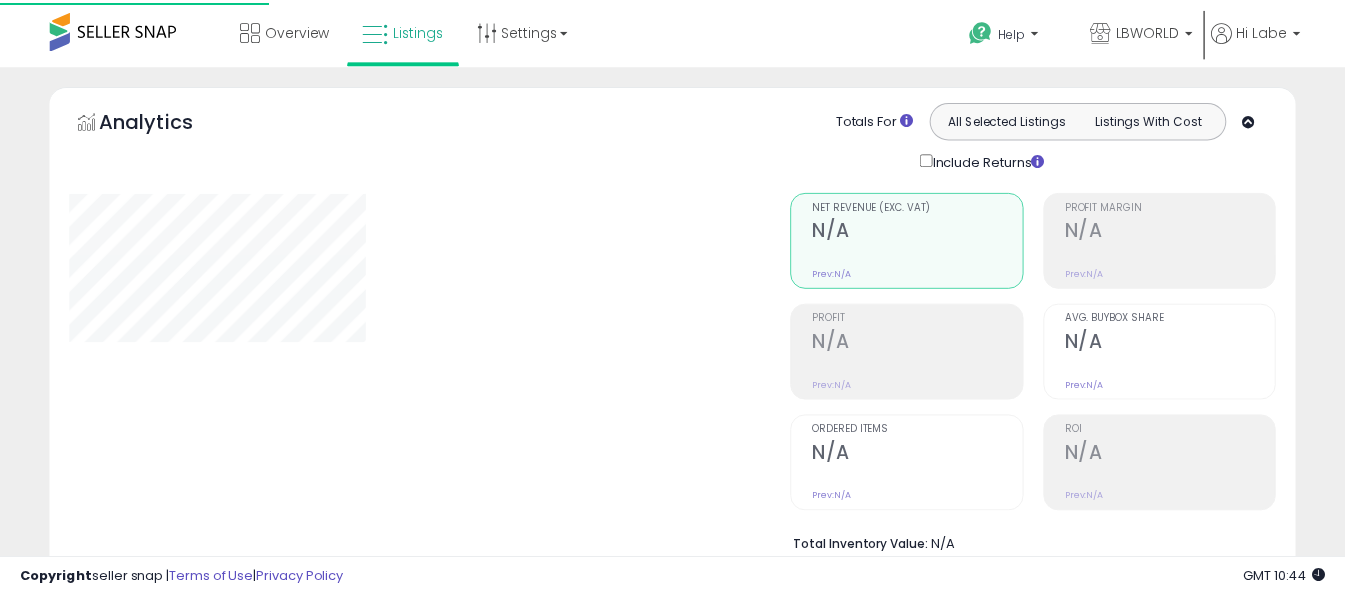 scroll, scrollTop: 0, scrollLeft: 0, axis: both 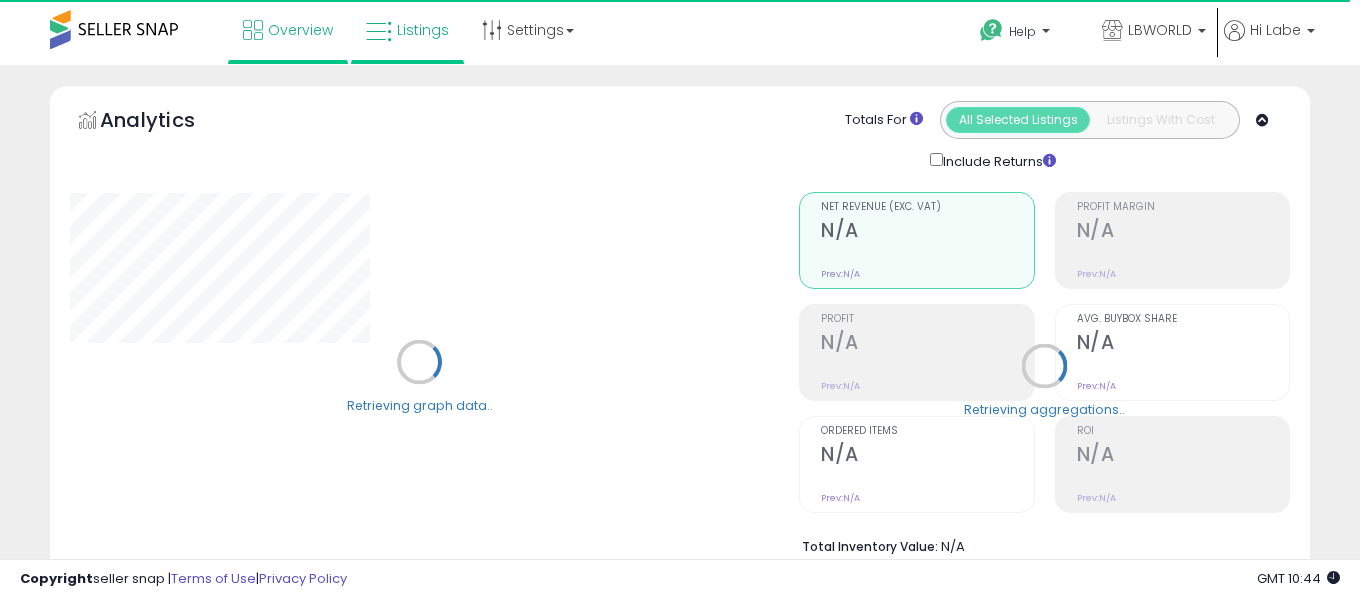 select on "**" 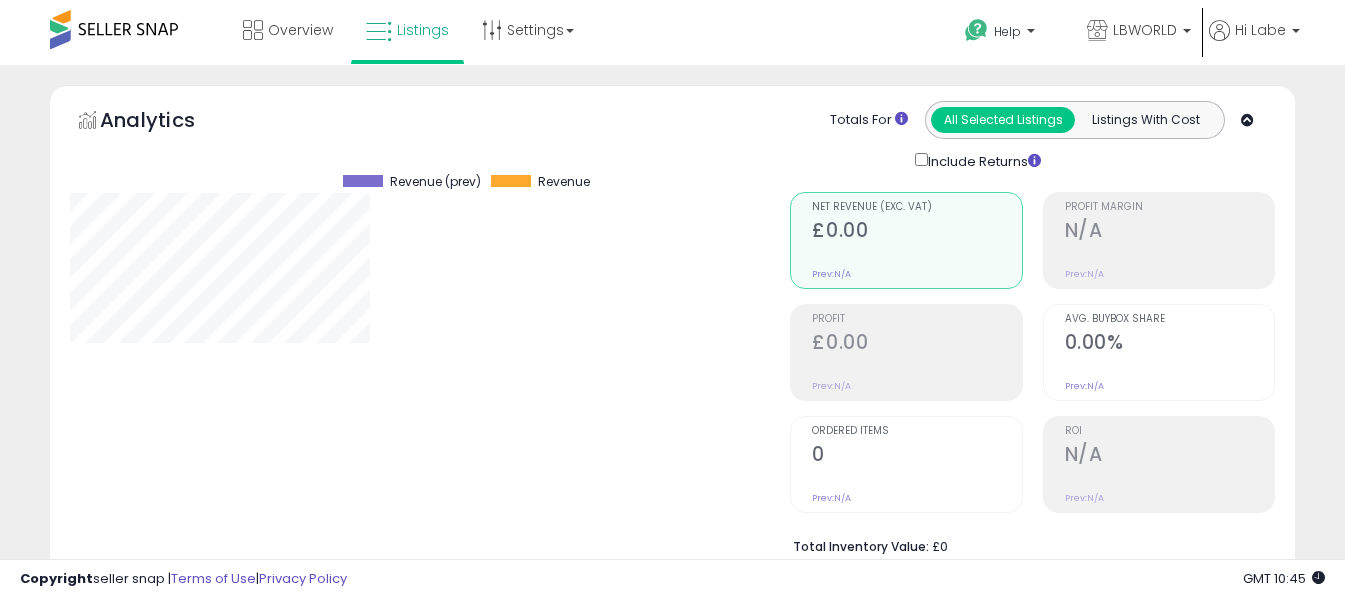 scroll, scrollTop: 999590, scrollLeft: 999280, axis: both 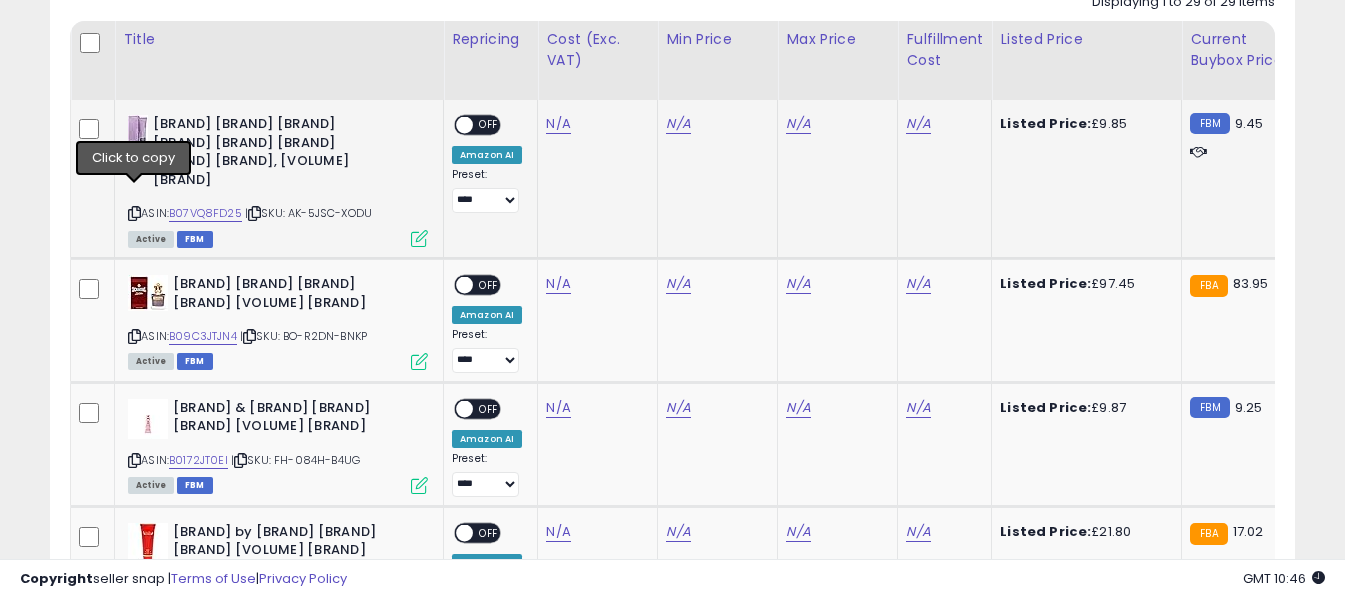 click at bounding box center [134, 213] 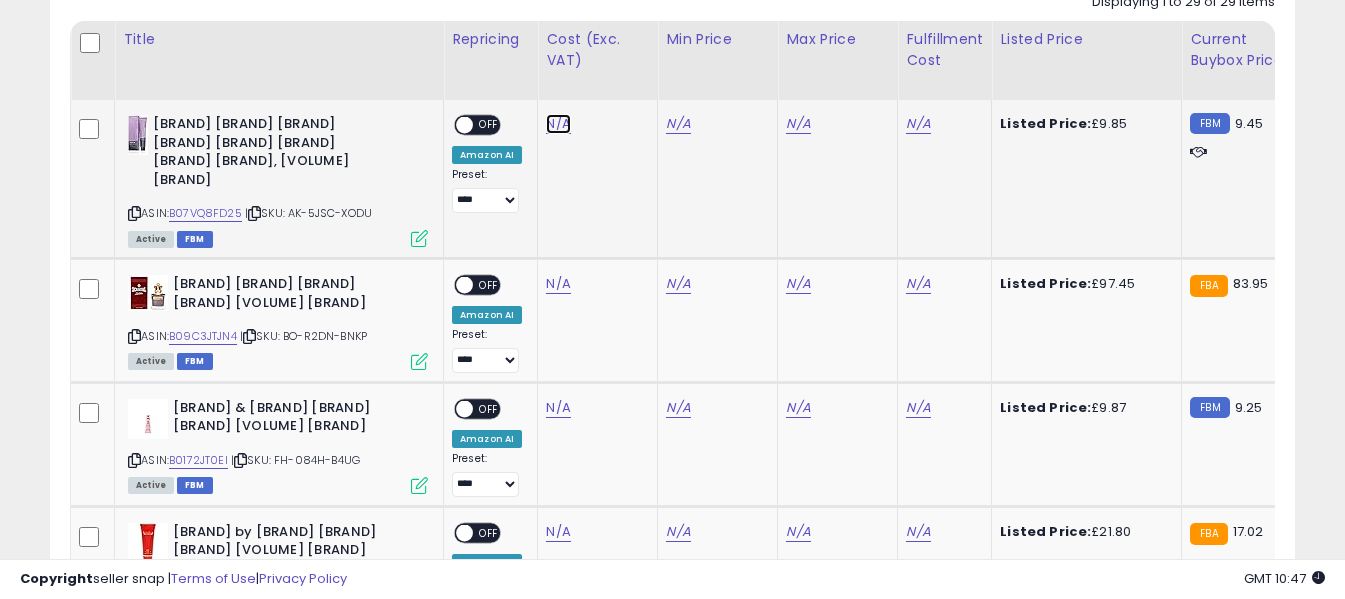click on "N/A" at bounding box center [558, 124] 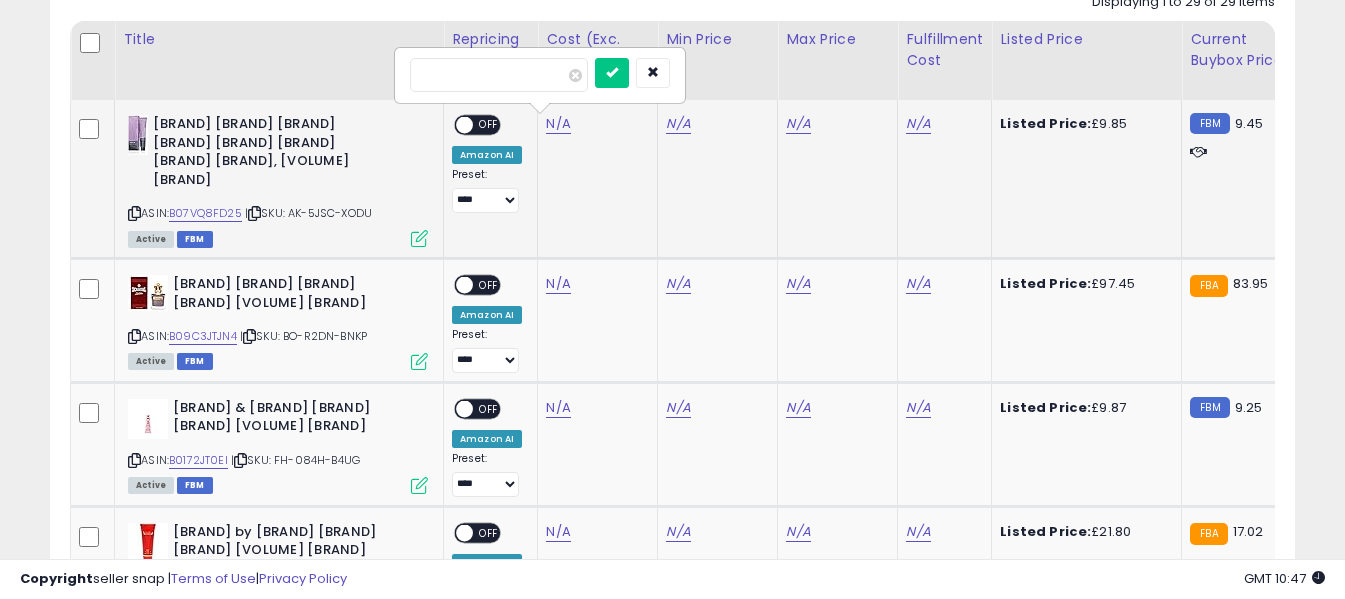 click at bounding box center [499, 75] 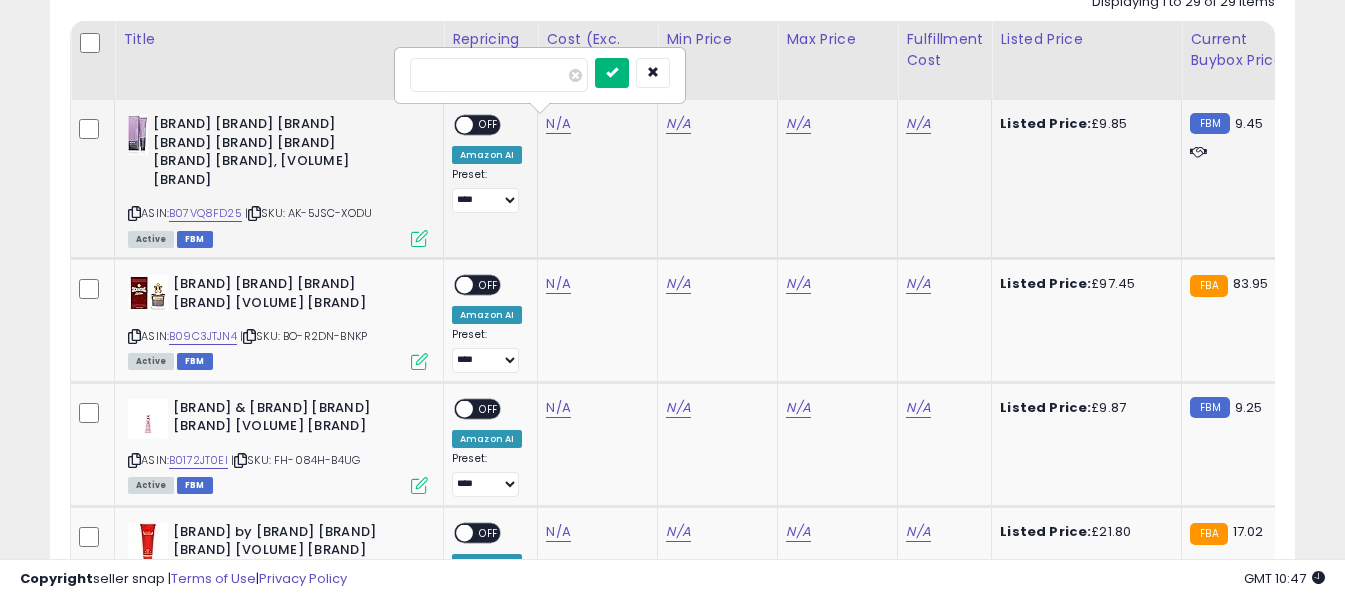 type on "****" 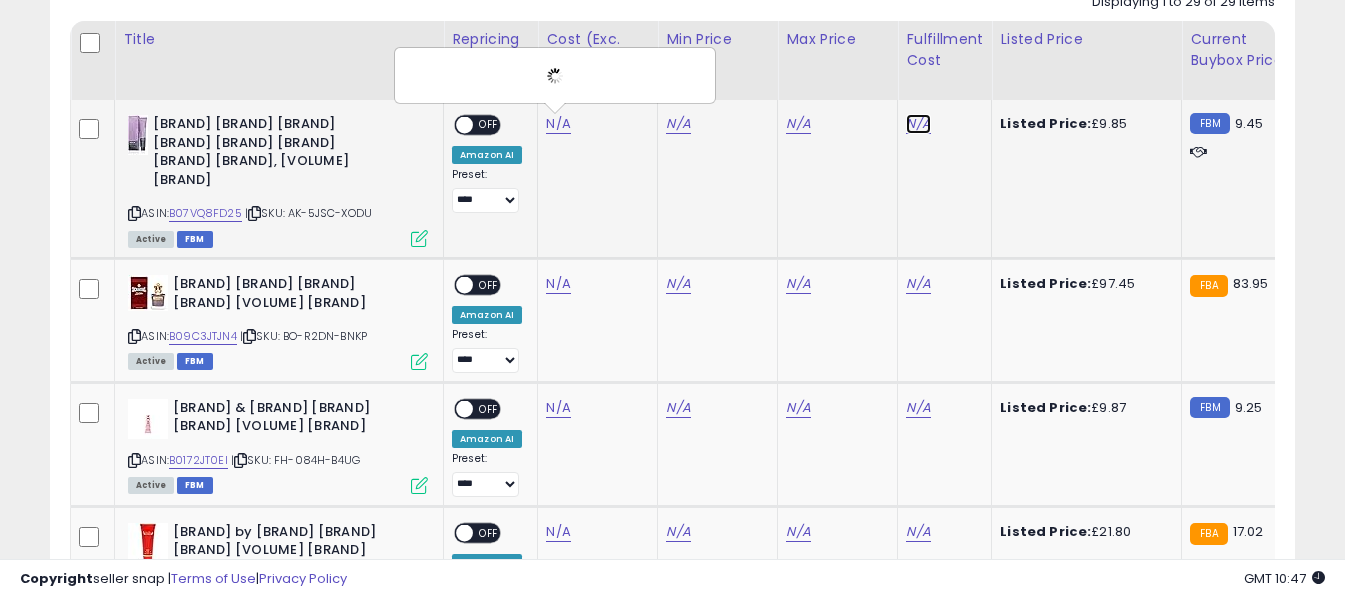 click on "N/A" at bounding box center (918, 124) 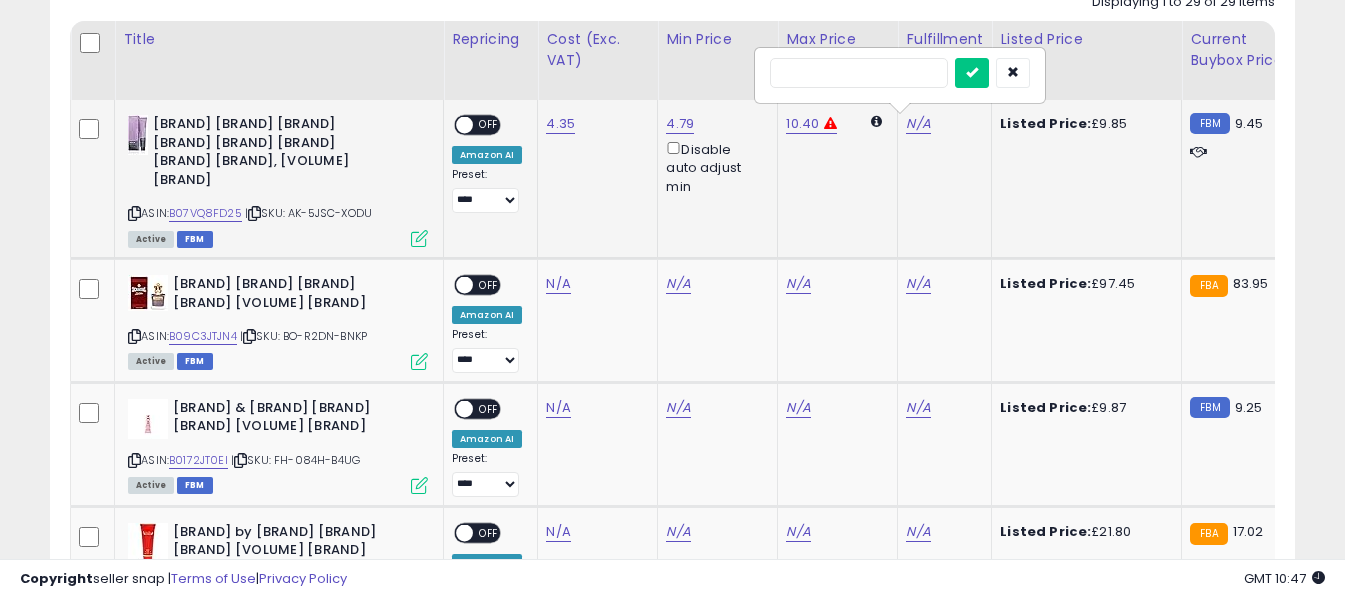 click at bounding box center [859, 73] 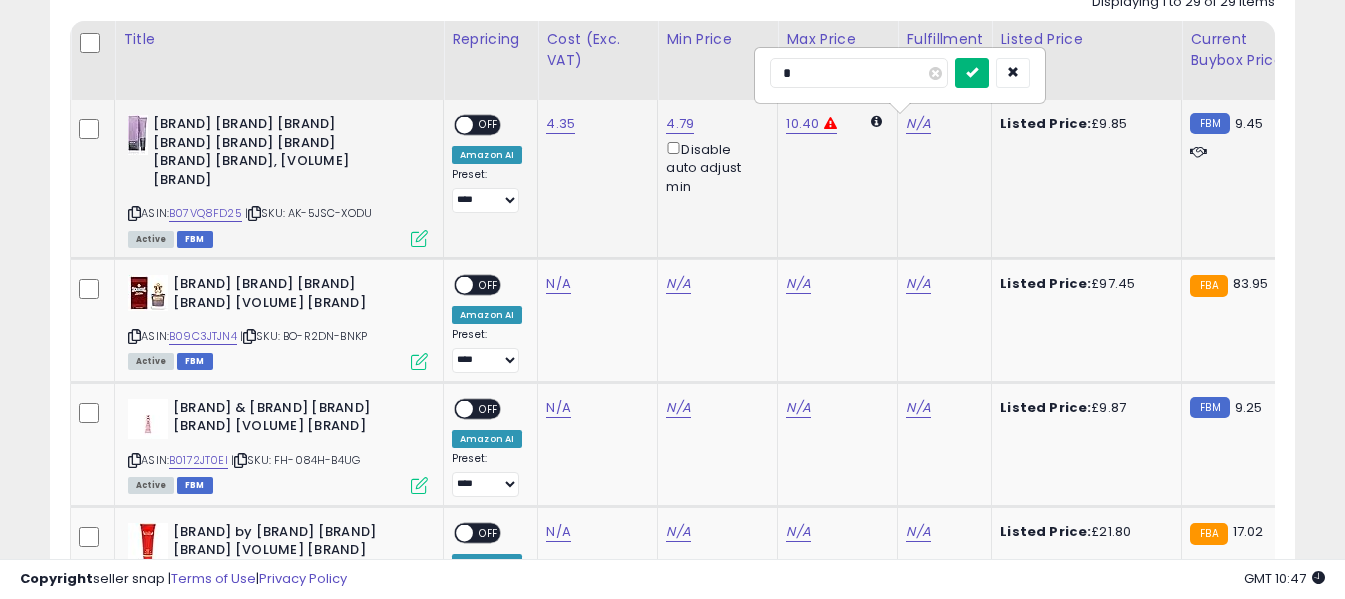 type on "*" 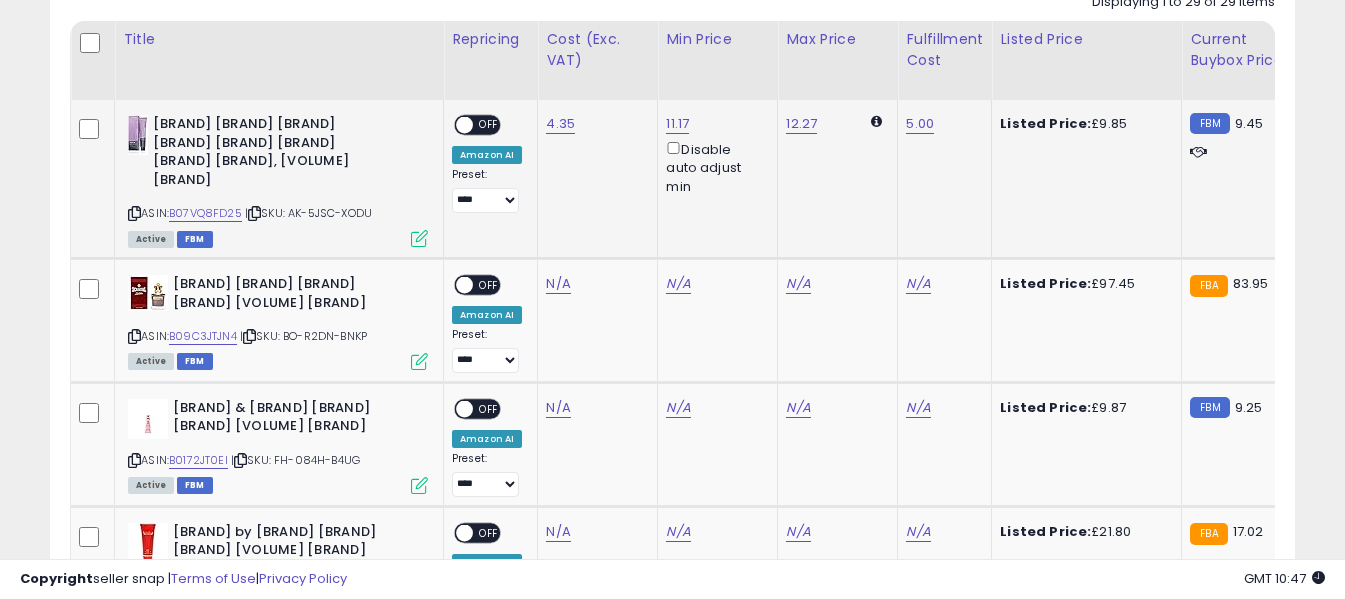 click on "OFF" at bounding box center [489, 125] 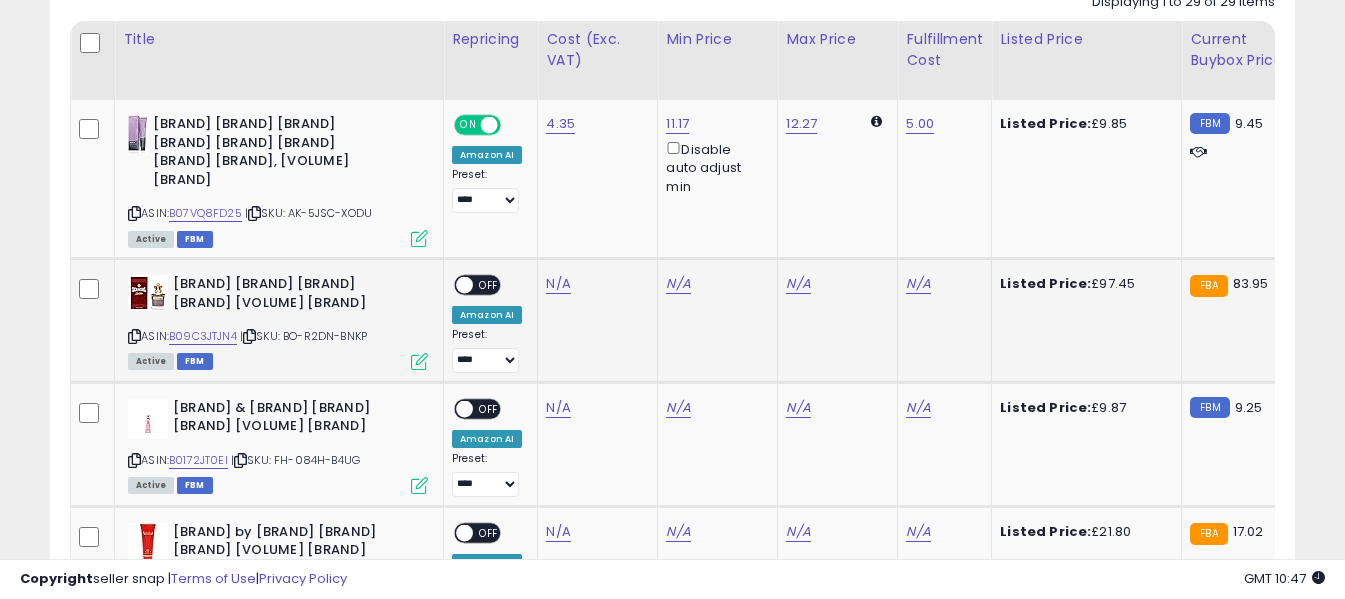 click at bounding box center [134, 336] 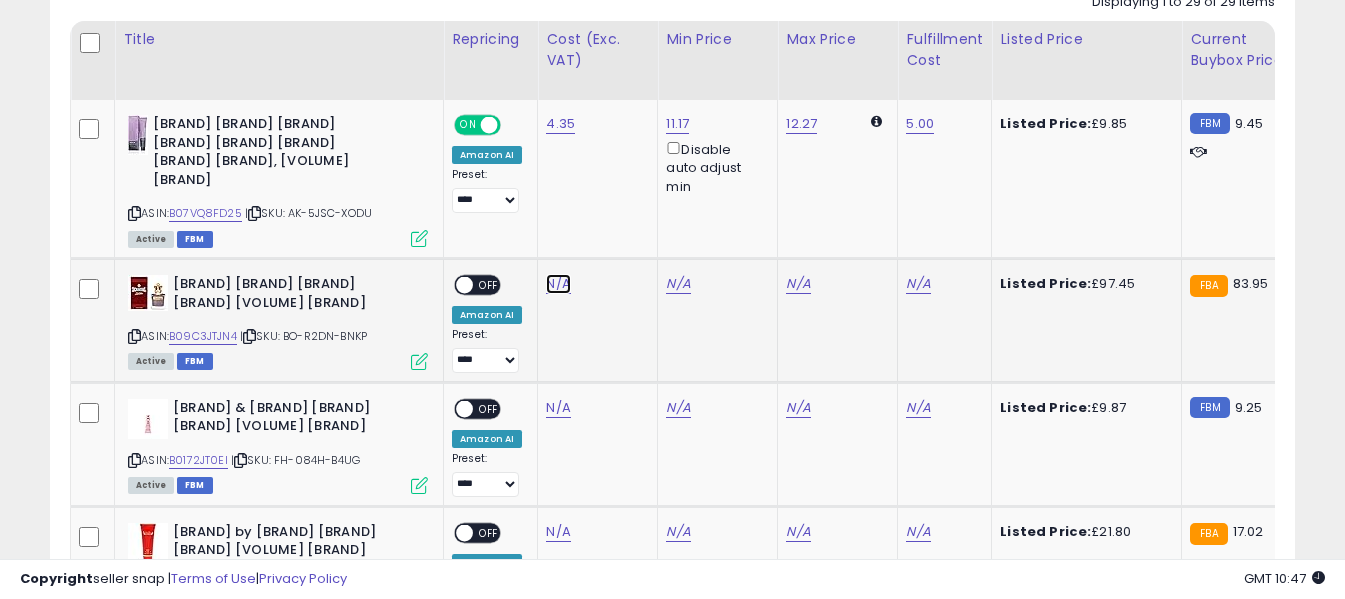 click on "N/A" at bounding box center (558, 284) 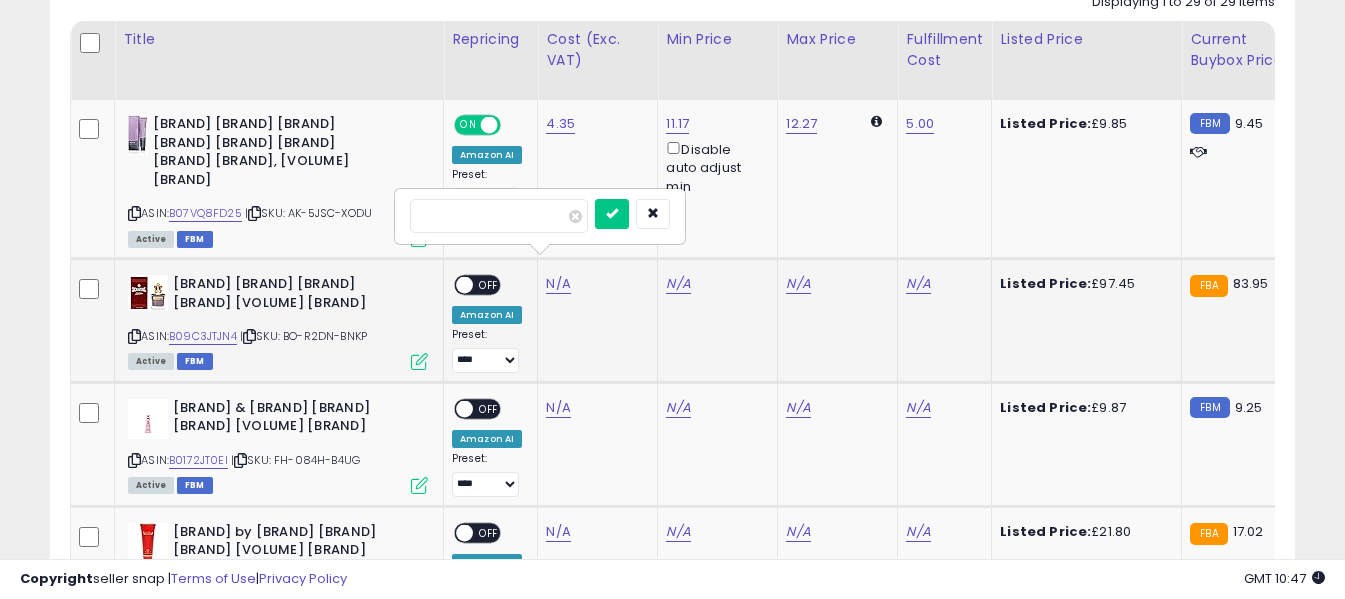 click at bounding box center [499, 216] 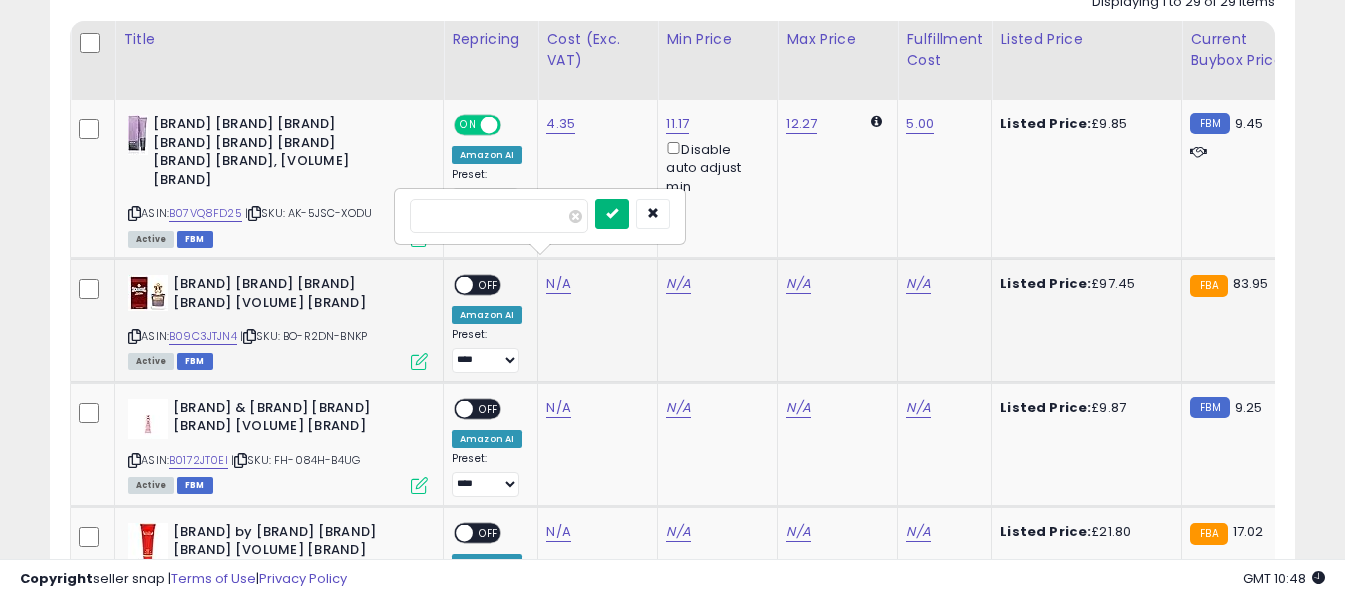 click at bounding box center [612, 214] 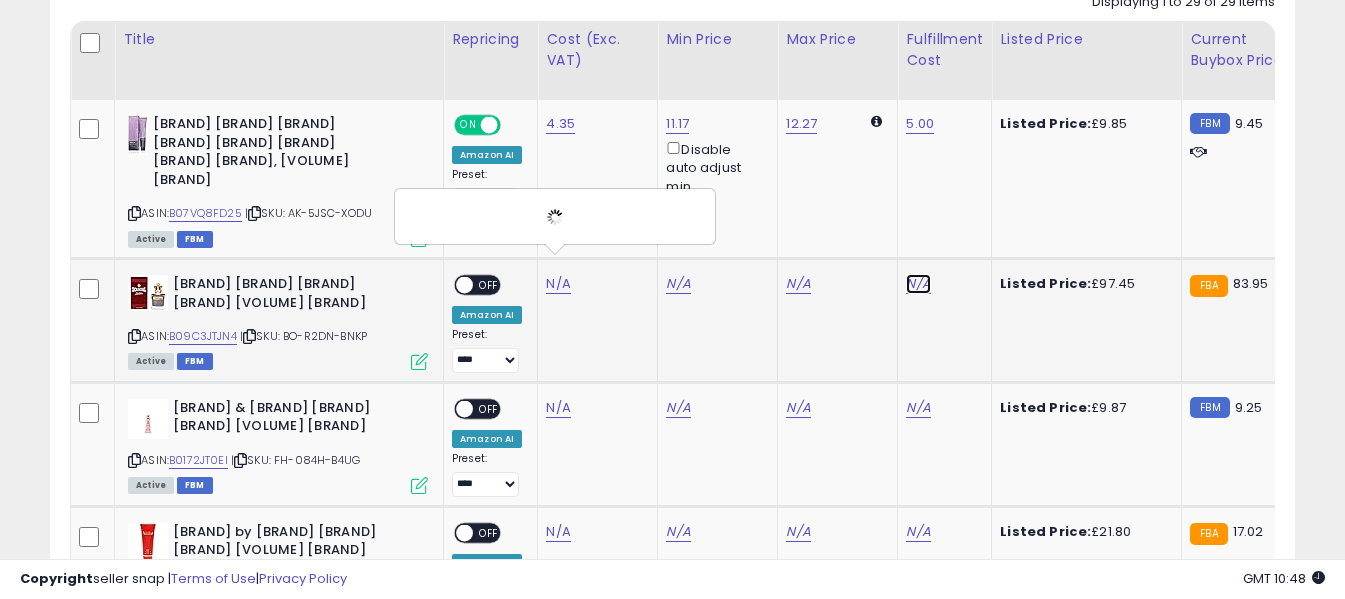 click on "N/A" at bounding box center [918, 284] 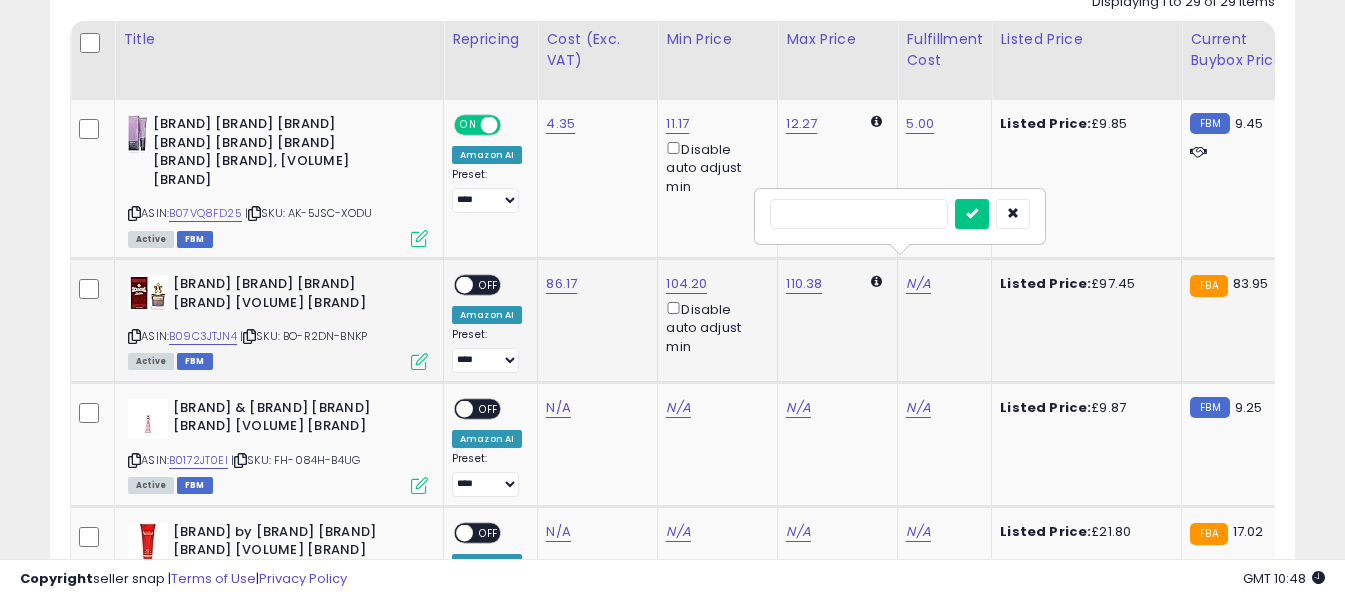 click at bounding box center [859, 214] 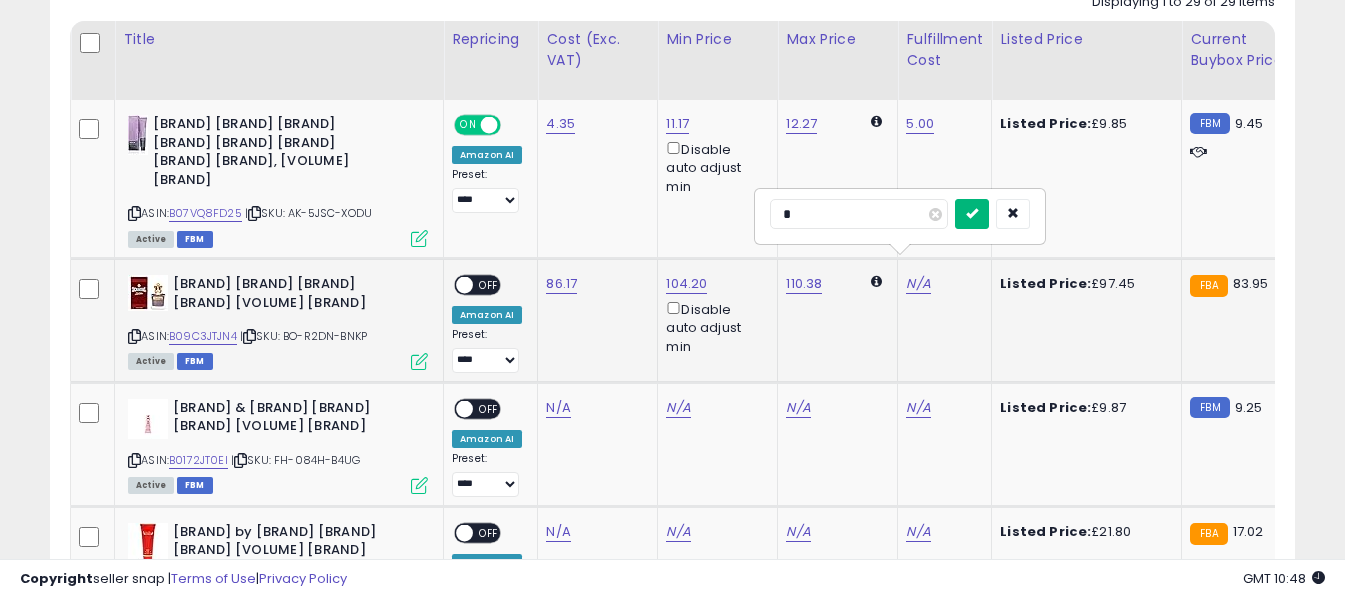 type on "*" 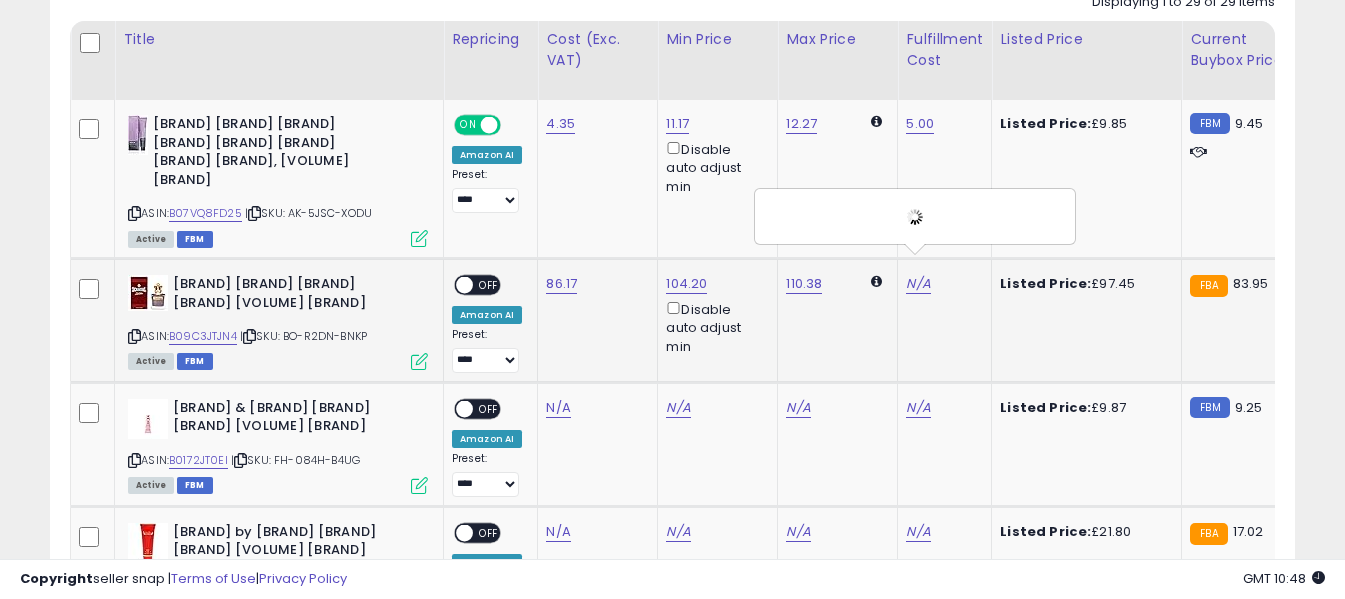 click on "OFF" at bounding box center [489, 285] 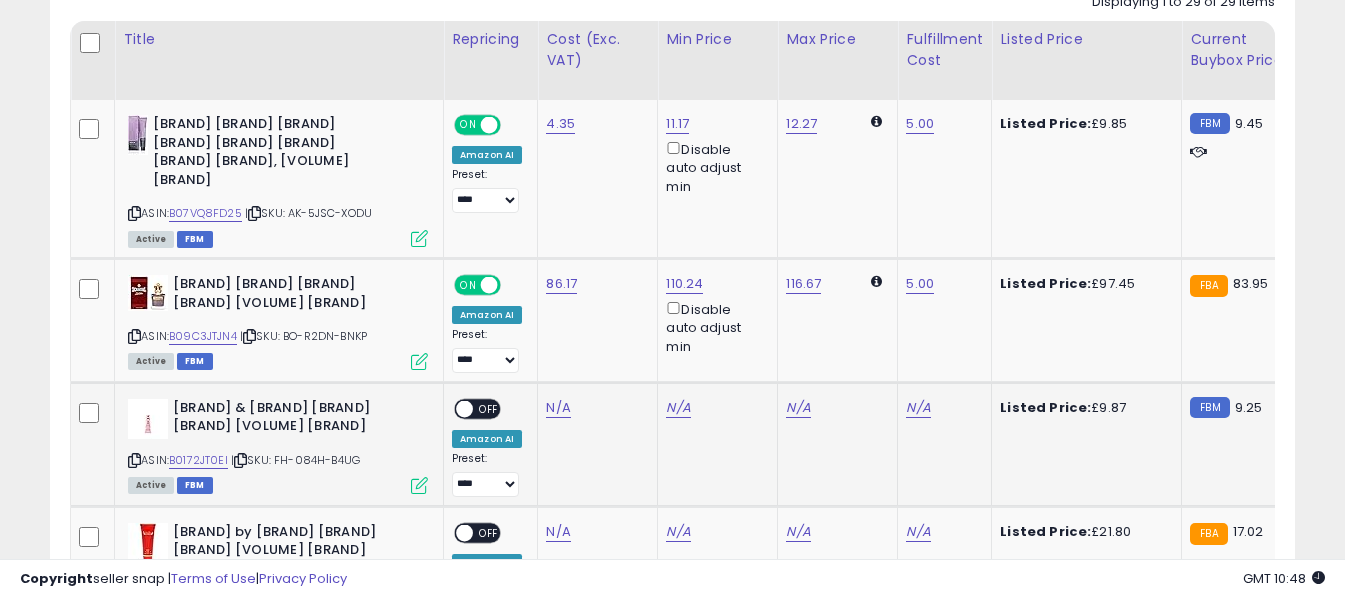 click at bounding box center [134, 460] 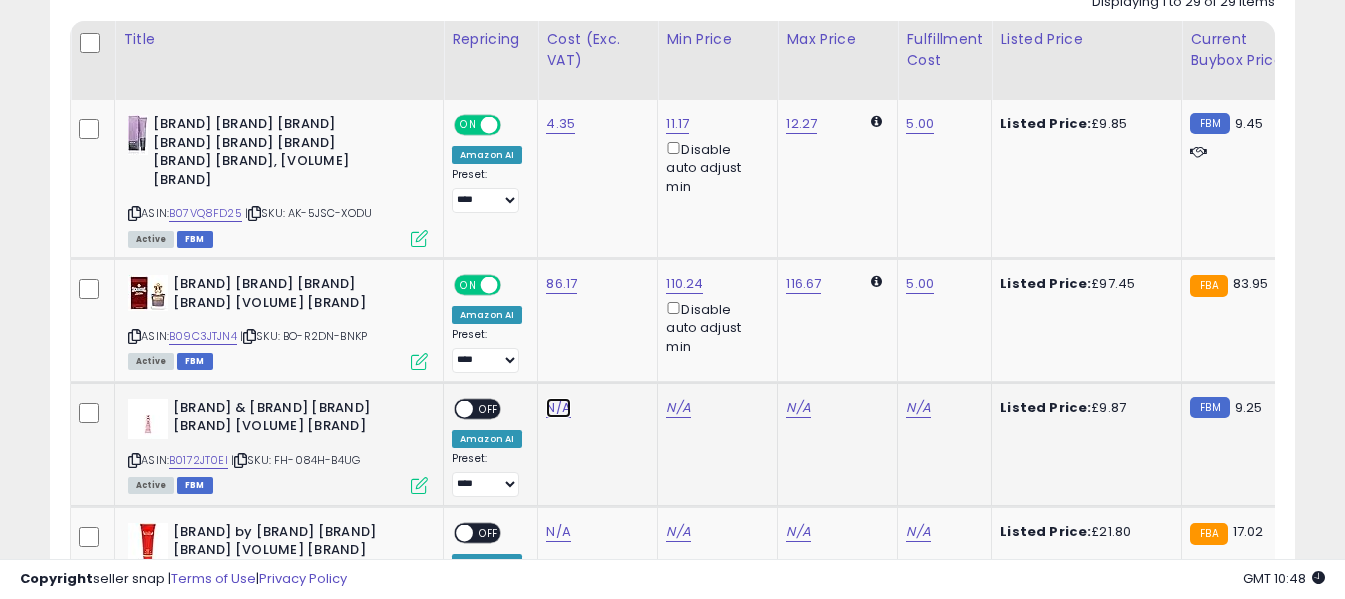 click on "N/A" at bounding box center (558, 408) 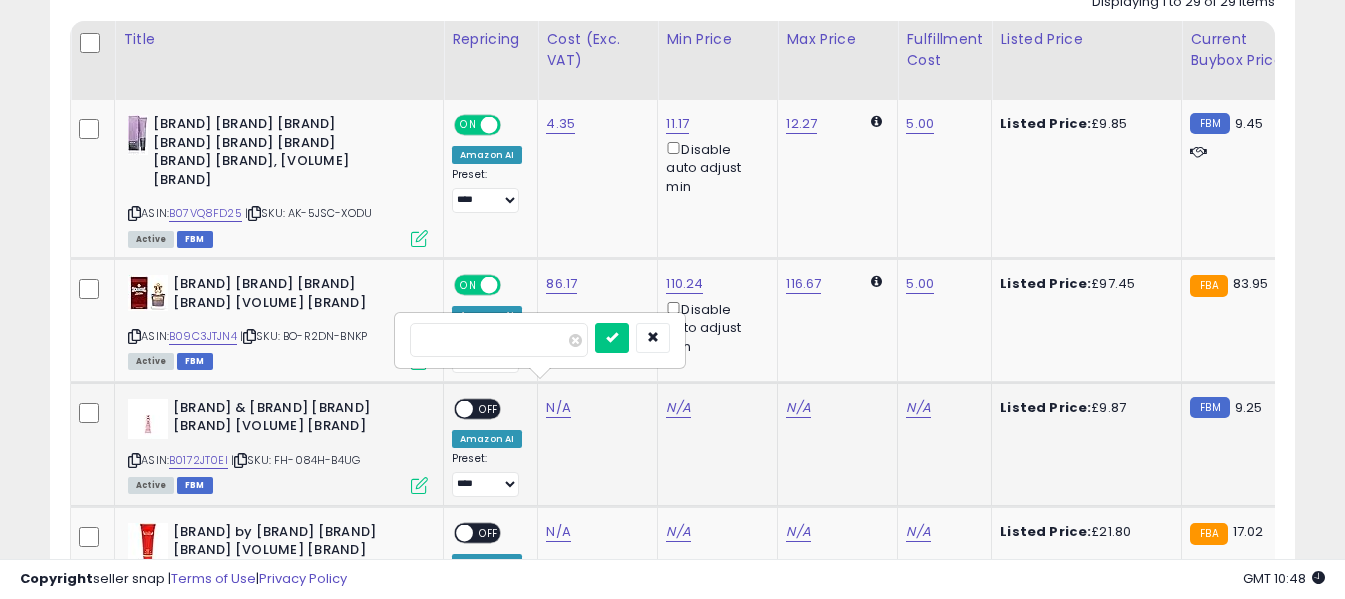 click at bounding box center [499, 340] 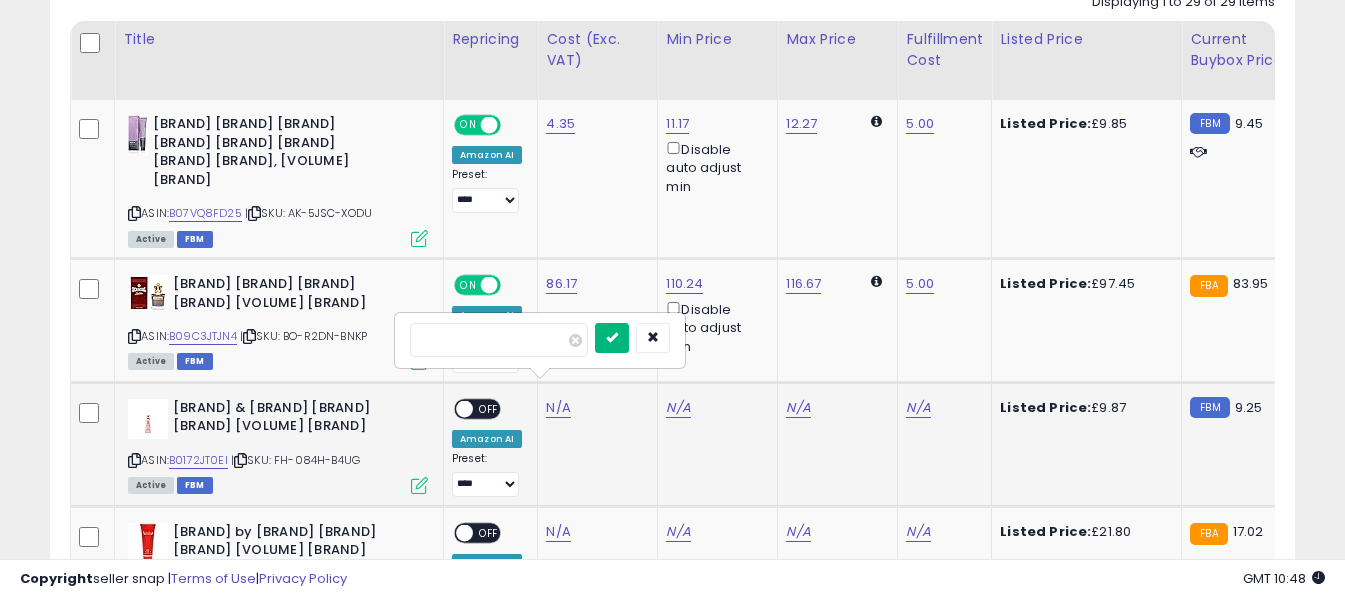 type on "****" 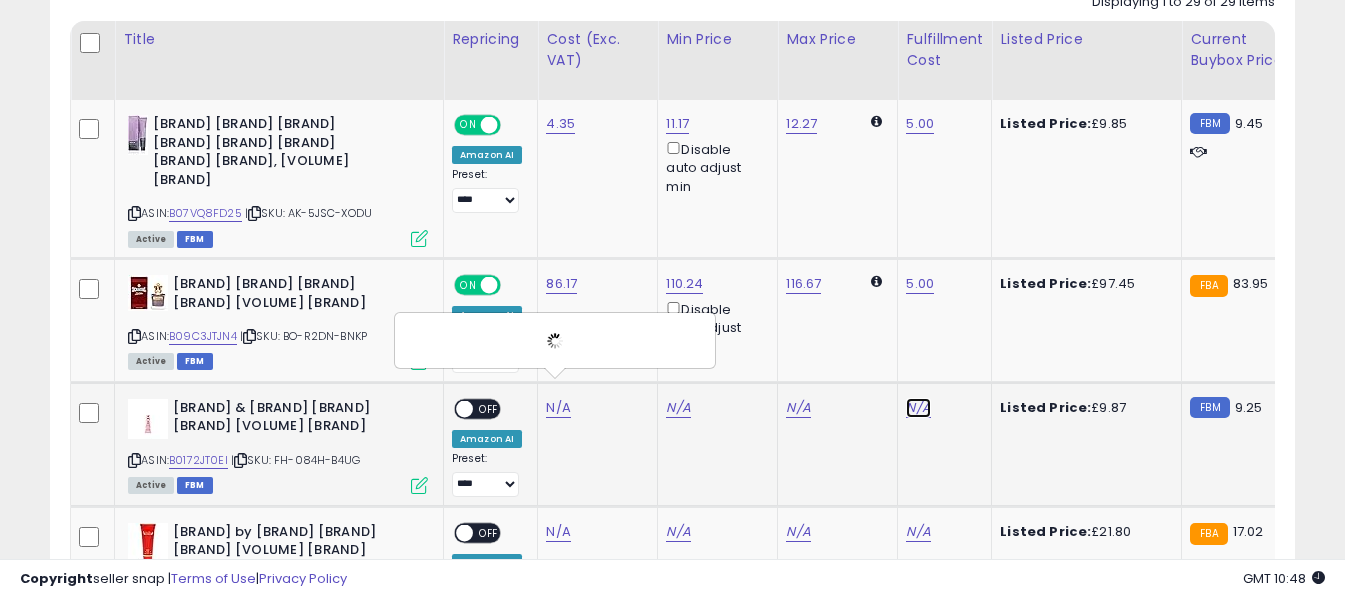 click on "N/A" at bounding box center [918, 408] 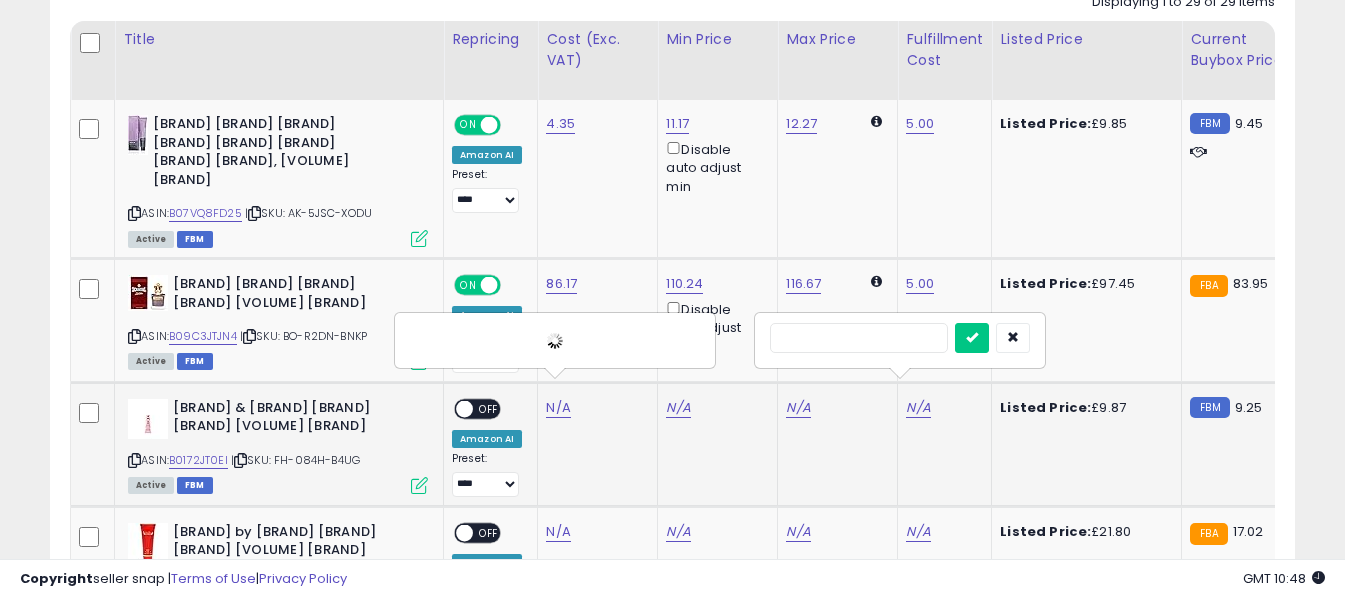 click at bounding box center (859, 338) 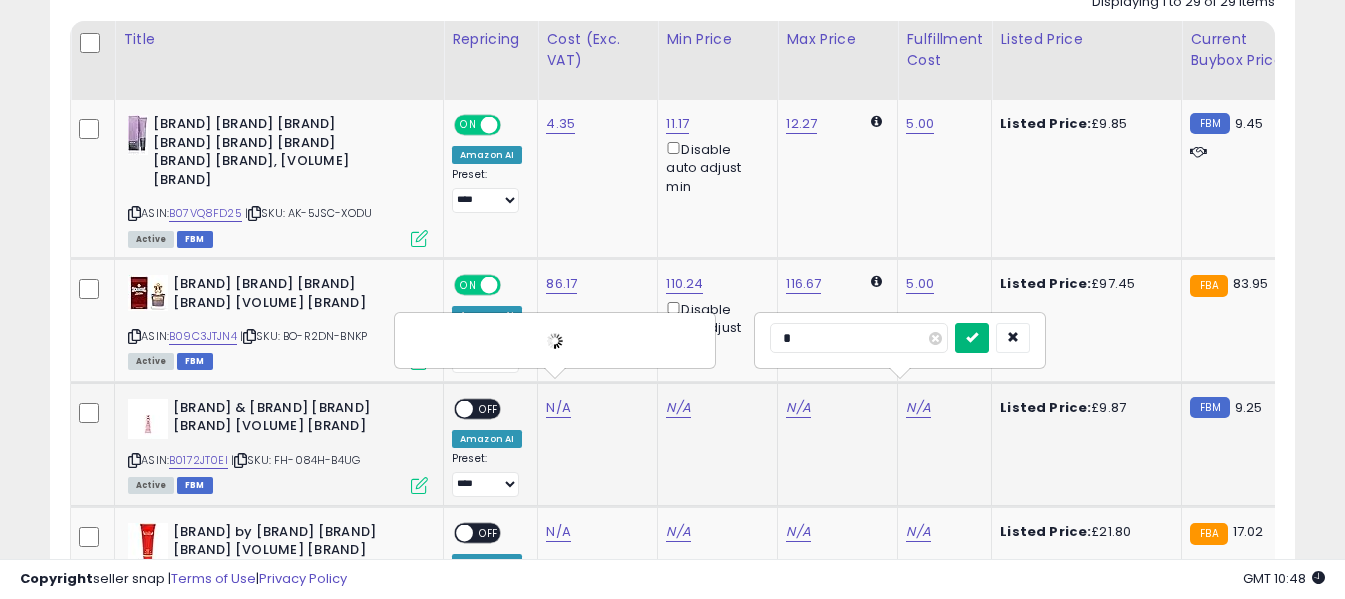 type on "*" 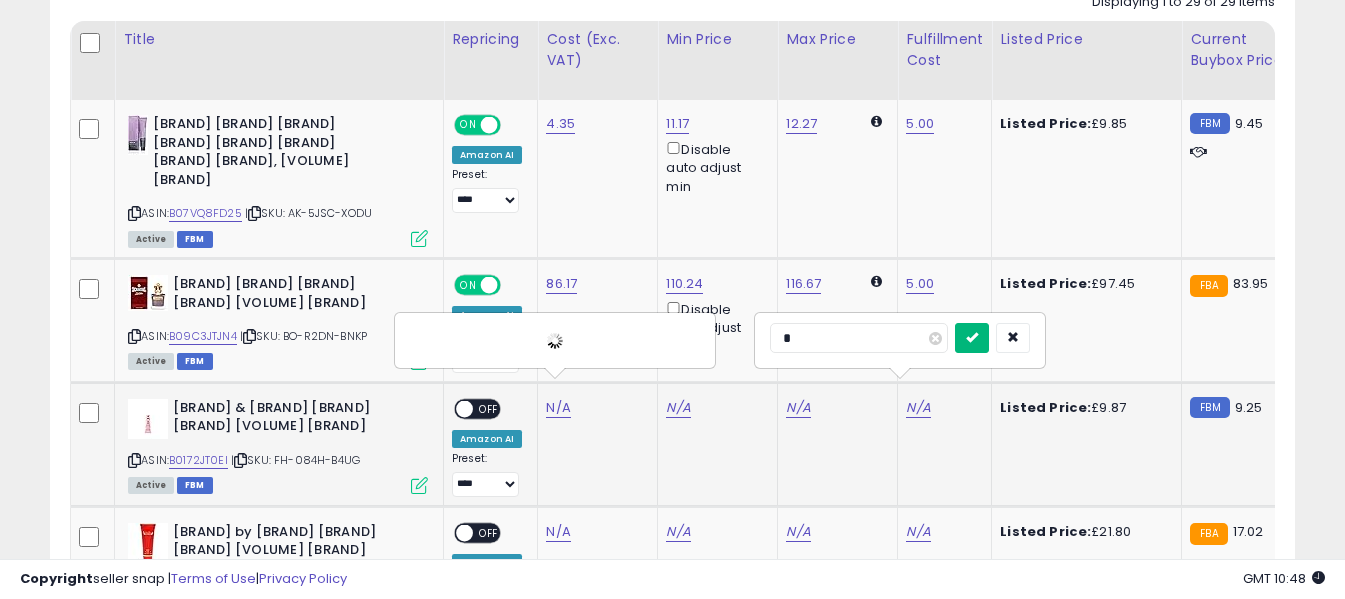 click at bounding box center [972, 337] 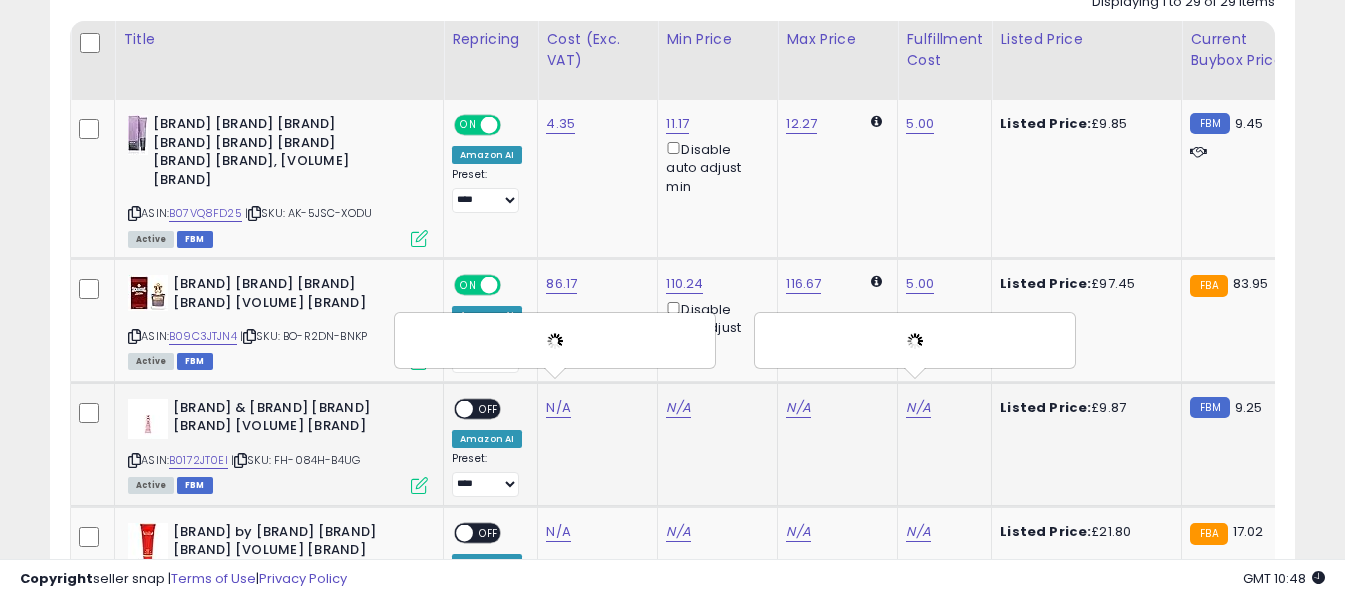 drag, startPoint x: 493, startPoint y: 387, endPoint x: 482, endPoint y: 393, distance: 12.529964 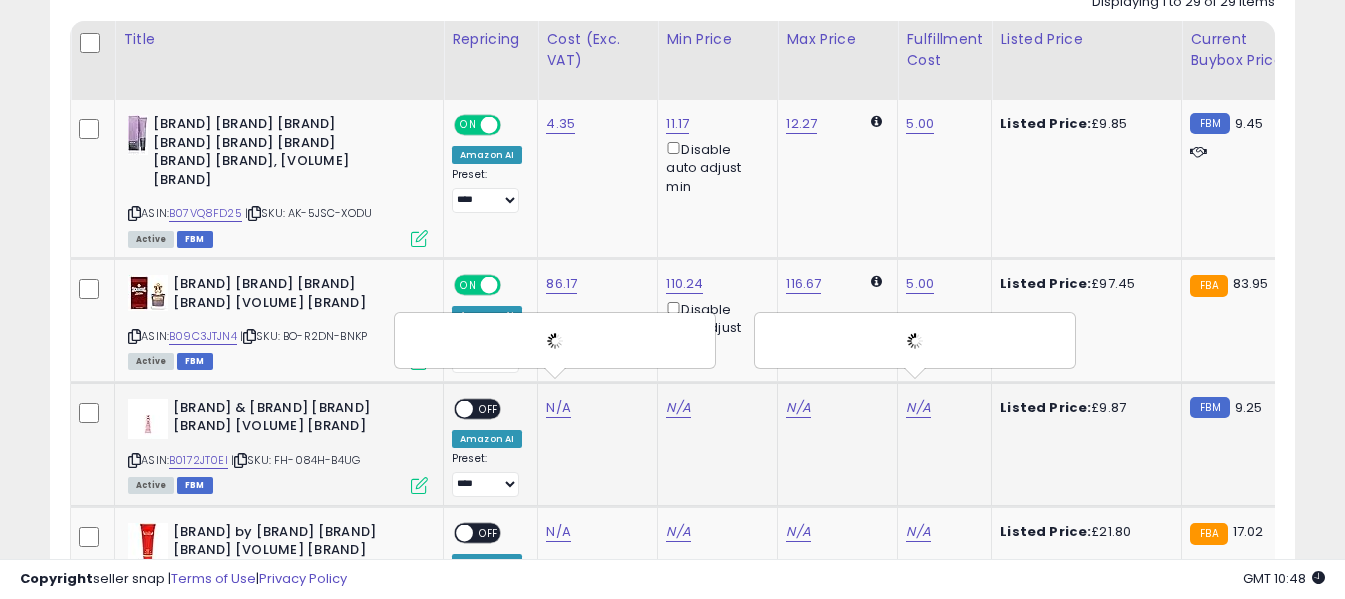 click on "OFF" at bounding box center [489, 408] 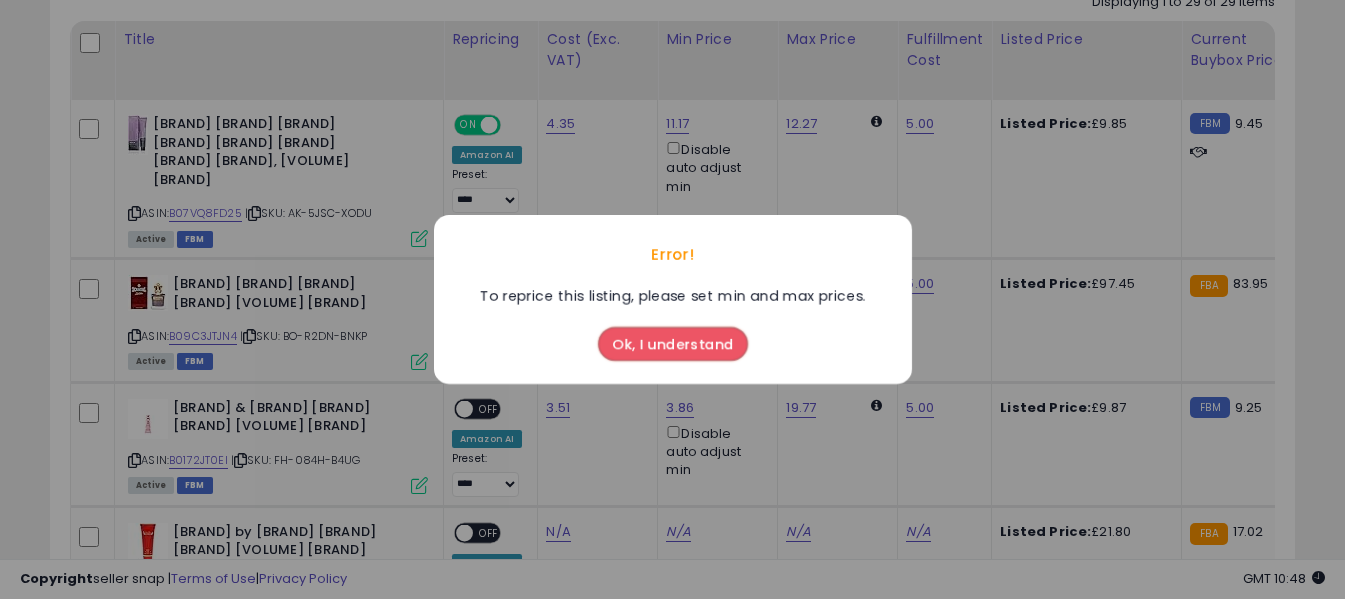 click on "Ok, I understand" at bounding box center [673, 344] 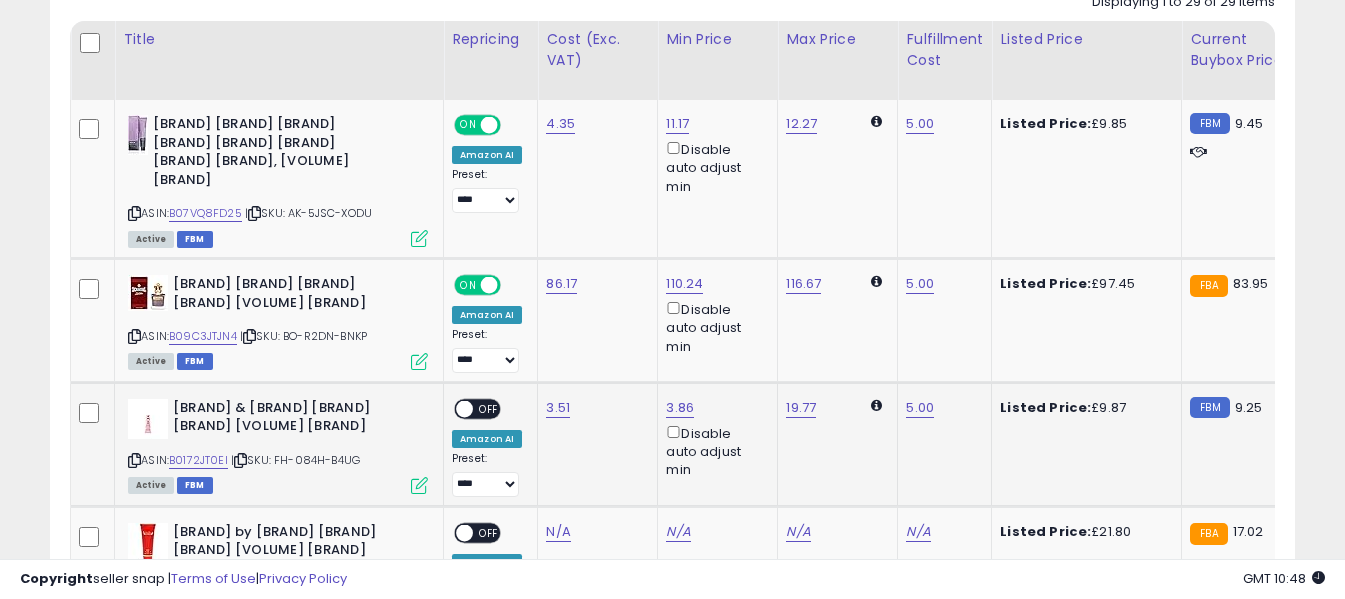 click on "OFF" at bounding box center (489, 408) 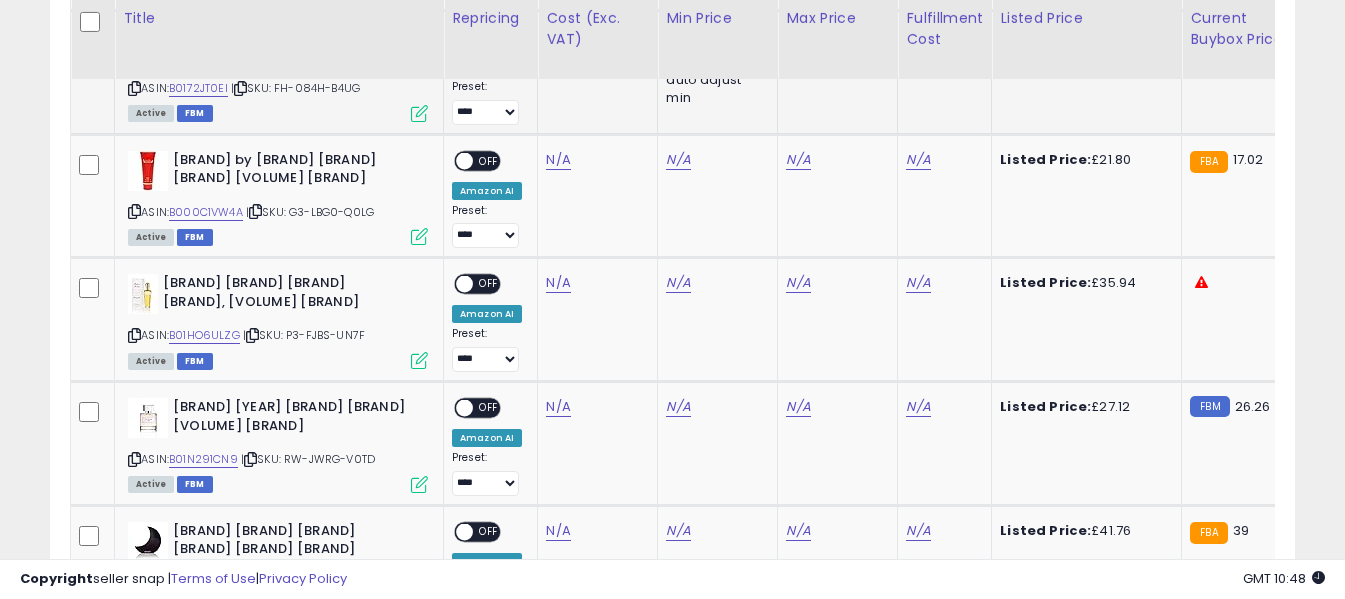 scroll, scrollTop: 1400, scrollLeft: 0, axis: vertical 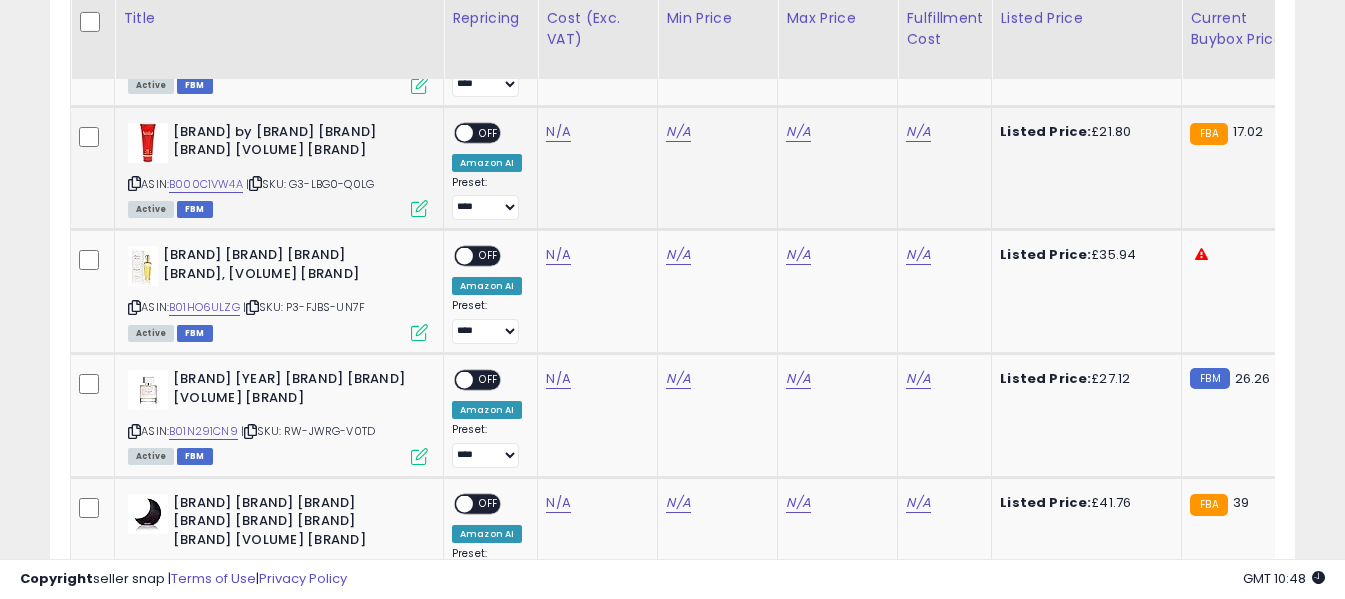 click on "ASIN:  B000C1VW4A    |   SKU: G3-LBG0-Q0LG Active FBM" at bounding box center [278, 169] 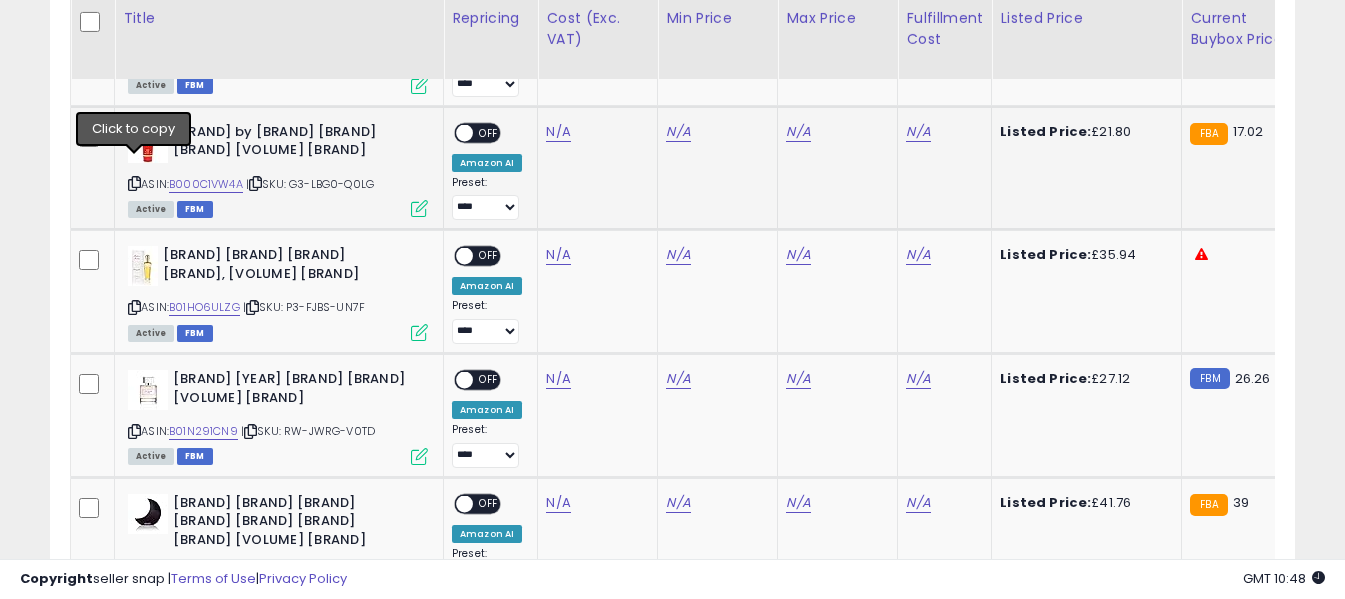 click at bounding box center [134, 183] 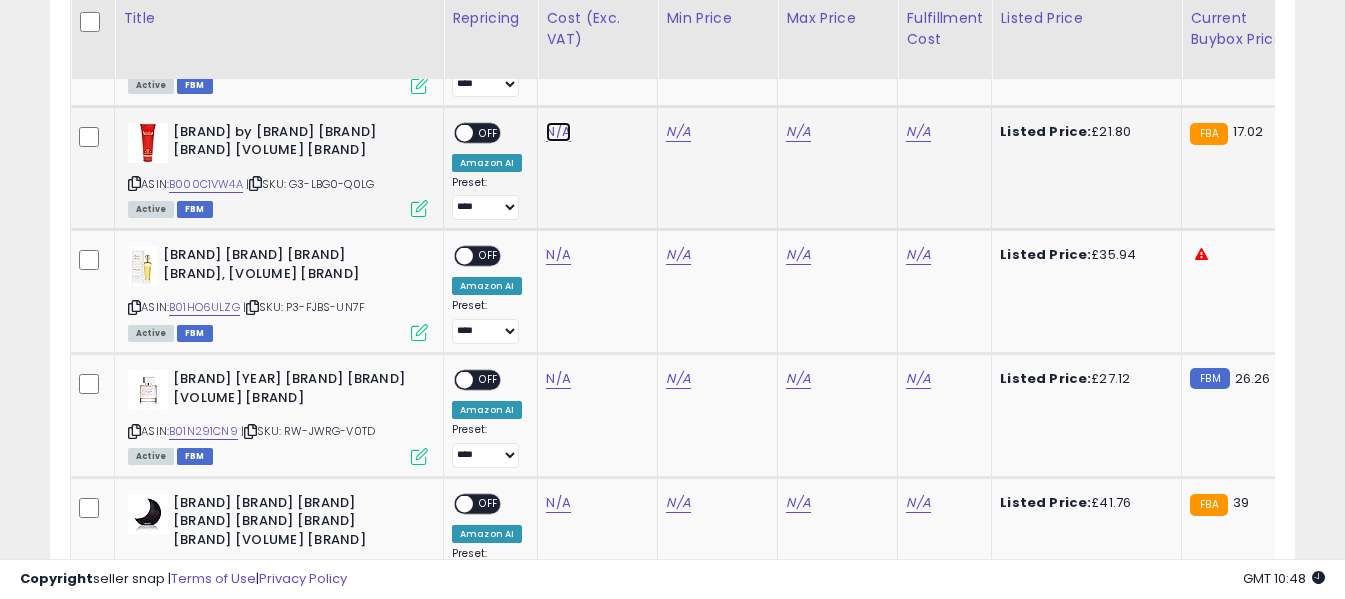 click on "N/A" at bounding box center (558, 132) 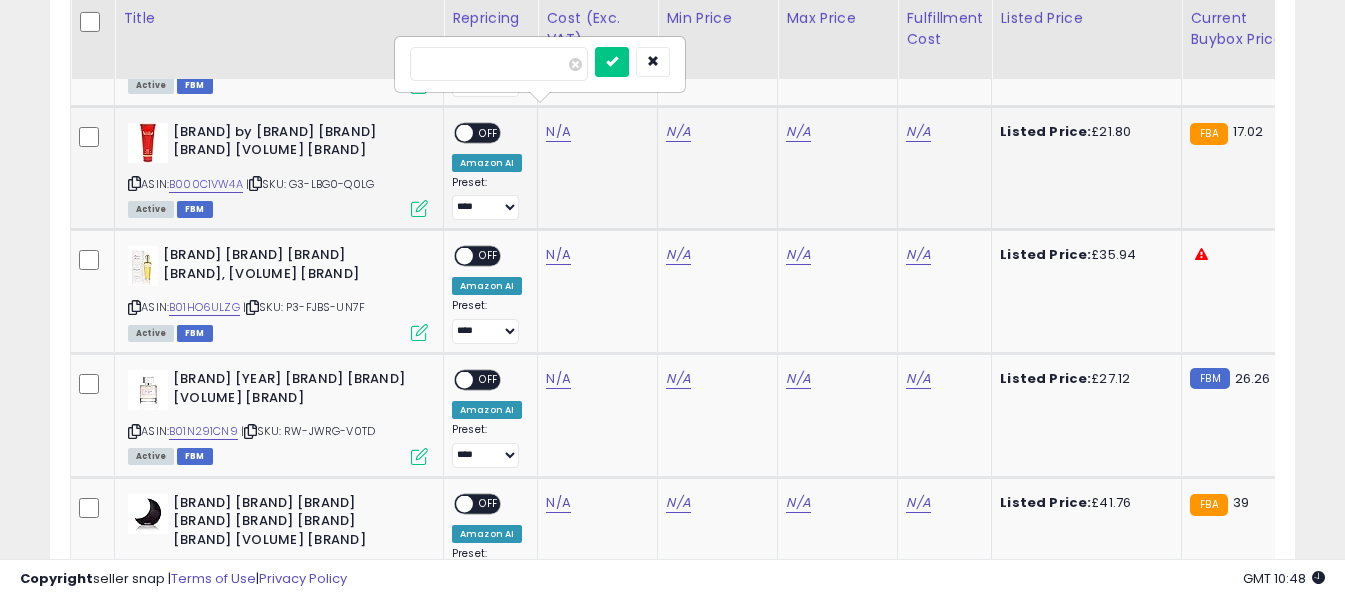 click at bounding box center (499, 64) 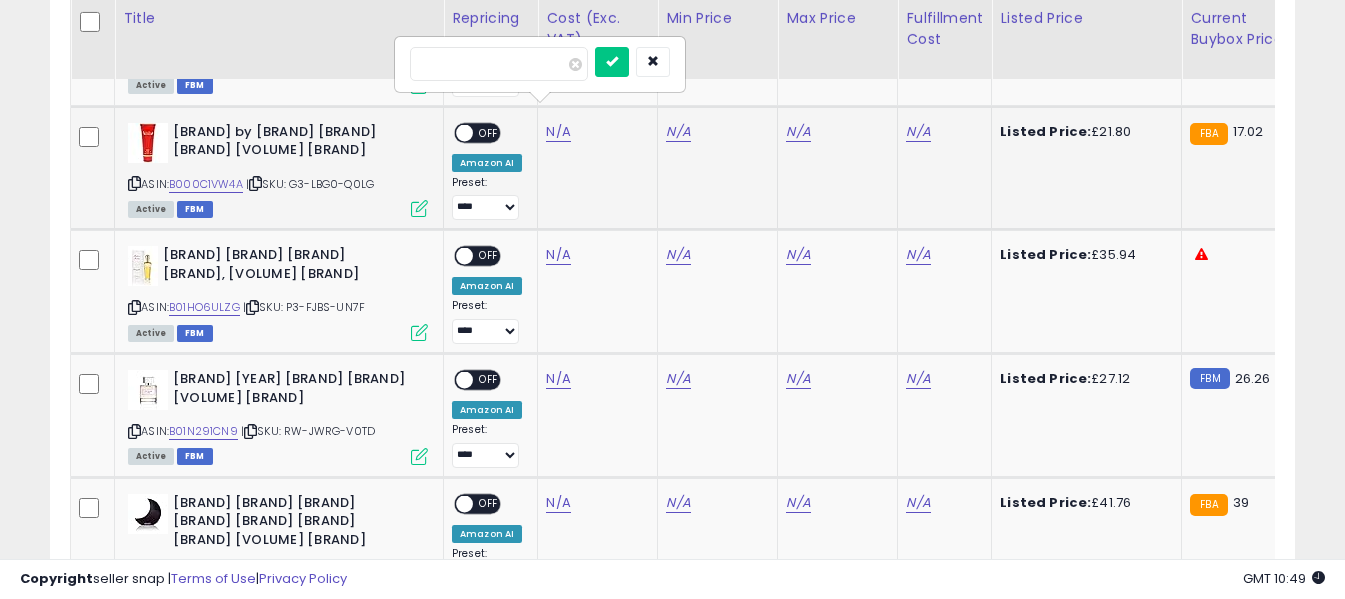 type on "*****" 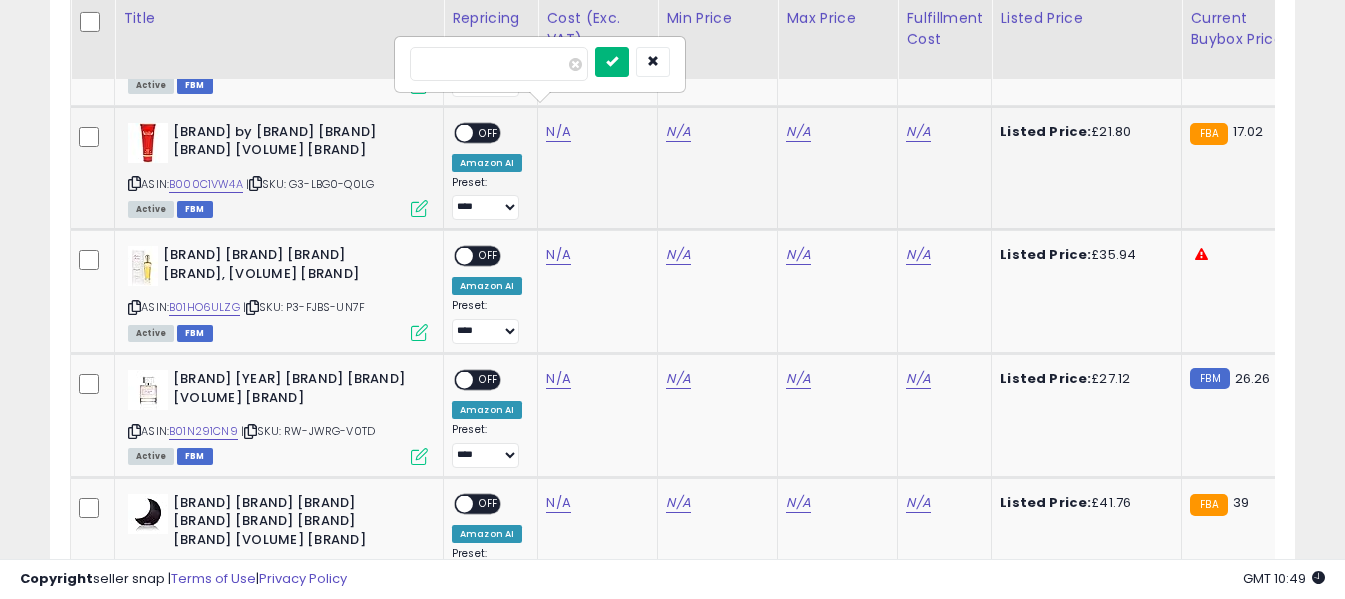 click at bounding box center [612, 61] 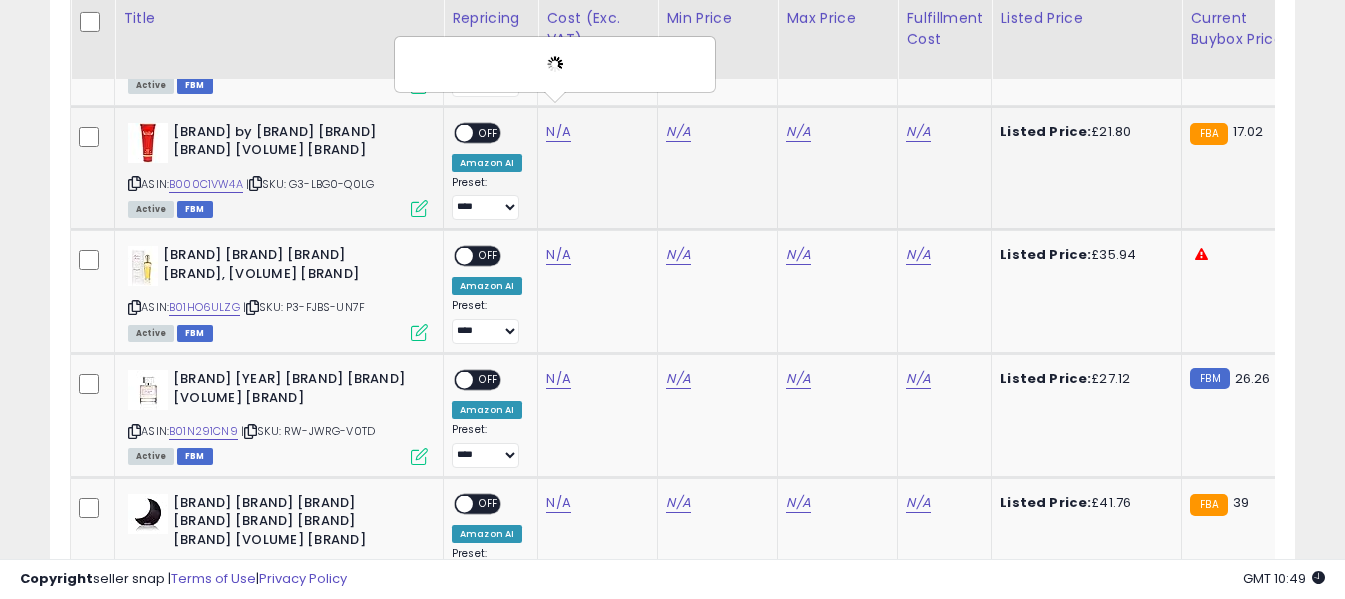 click on "N/A" 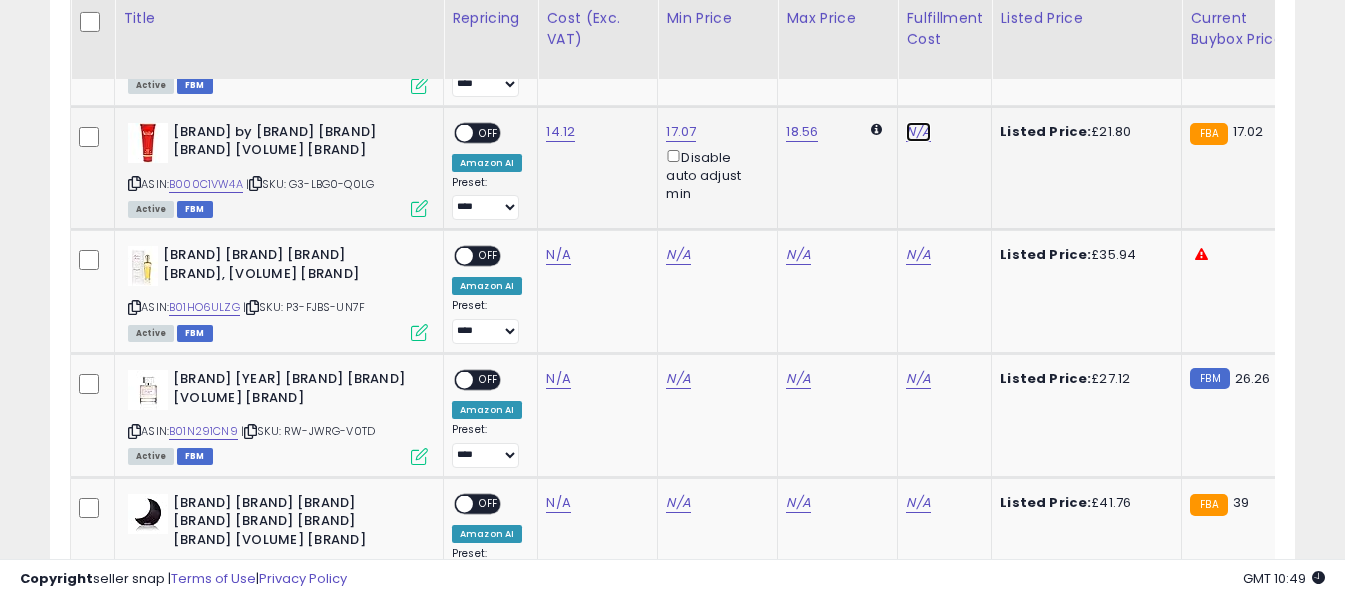 click on "N/A" at bounding box center (918, 132) 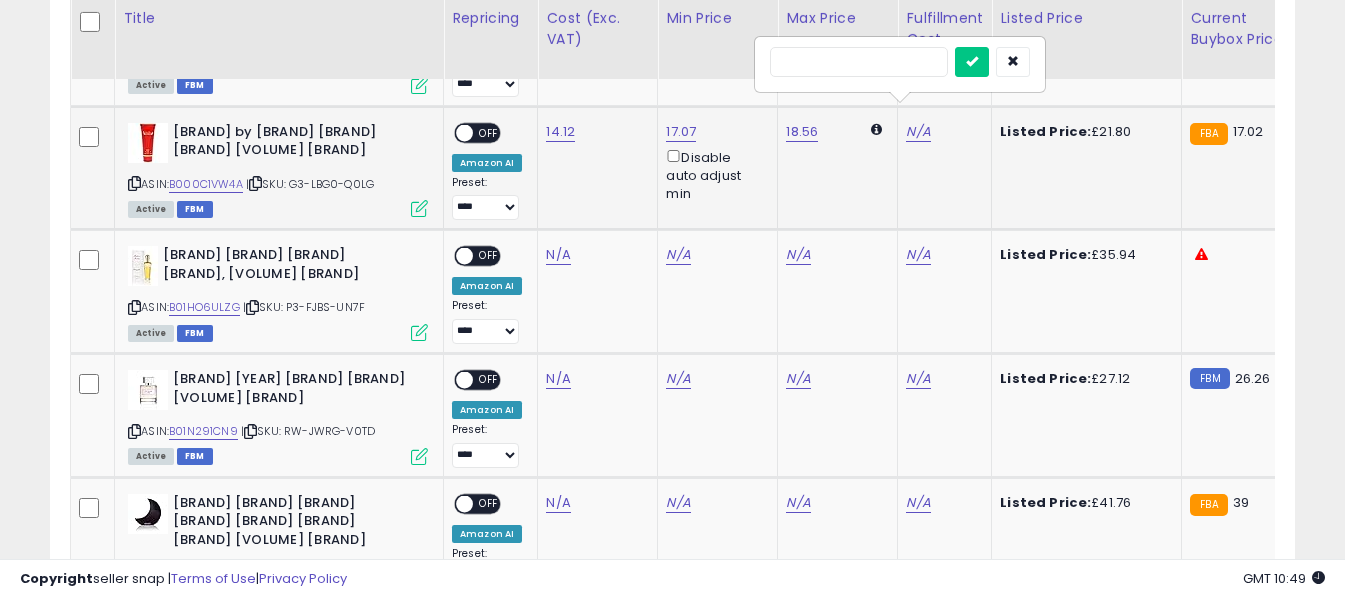 click at bounding box center [859, 62] 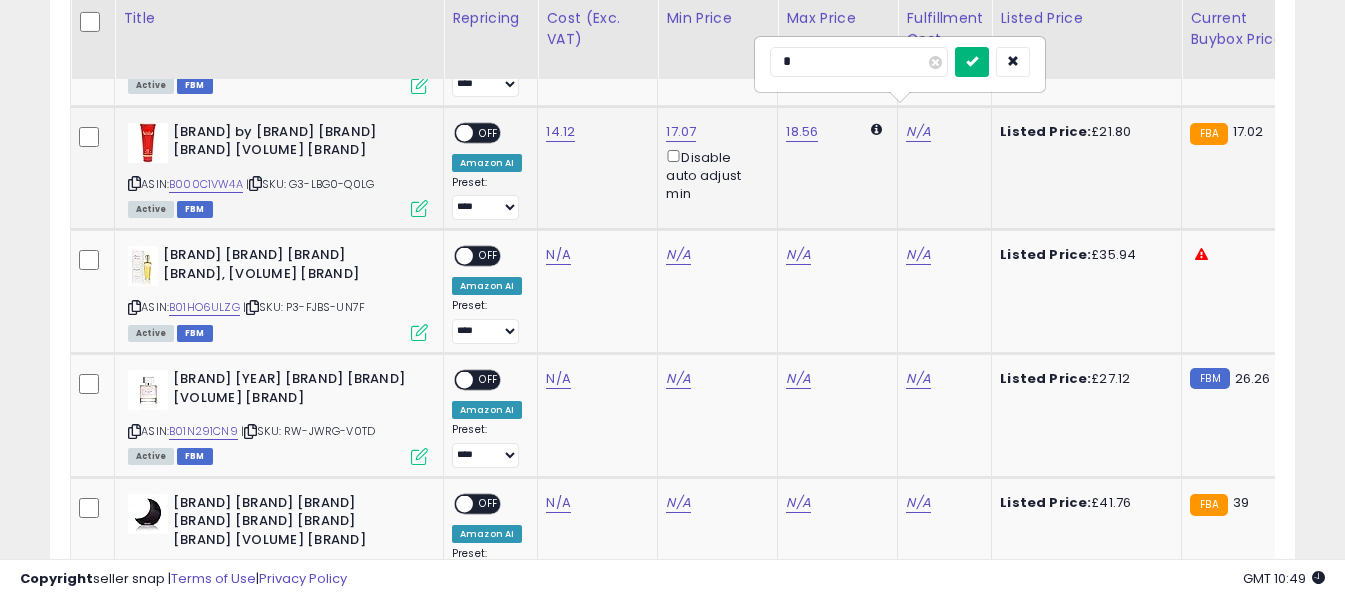 type on "*" 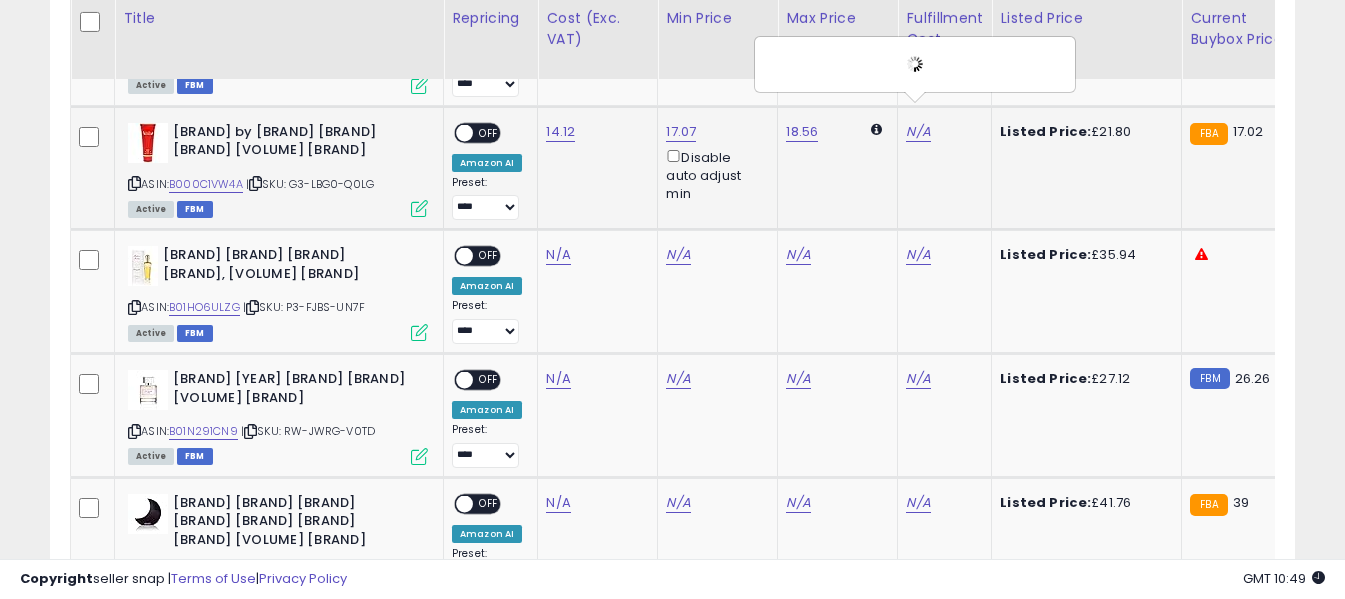 click on "OFF" at bounding box center (489, 132) 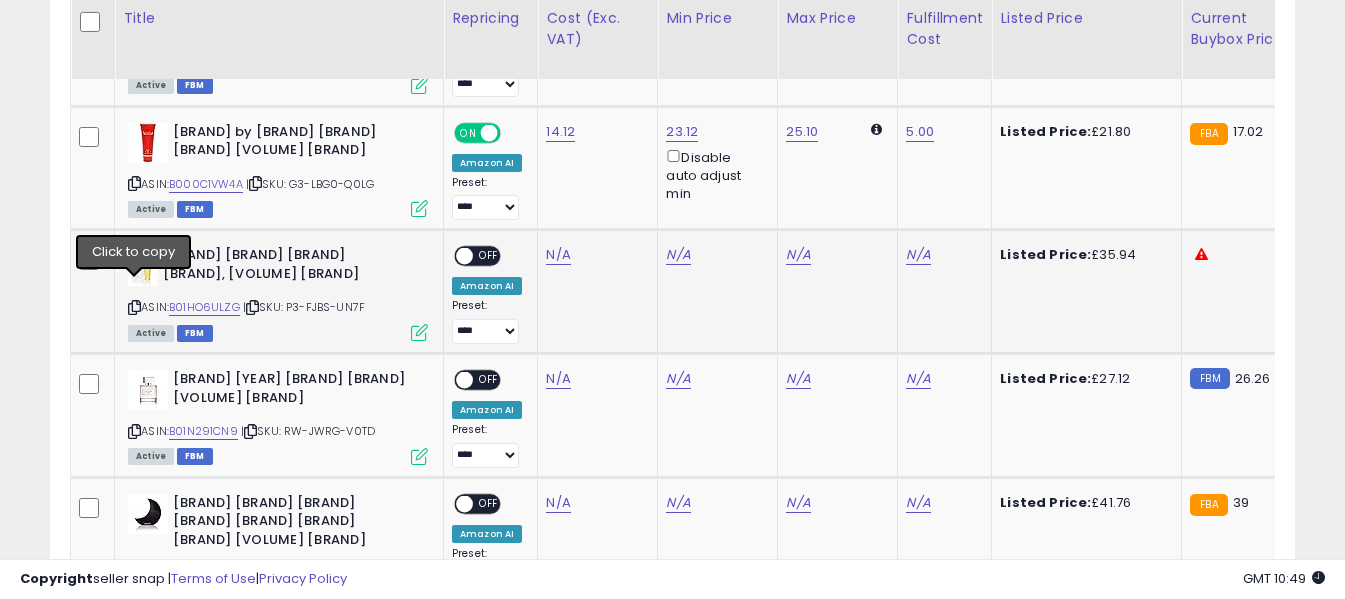 click at bounding box center (134, 307) 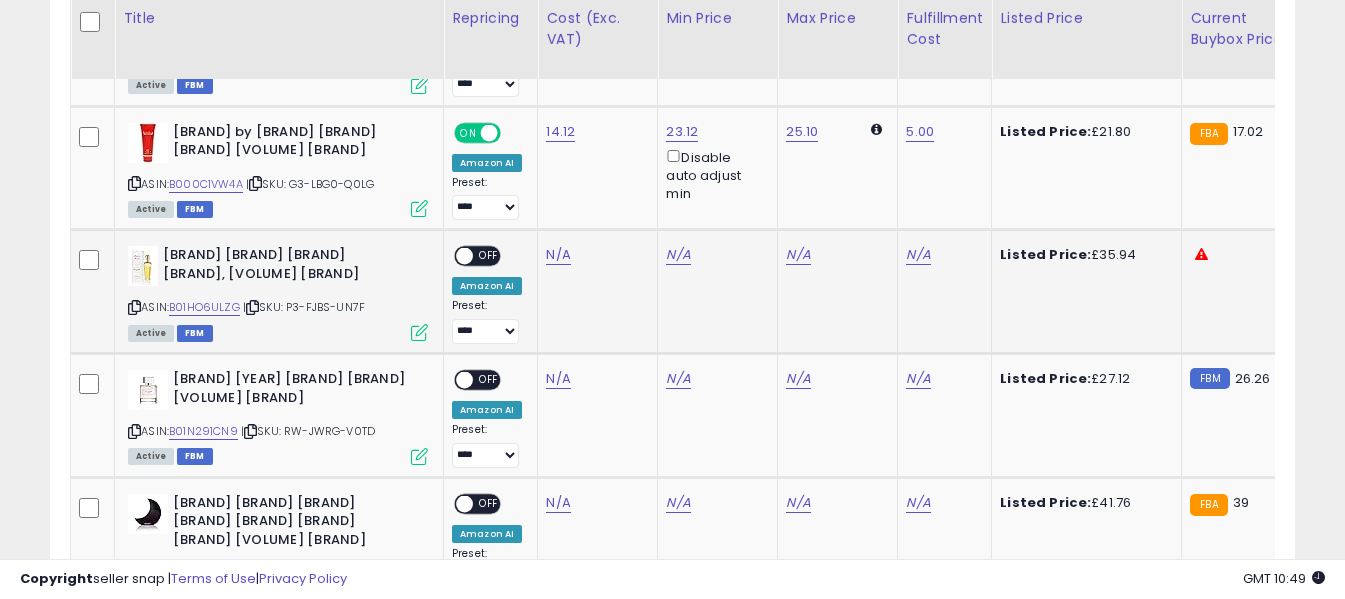 click at bounding box center [134, 307] 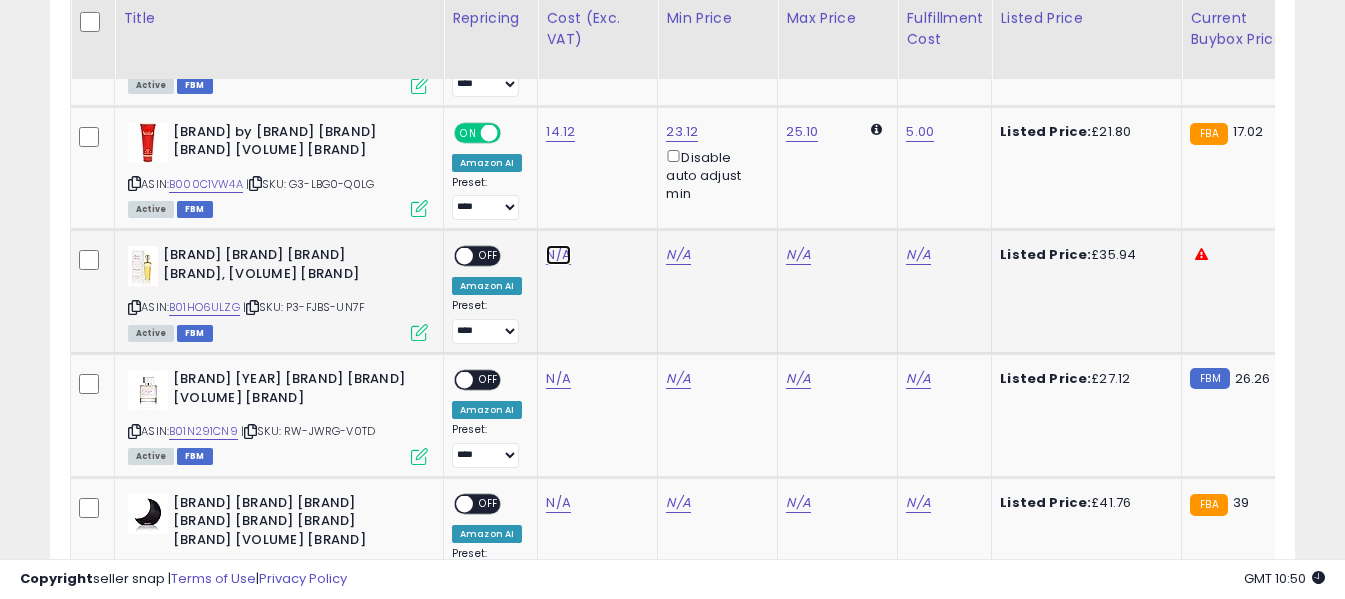 click on "N/A" at bounding box center [558, 255] 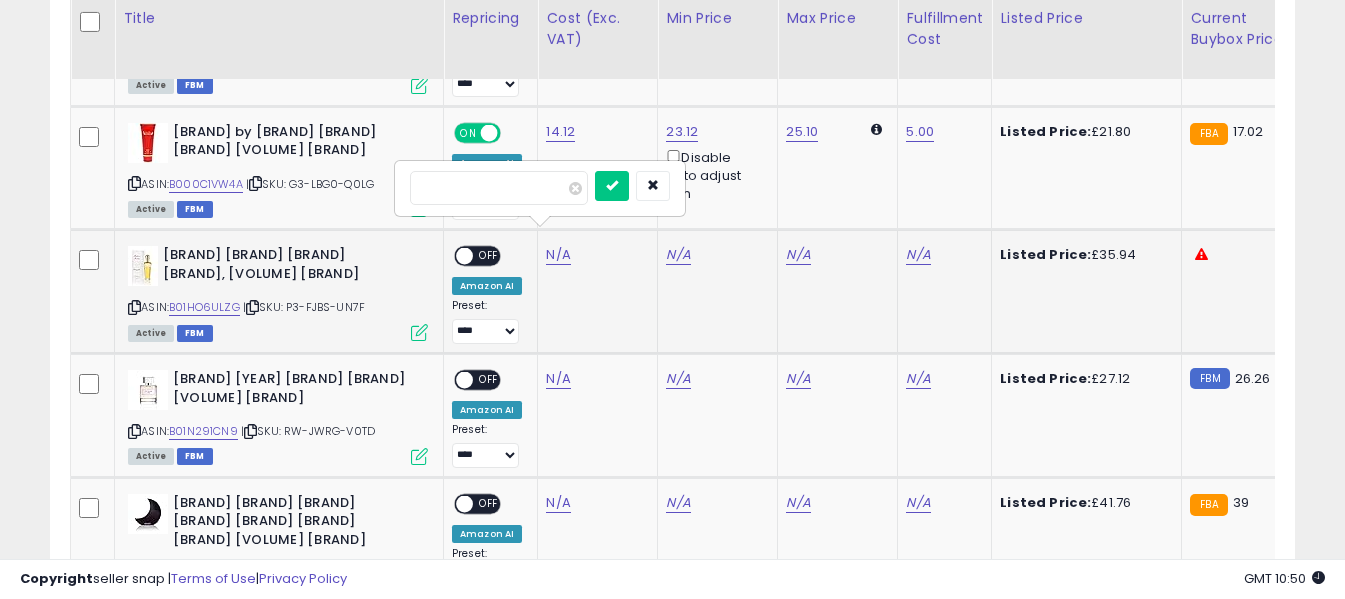 click at bounding box center (499, 188) 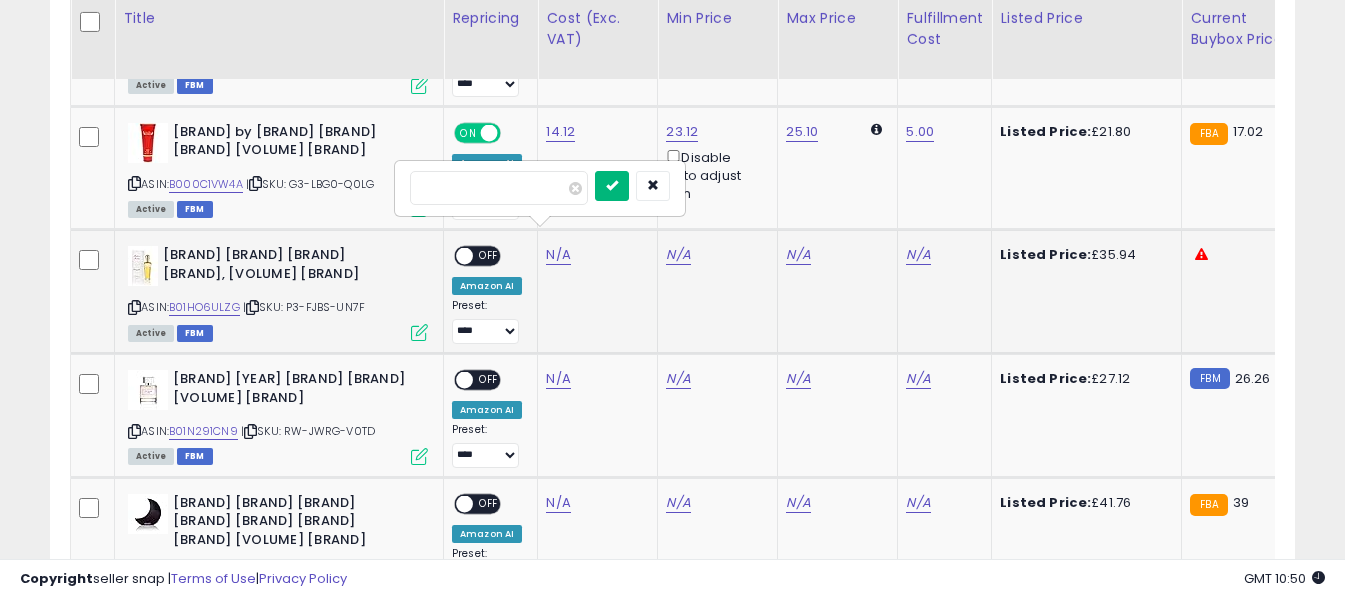 type on "*****" 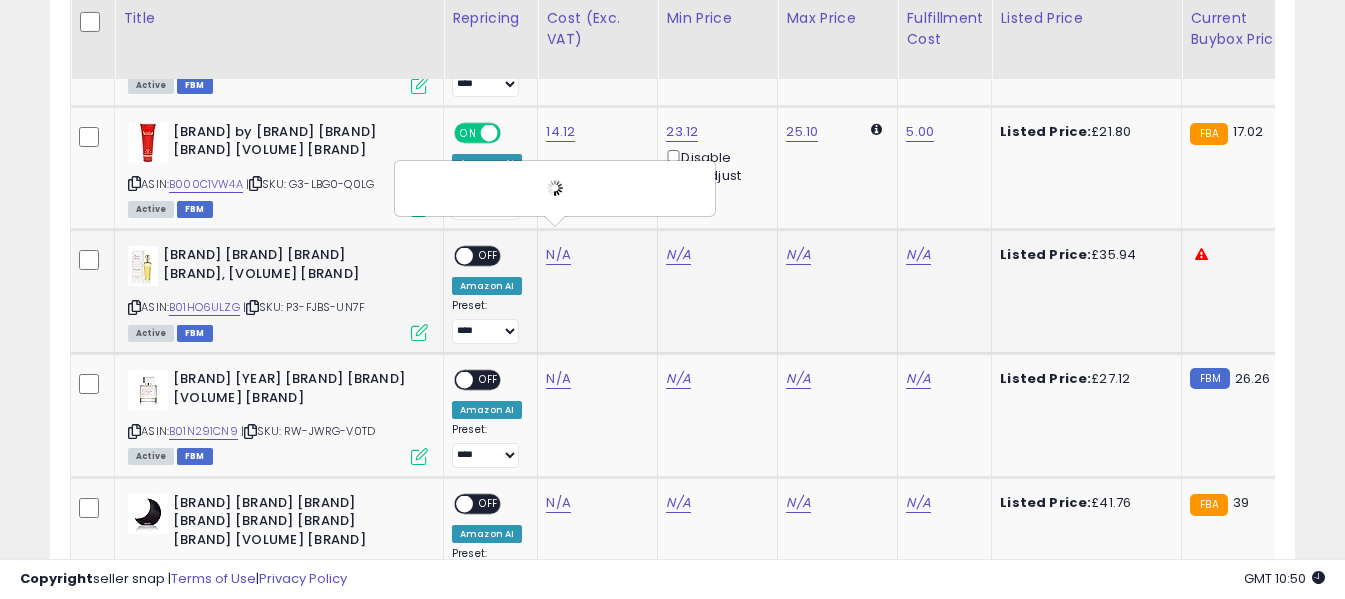 click on "N/A" at bounding box center [941, 255] 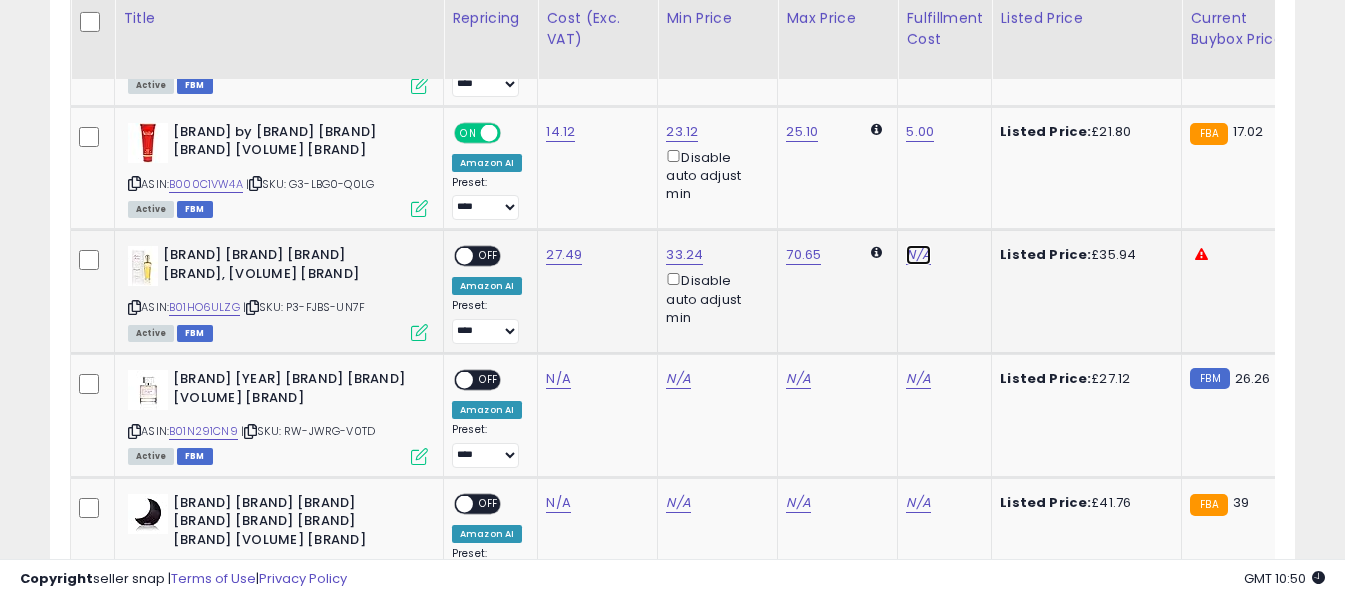 click on "N/A" at bounding box center [918, 255] 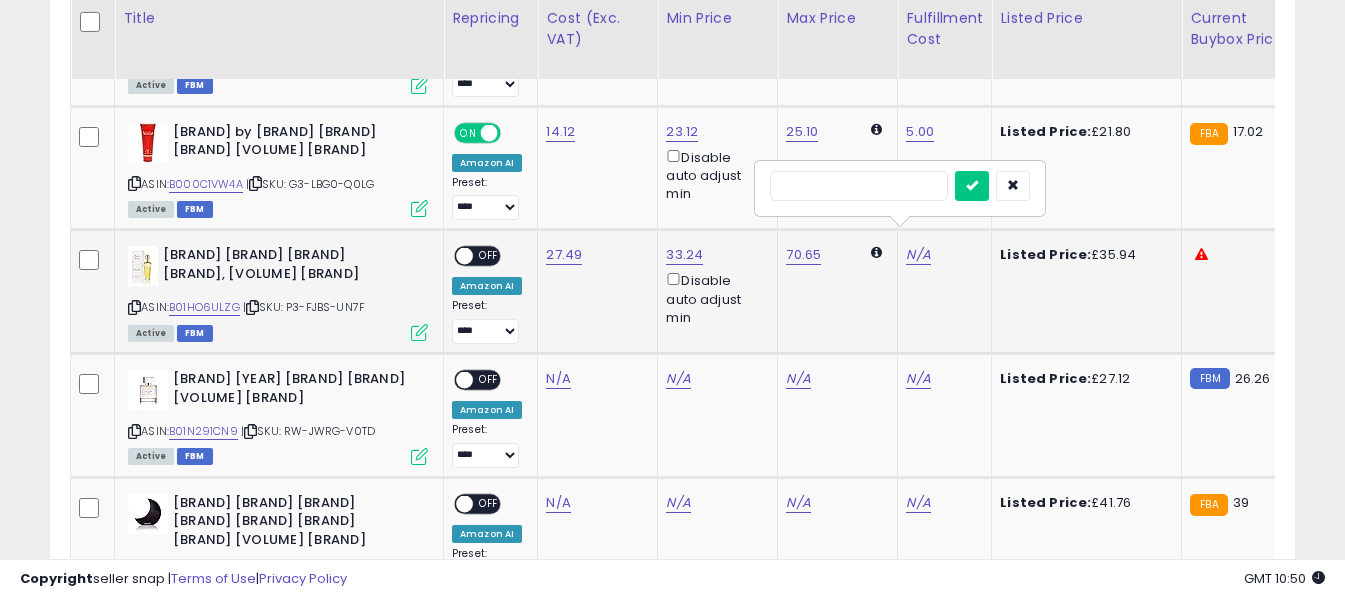click at bounding box center [859, 186] 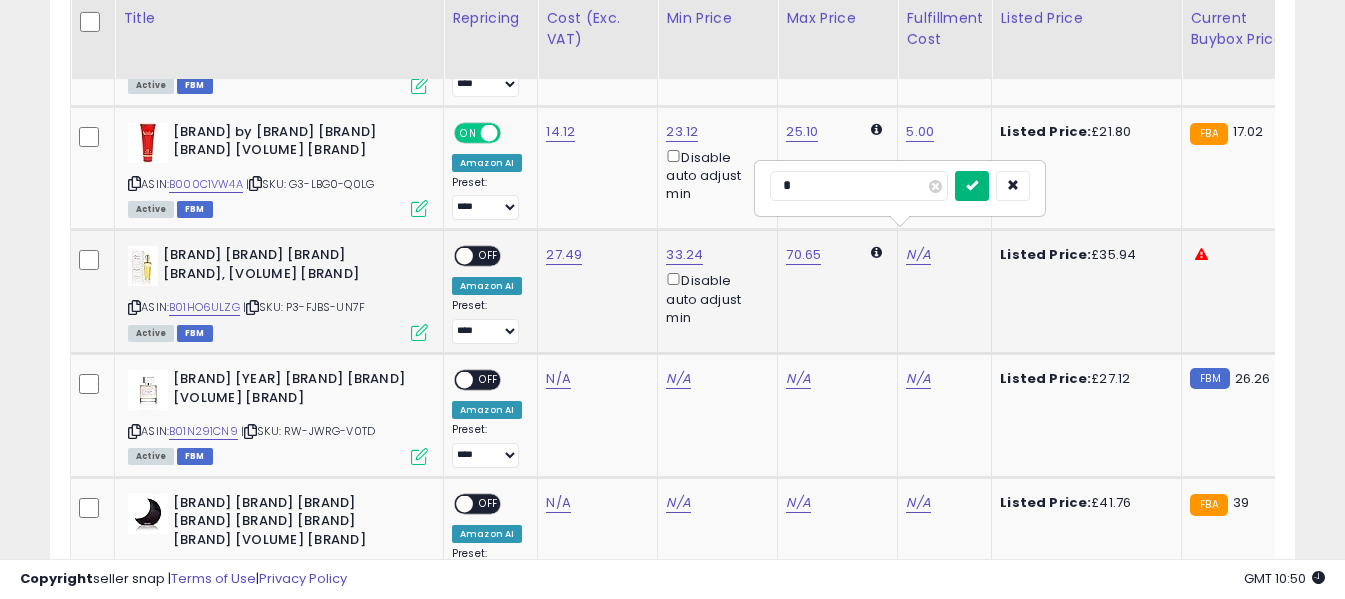 click at bounding box center [972, 185] 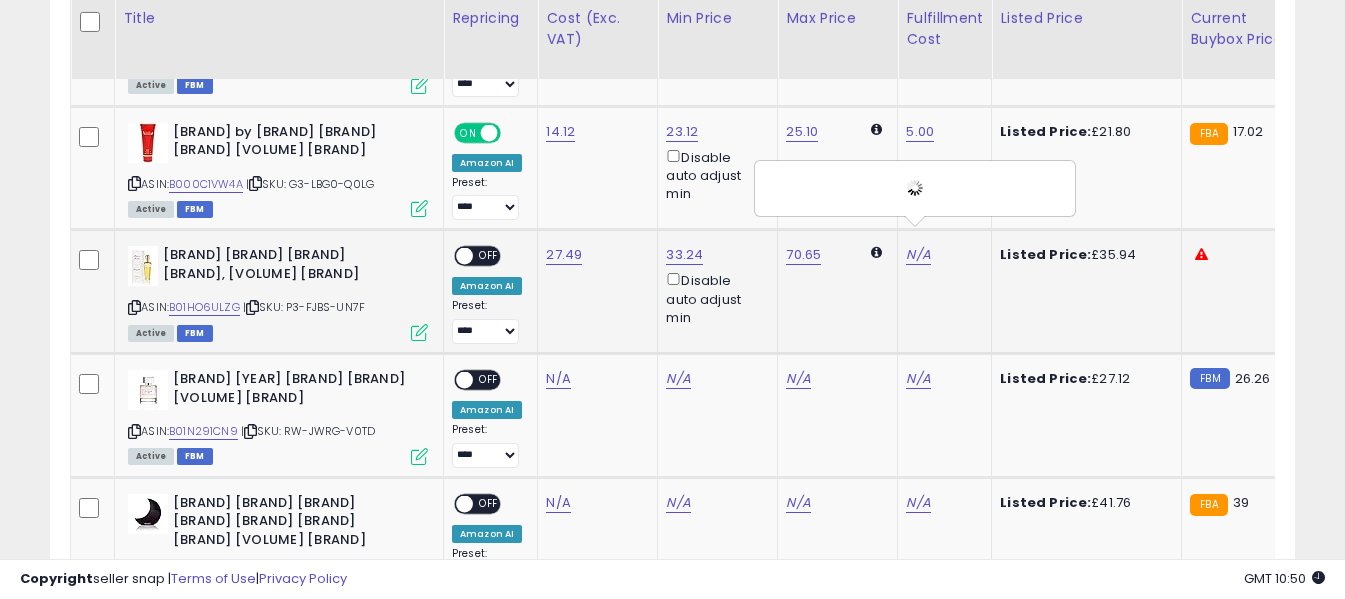 click on "OFF" at bounding box center [489, 256] 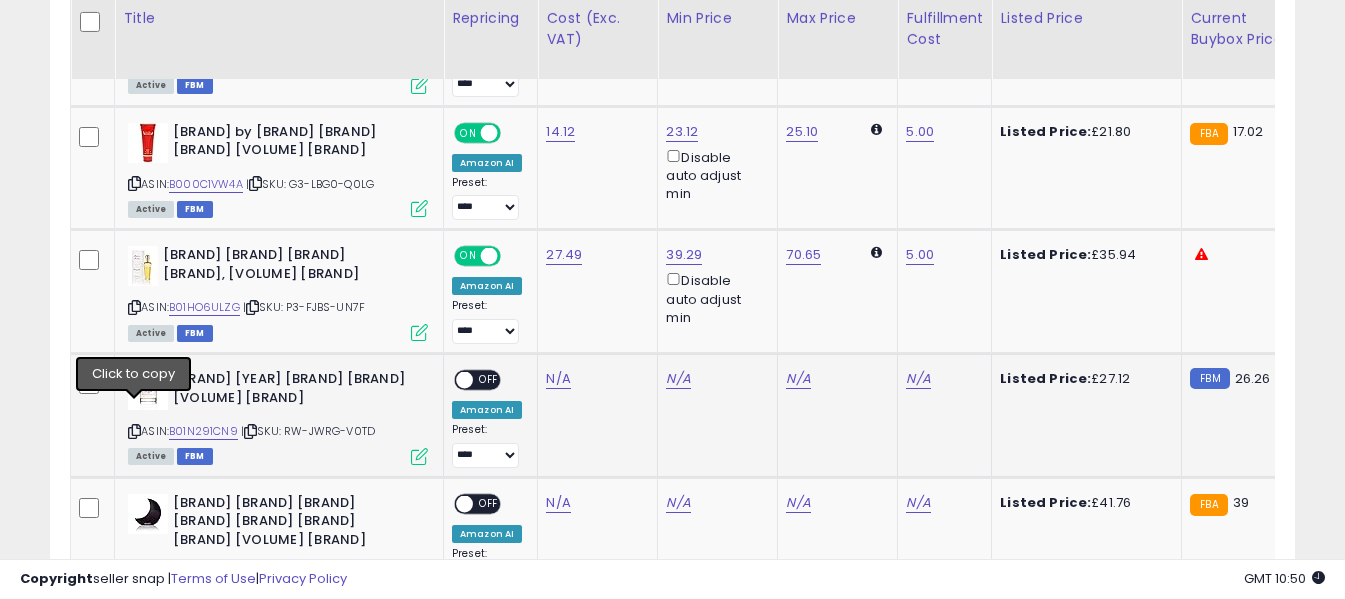 click at bounding box center [134, 431] 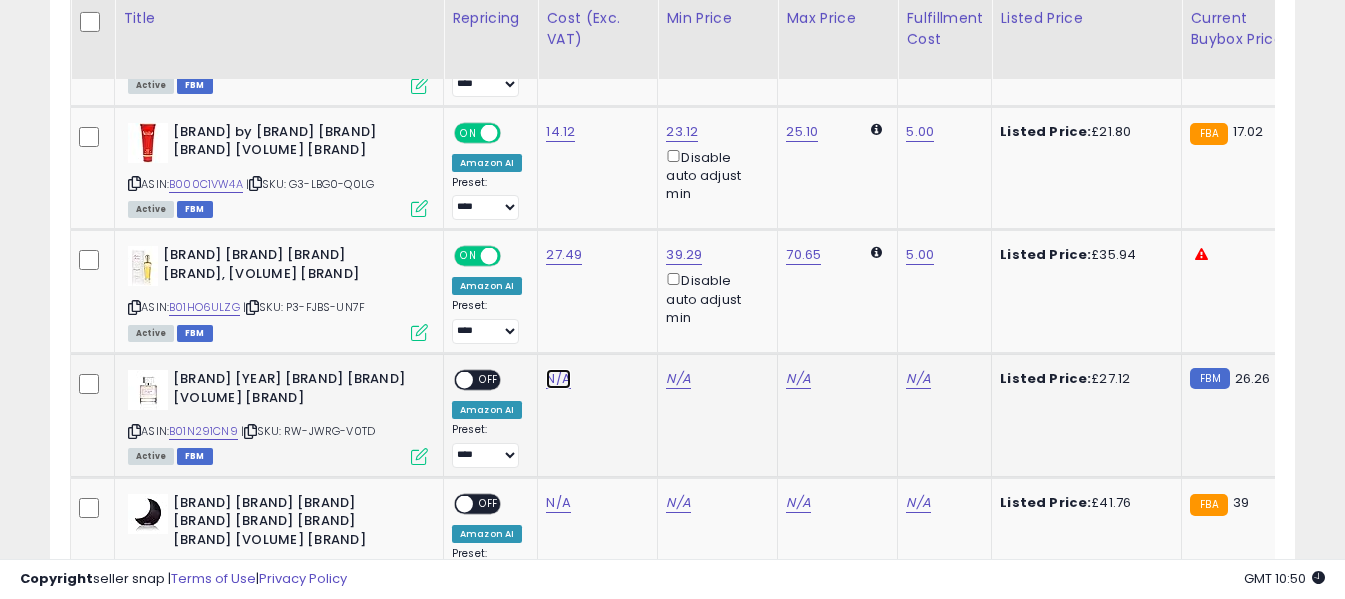 click on "N/A" at bounding box center [558, 379] 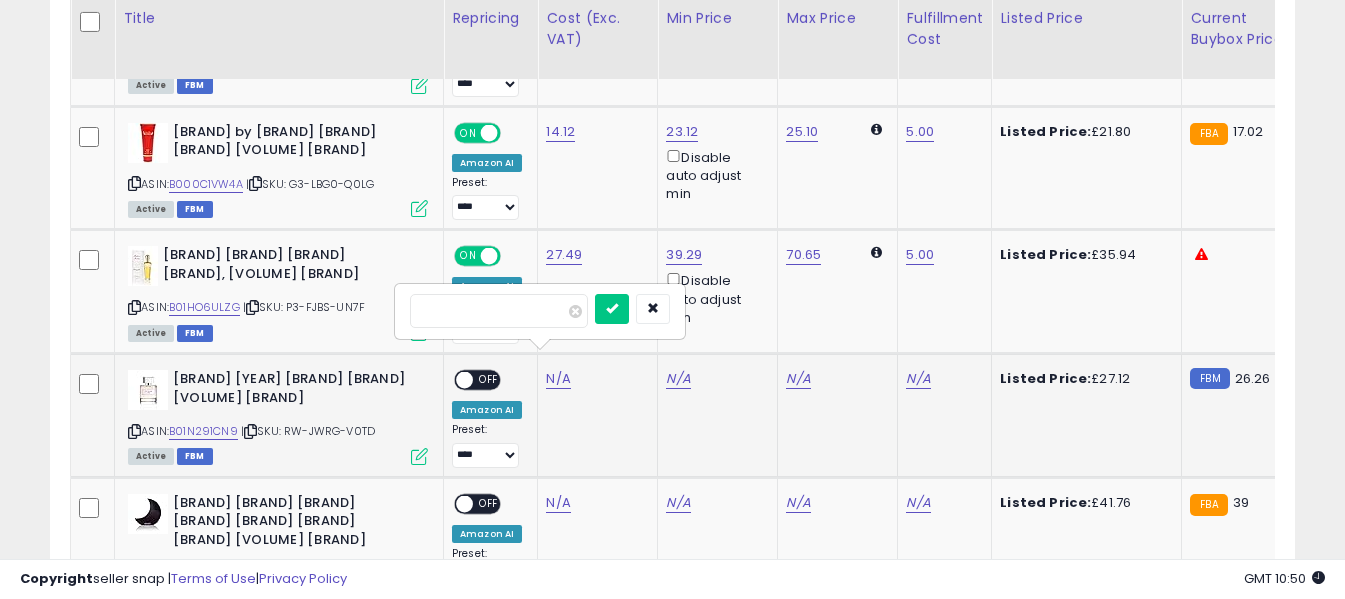 click at bounding box center [499, 311] 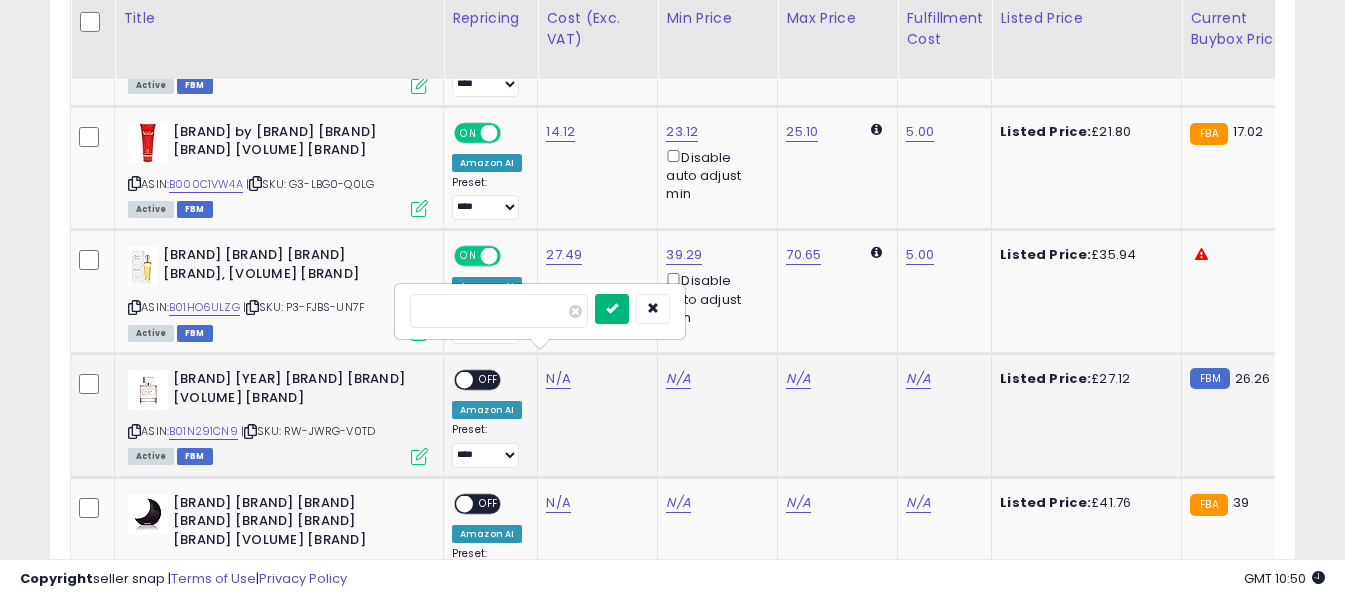 type on "*****" 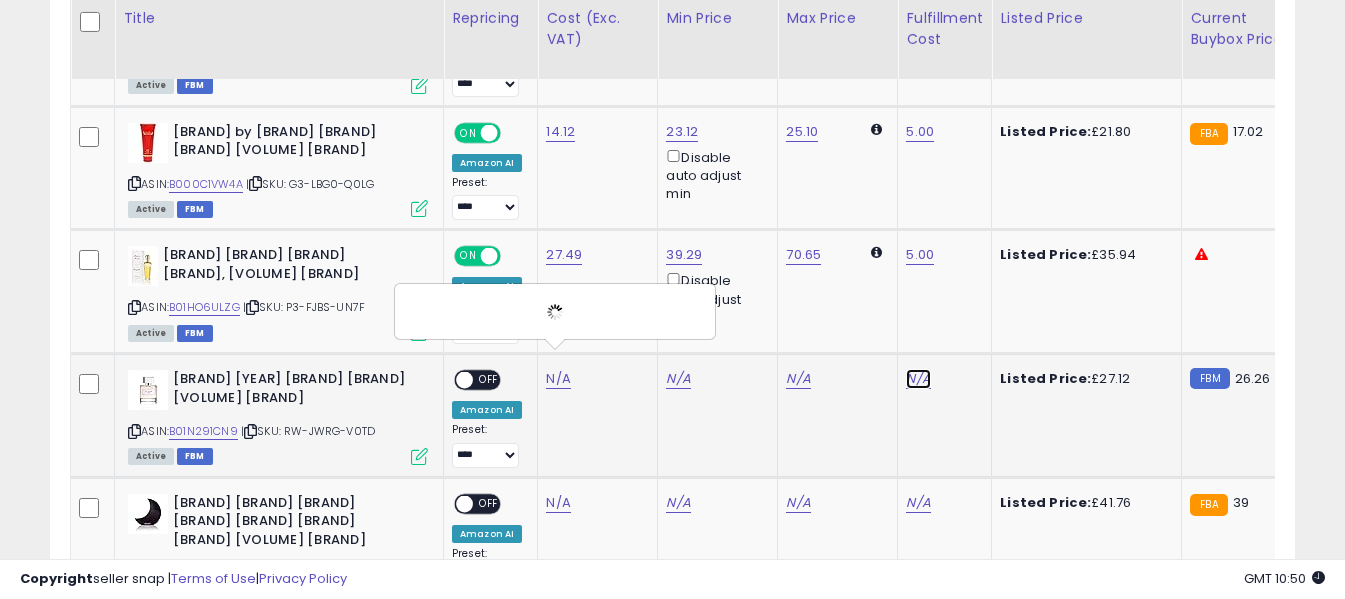 click on "N/A" at bounding box center [918, 379] 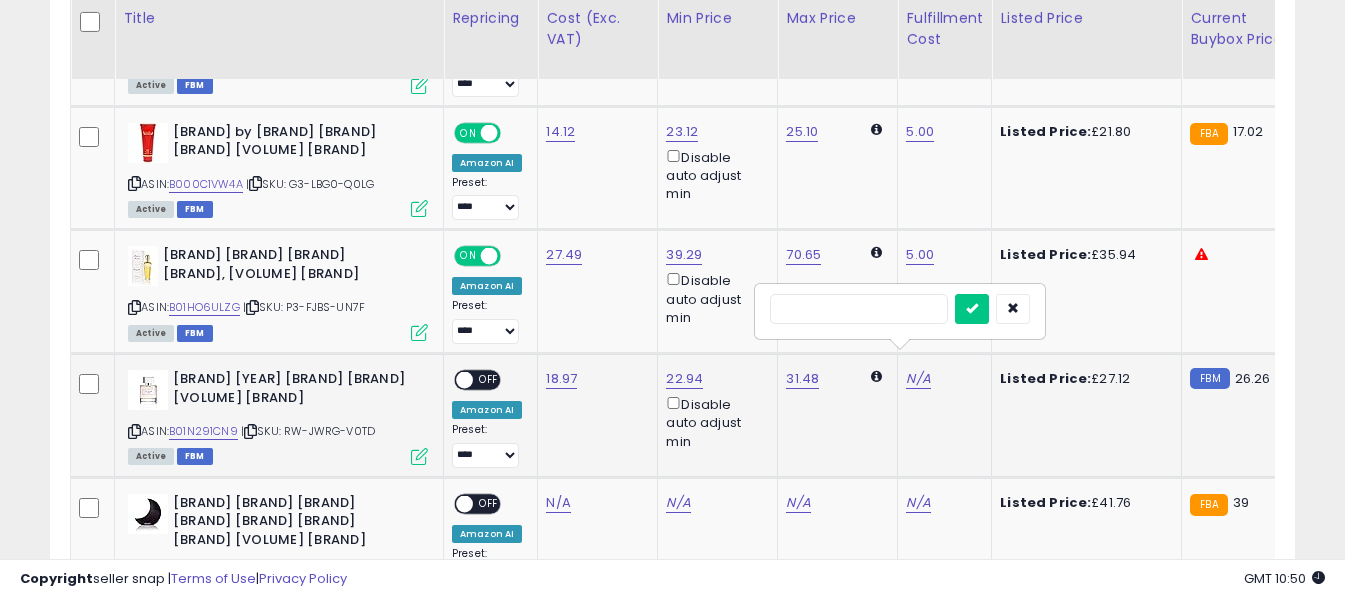click at bounding box center (859, 309) 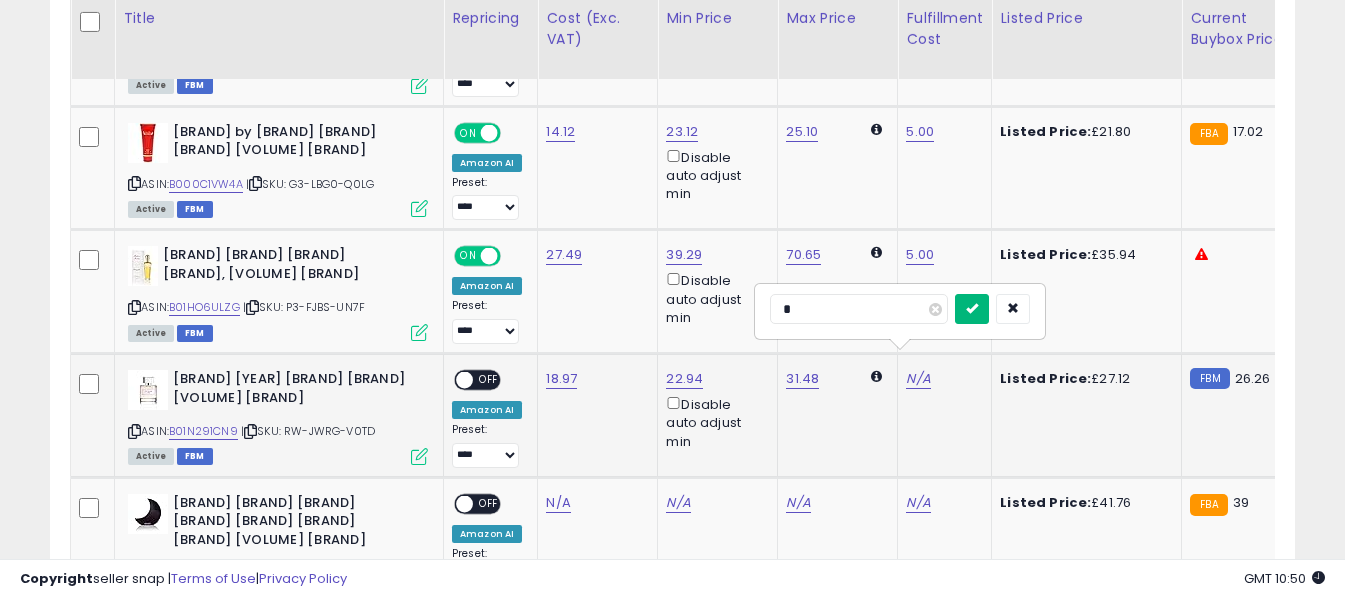 click at bounding box center (972, 308) 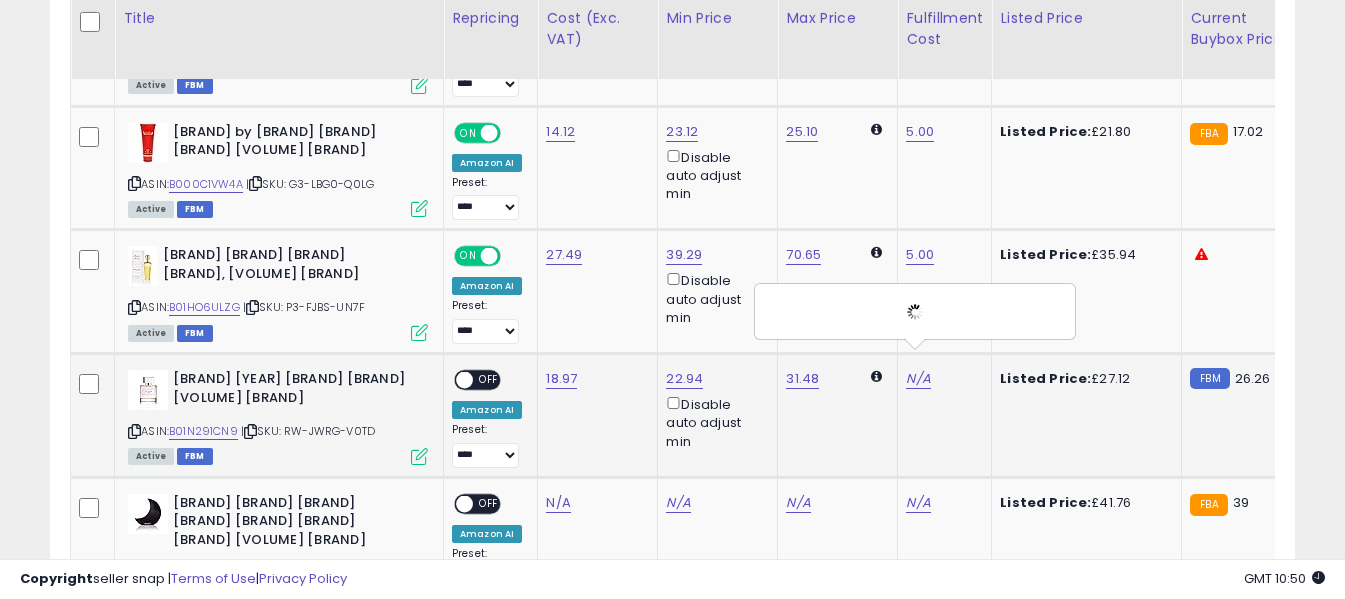 click on "OFF" at bounding box center (489, 380) 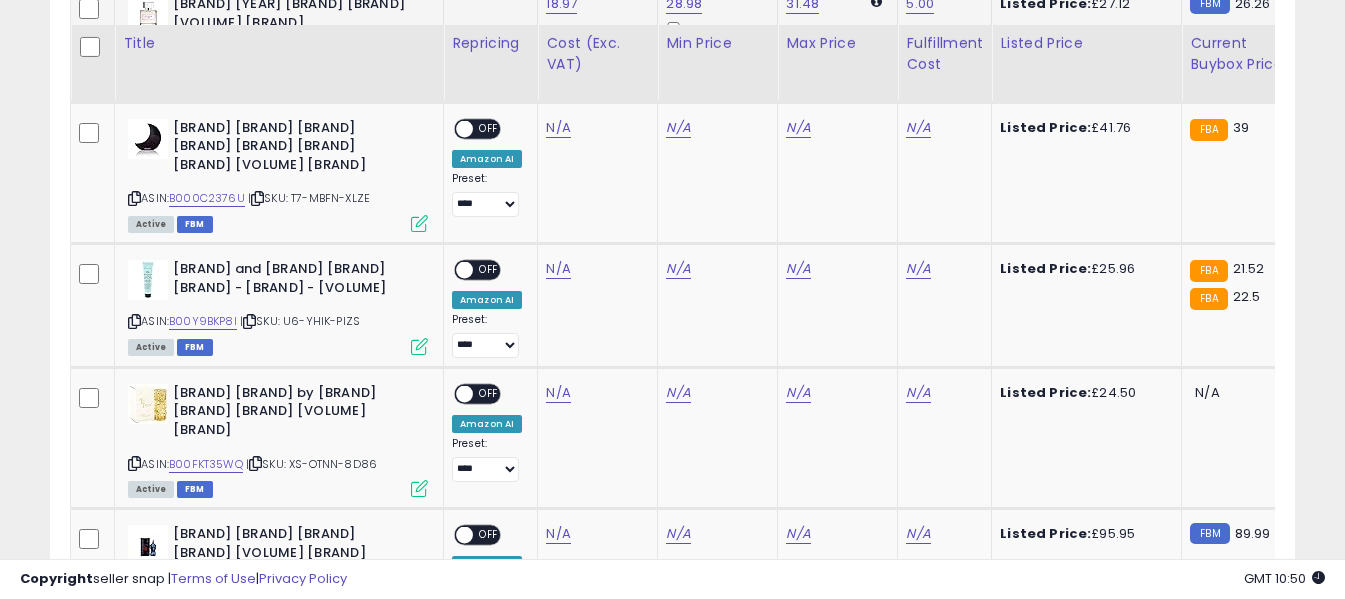 scroll, scrollTop: 1800, scrollLeft: 0, axis: vertical 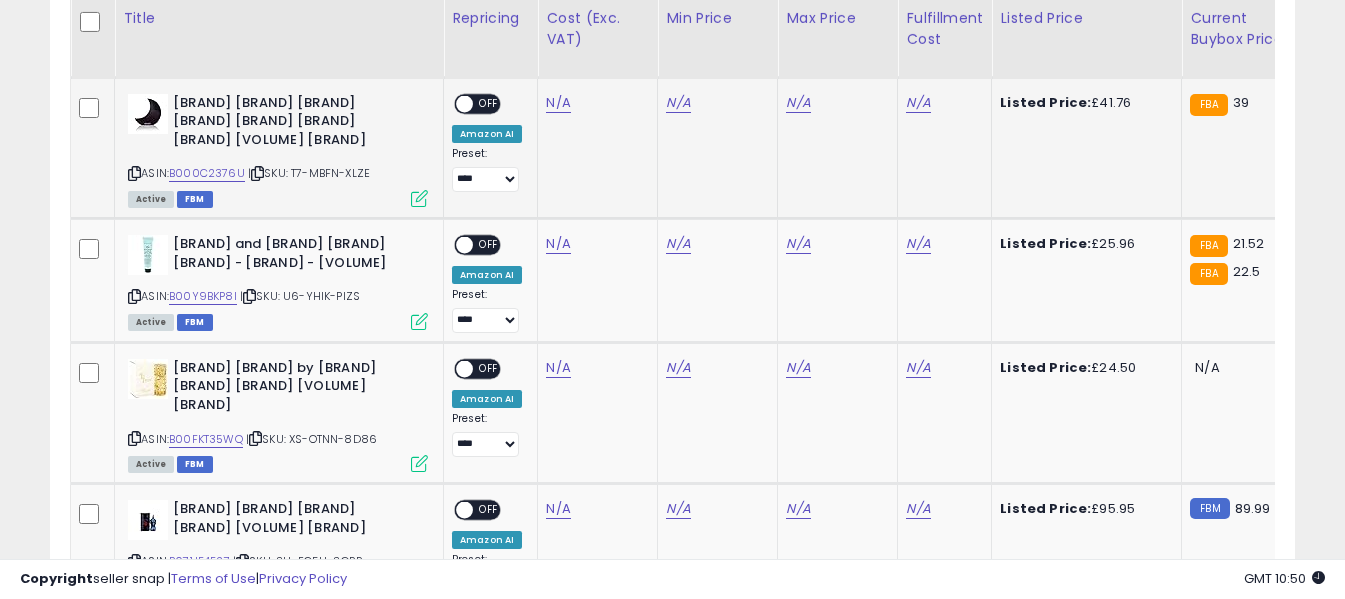 click at bounding box center [134, 173] 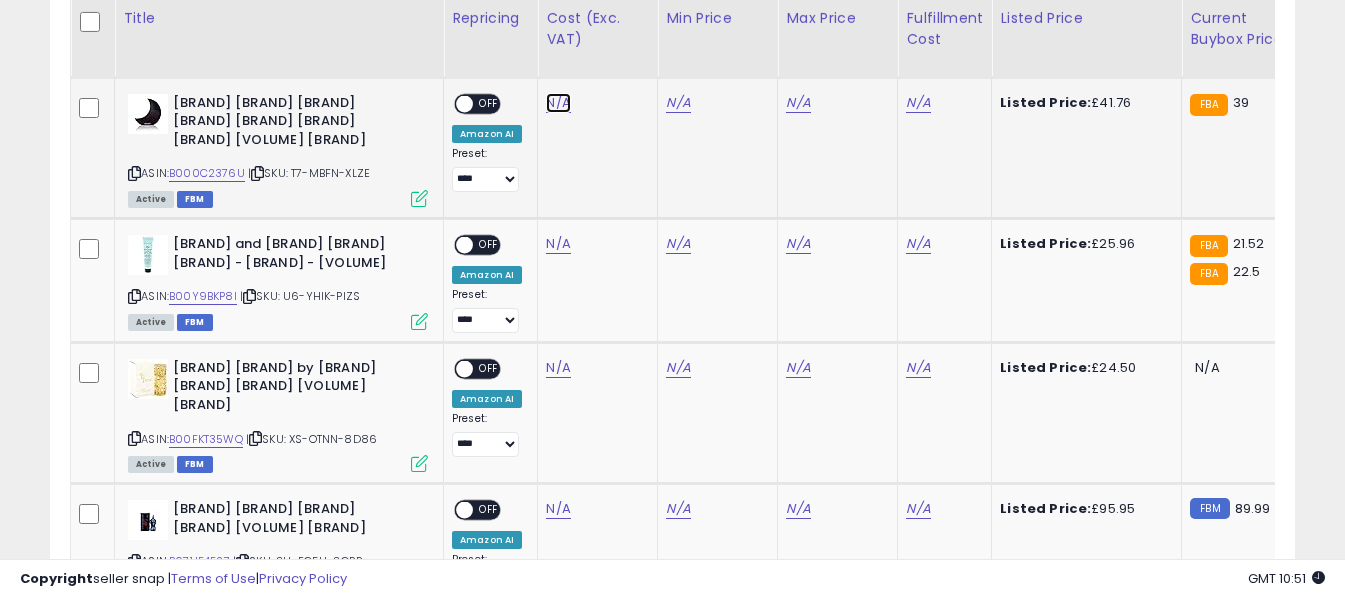 click on "N/A" at bounding box center [558, 103] 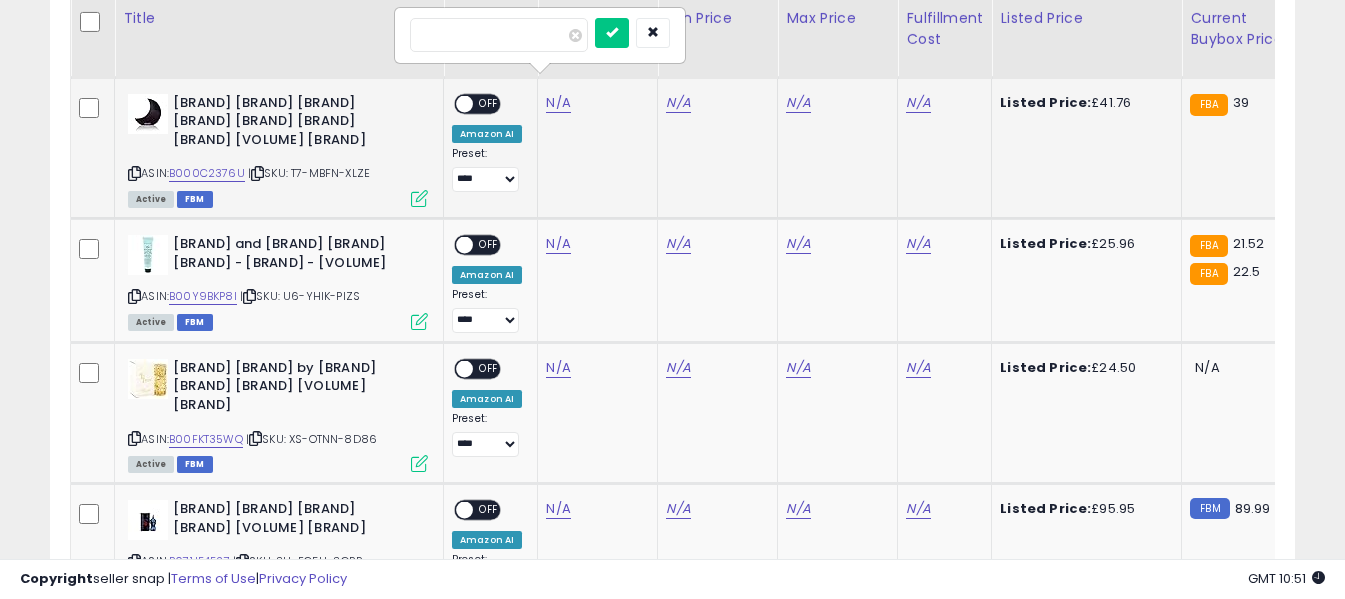 click at bounding box center (499, 35) 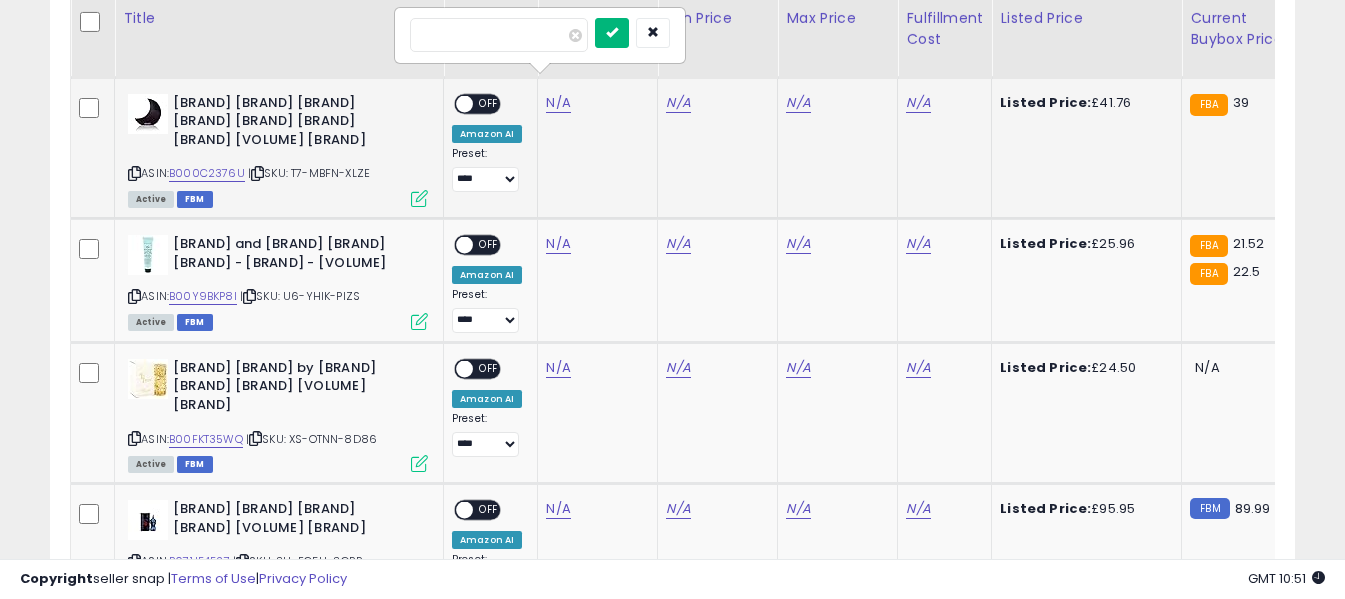 type on "*****" 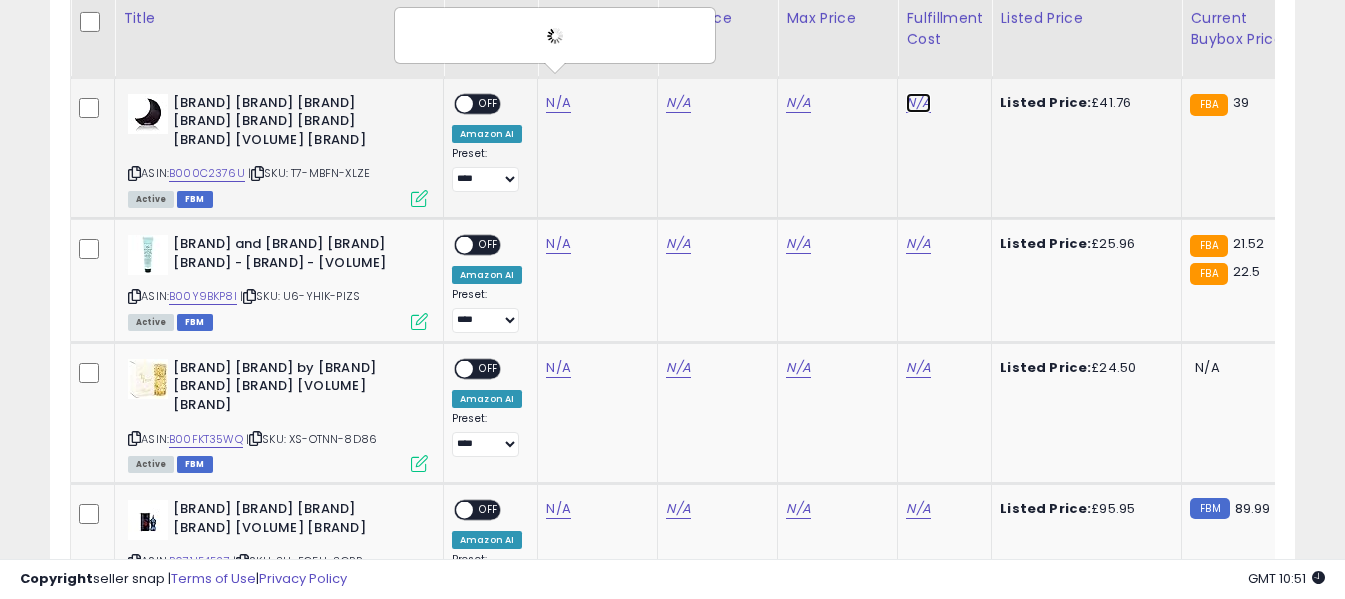 click on "N/A" at bounding box center [918, 103] 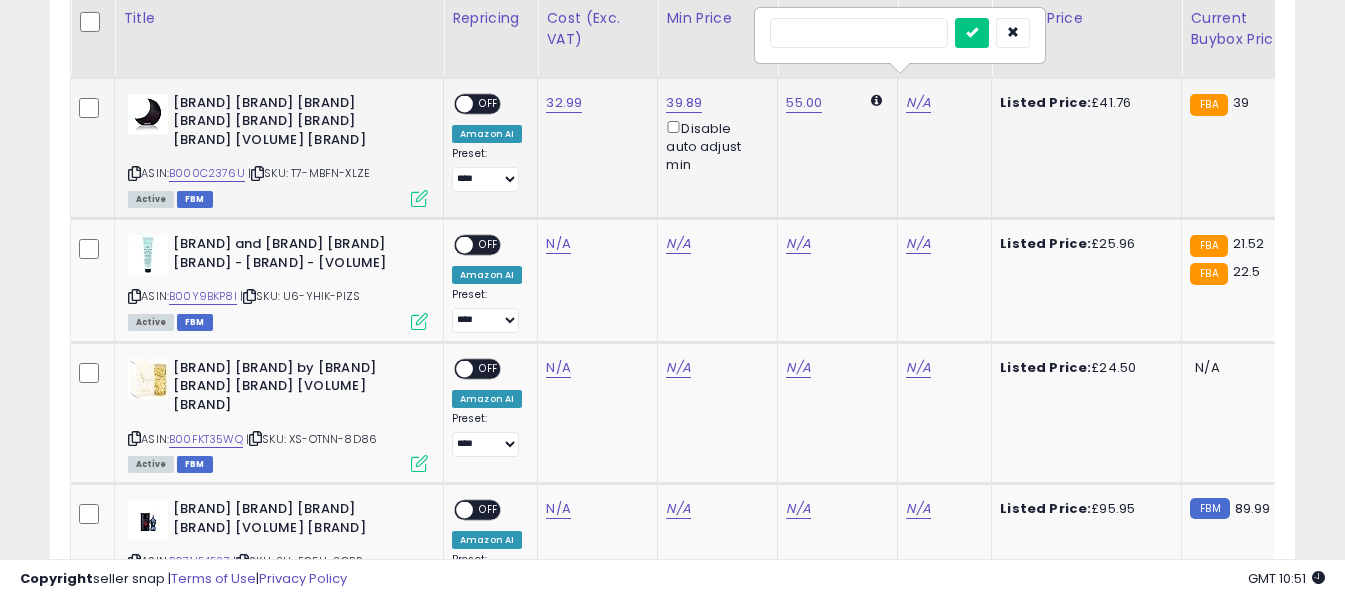 click at bounding box center (859, 33) 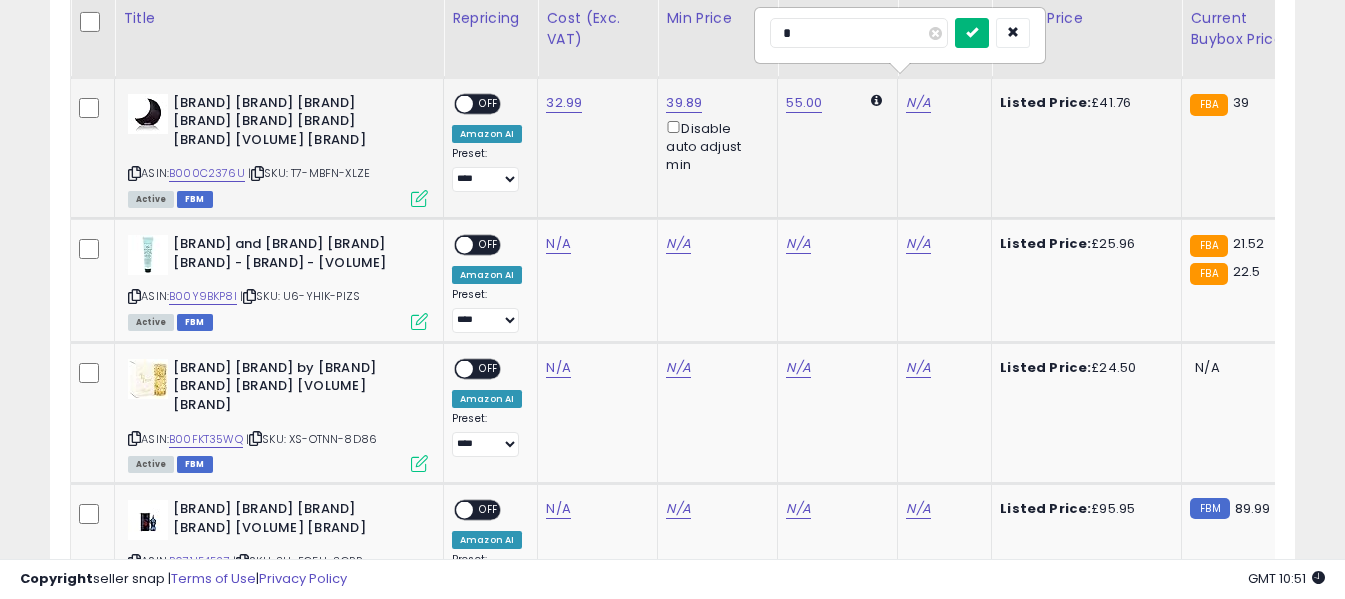 type on "*" 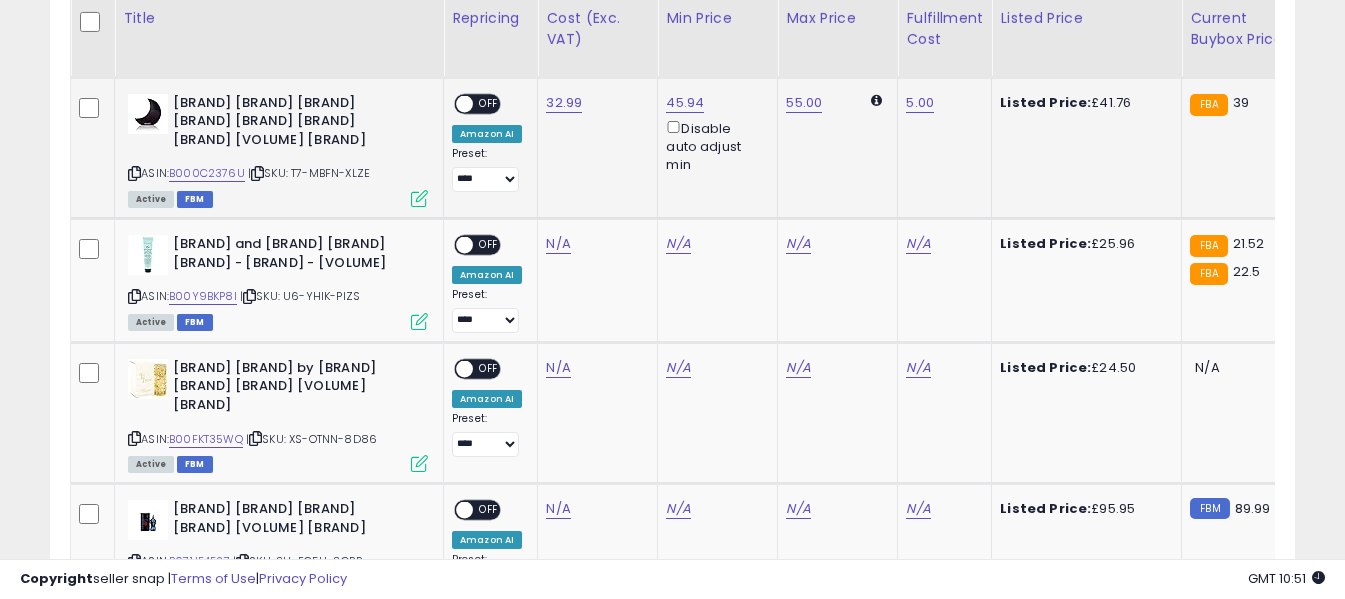 click on "OFF" at bounding box center (489, 103) 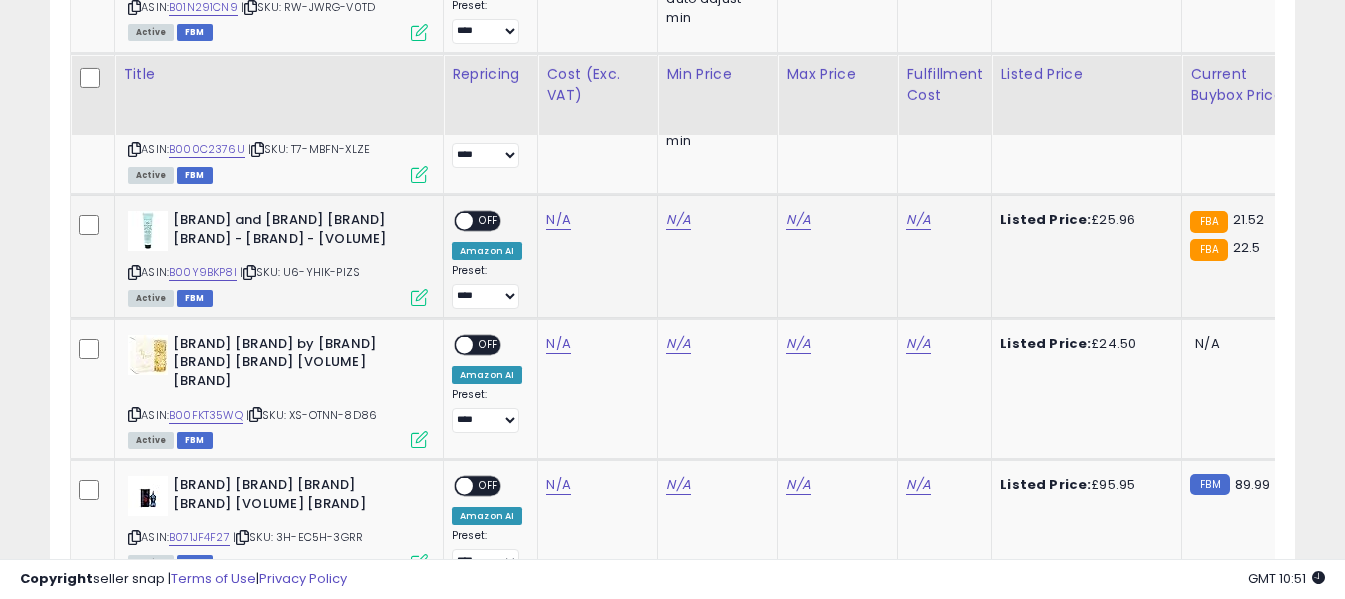 scroll, scrollTop: 1900, scrollLeft: 0, axis: vertical 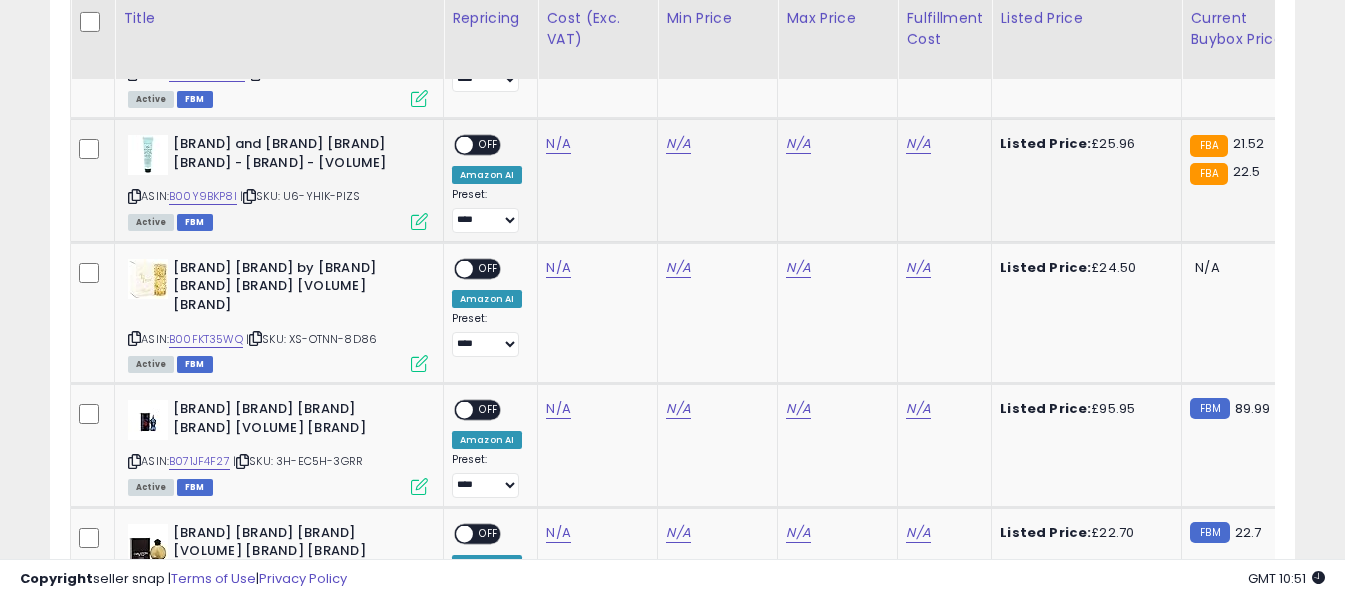 click on "ASIN:  B00Y9BKP8I    |   SKU: U6-YHIK-PIZS Active FBM" at bounding box center [278, 181] 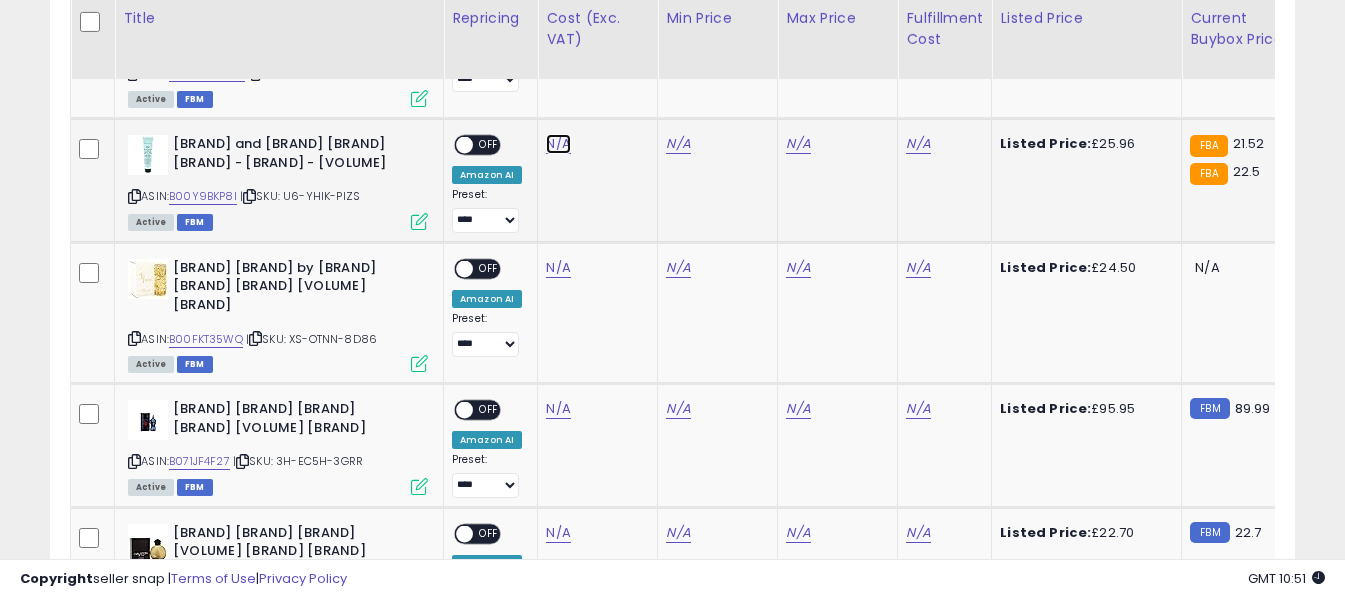 click on "N/A" at bounding box center [558, 144] 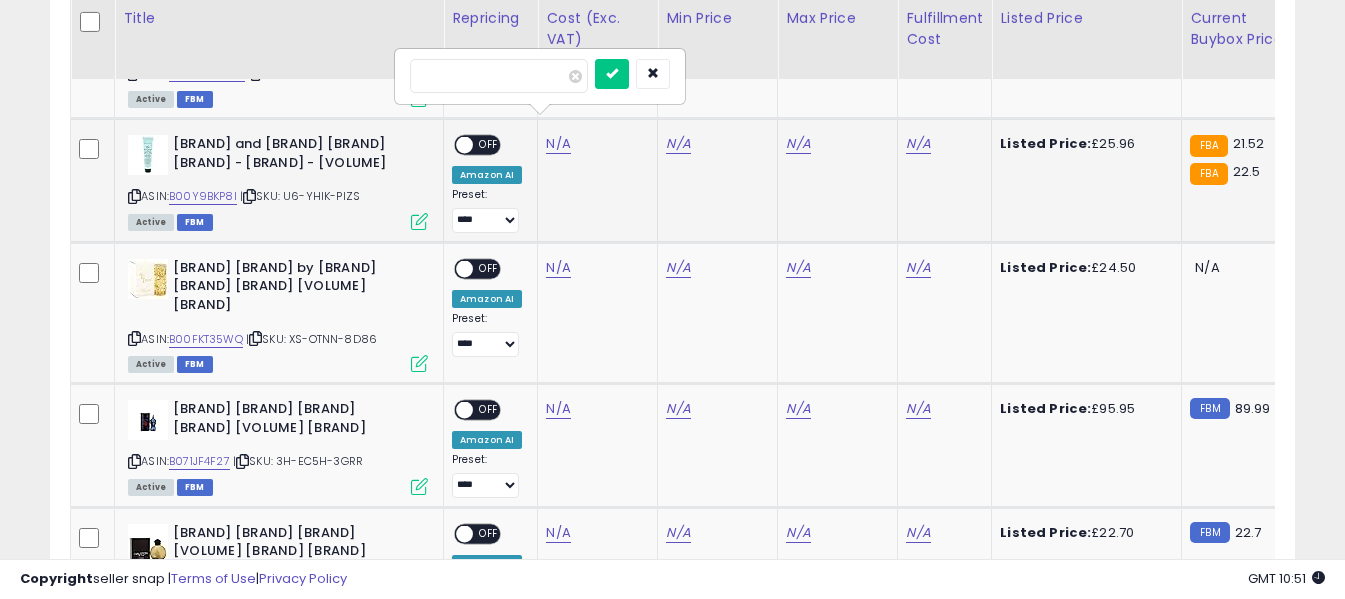 click at bounding box center (499, 76) 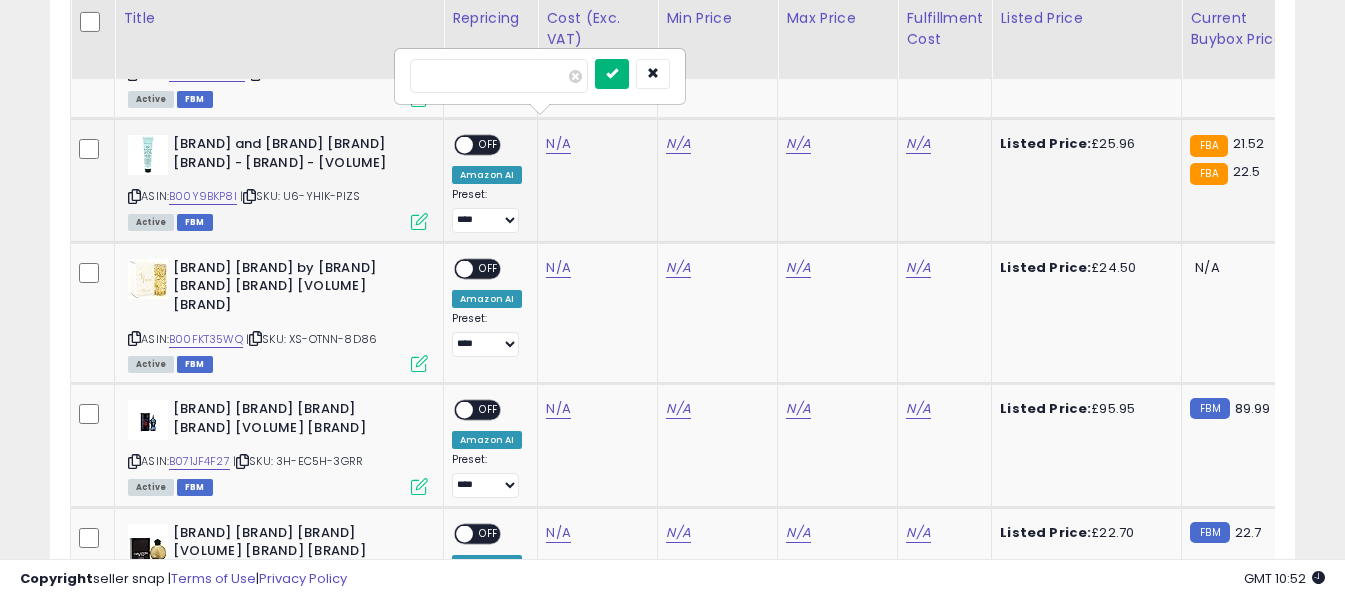type on "*****" 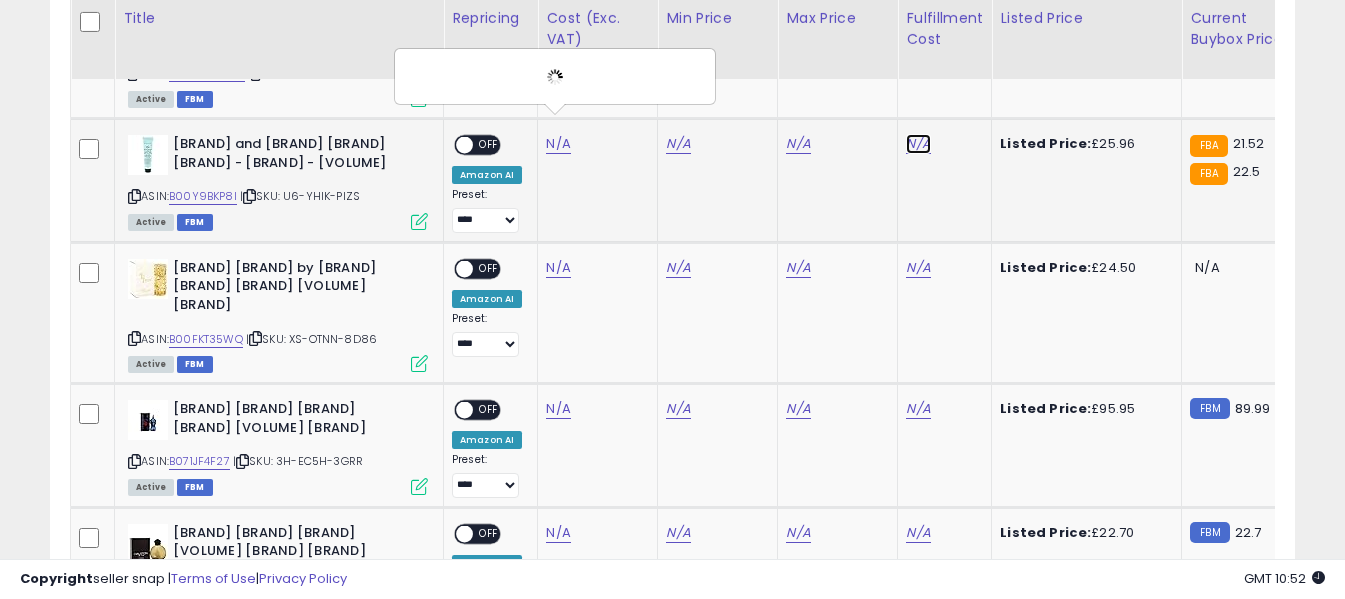 click on "N/A" at bounding box center [918, 144] 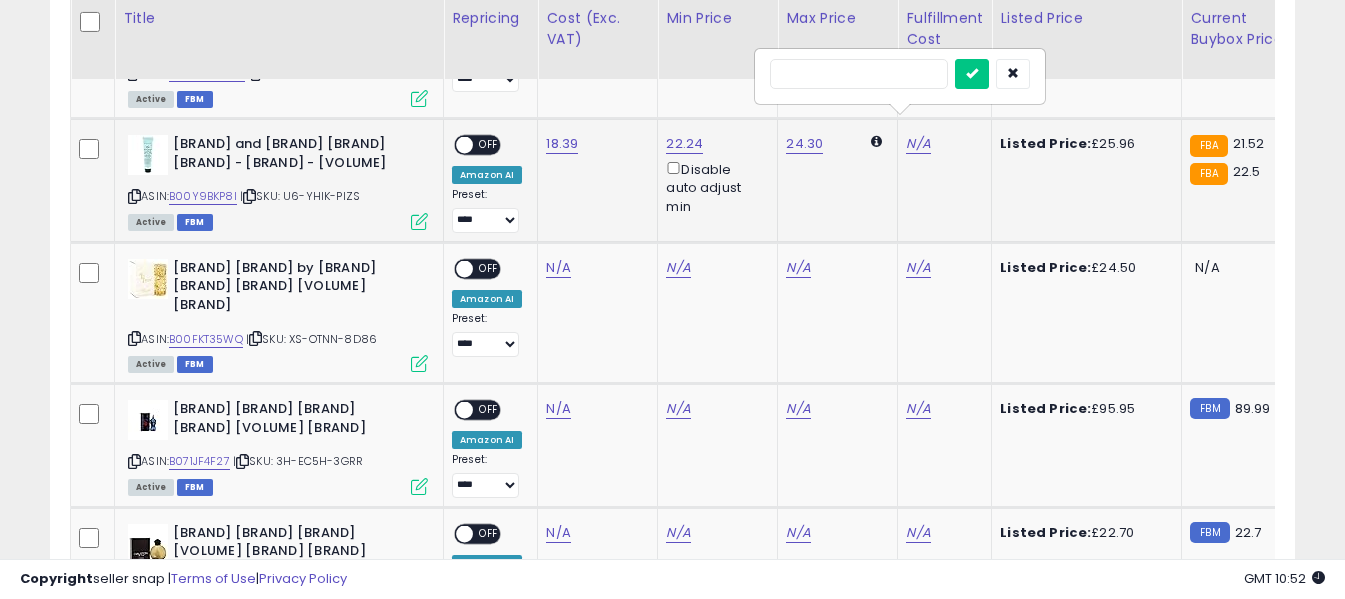 click at bounding box center (859, 74) 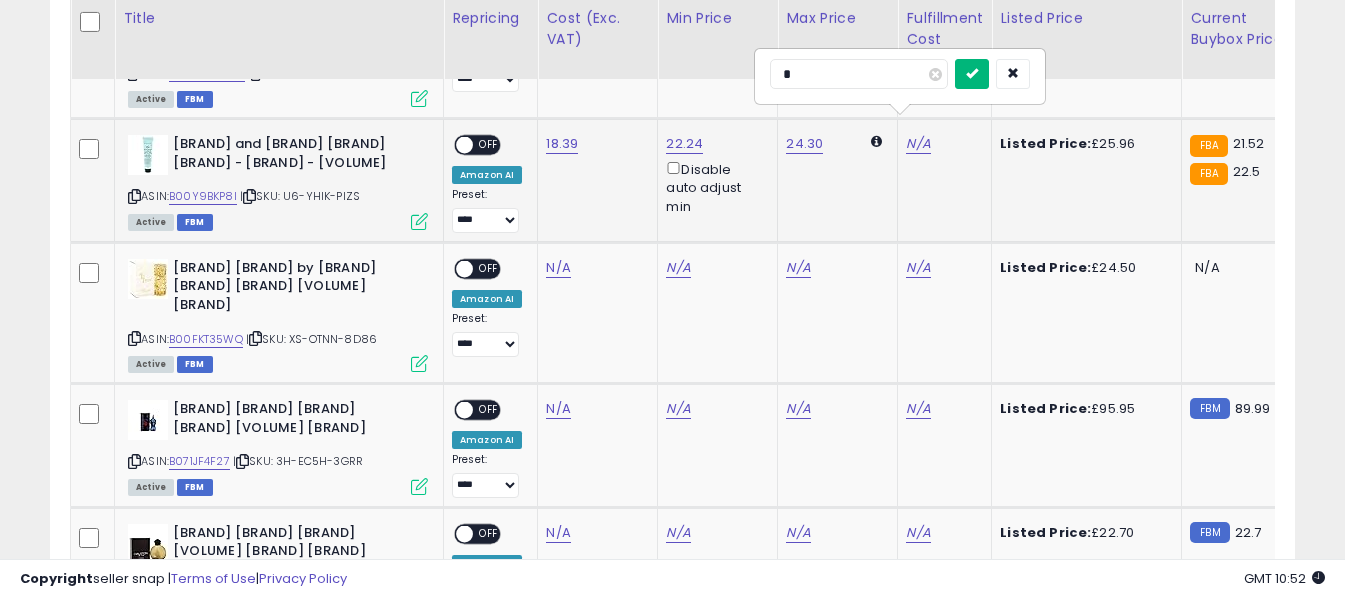 type on "*" 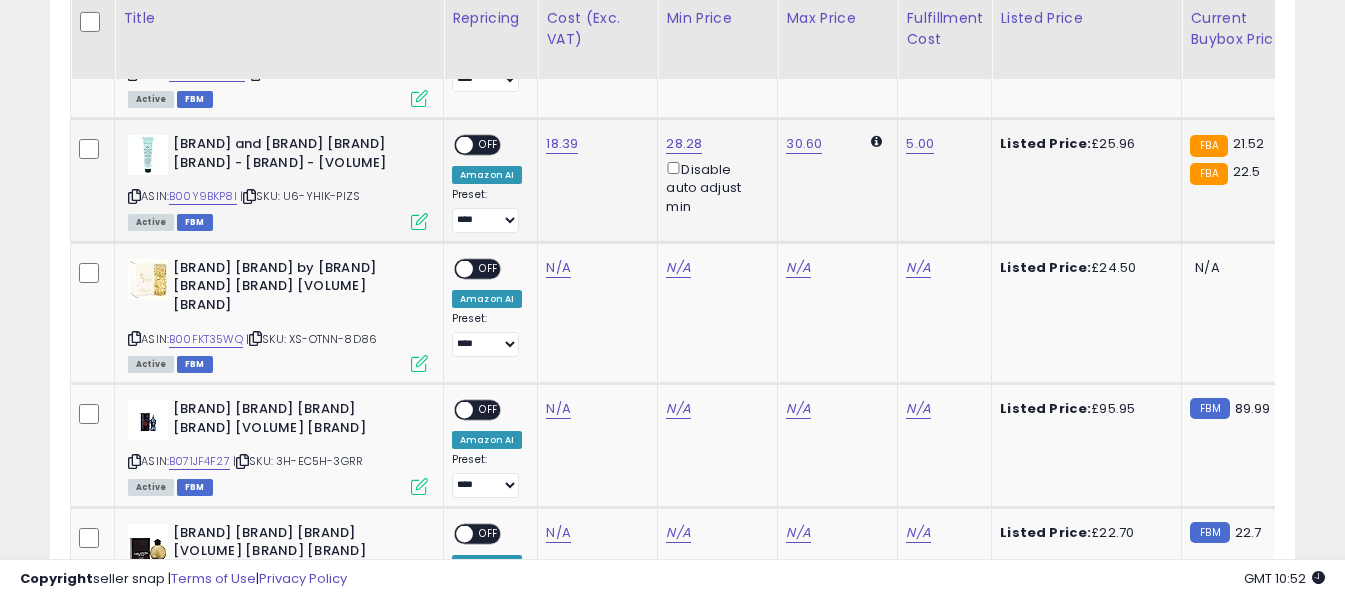 click on "OFF" at bounding box center [489, 145] 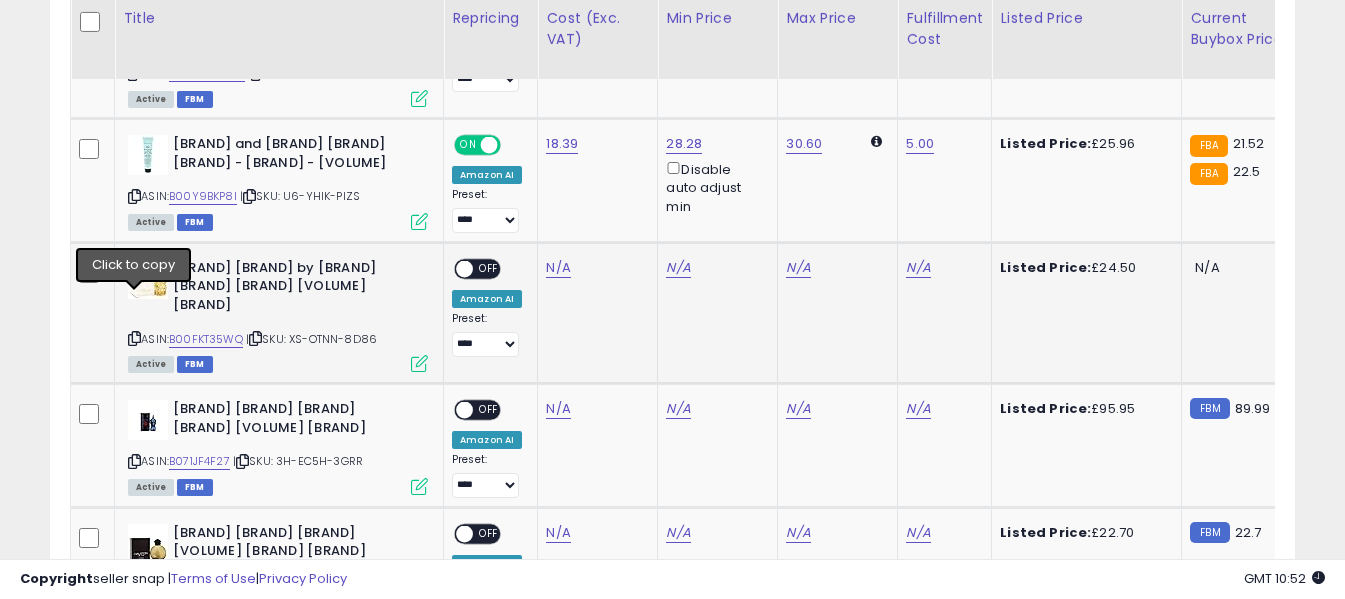 click at bounding box center [134, 338] 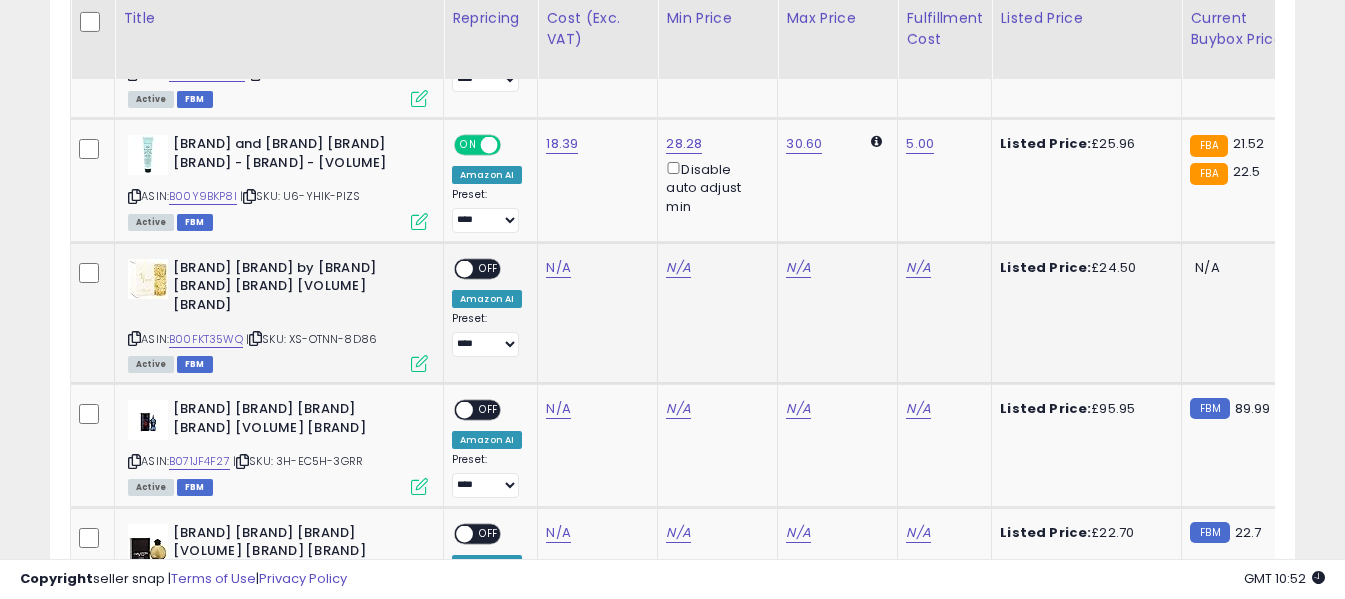 click on "N/A" 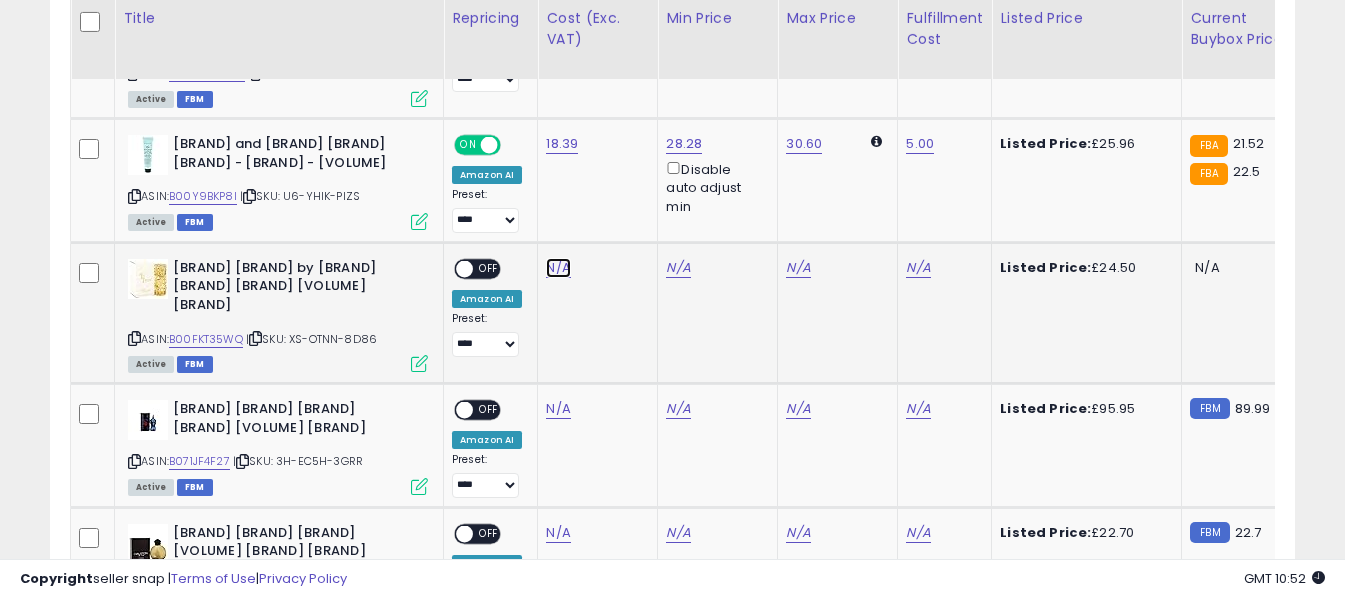 click on "N/A" at bounding box center (558, 268) 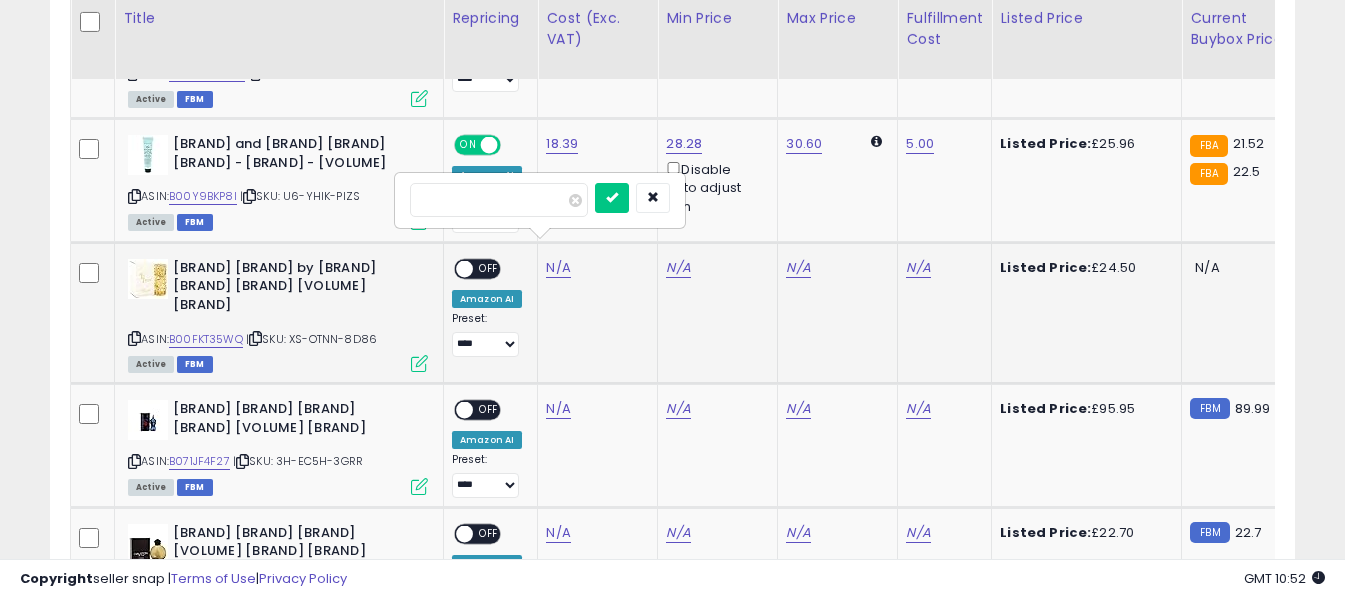 click at bounding box center (499, 200) 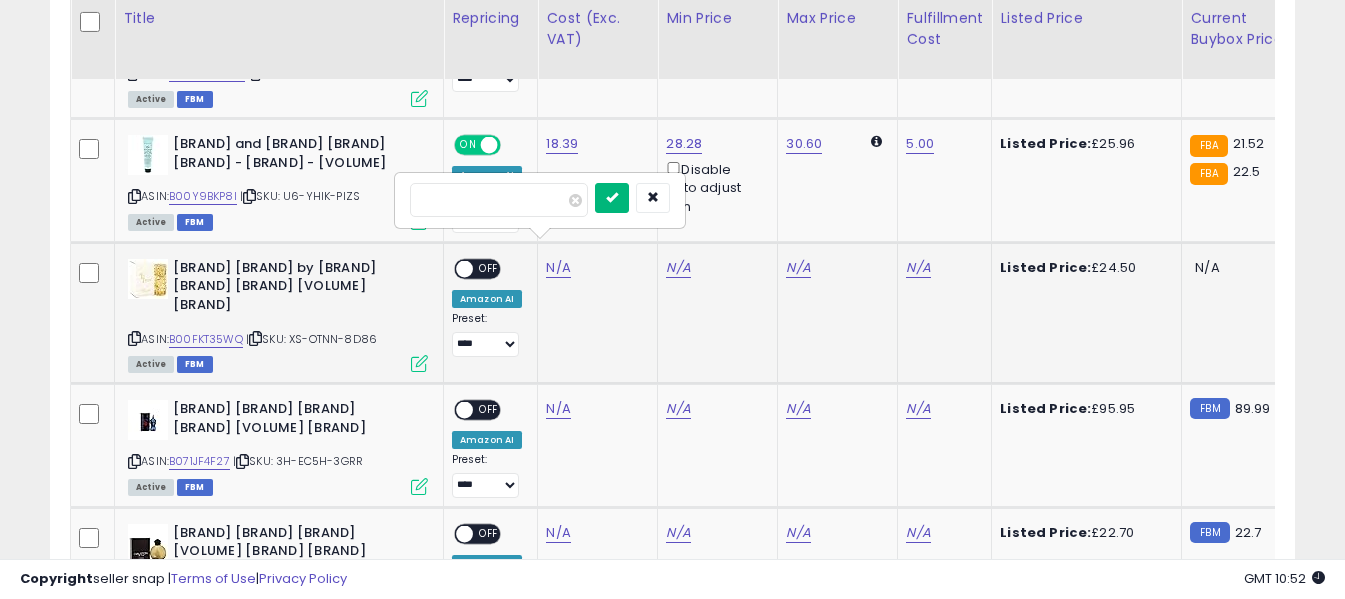 type on "*****" 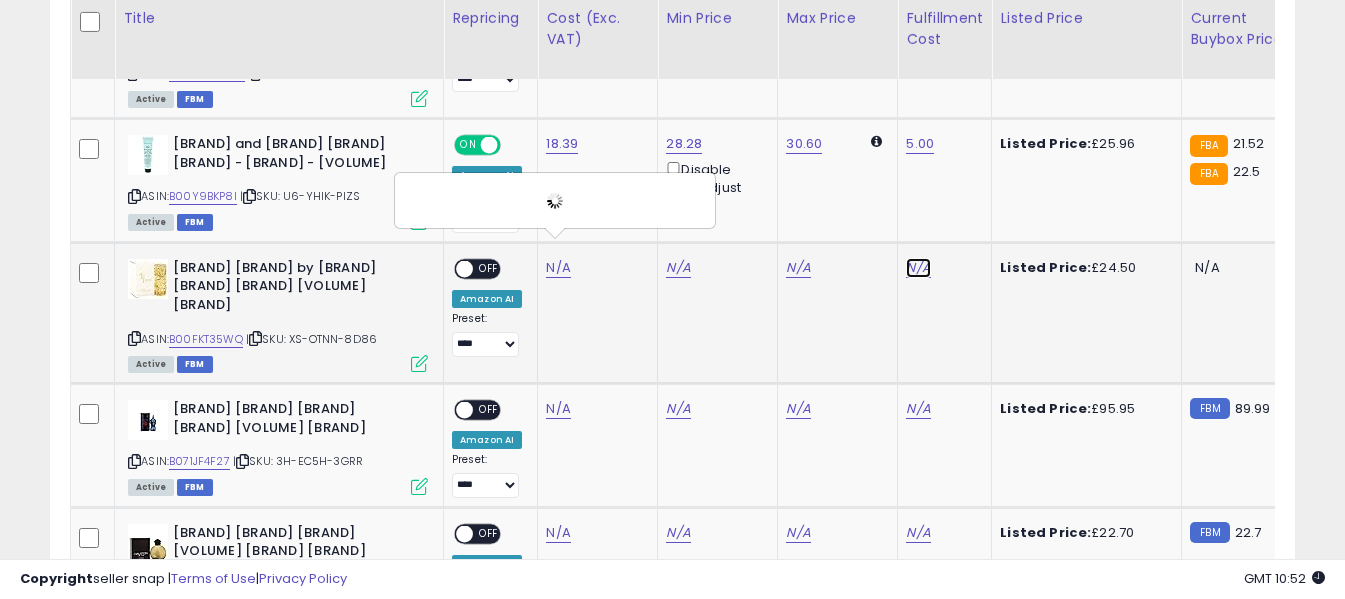 click on "N/A" at bounding box center (918, 268) 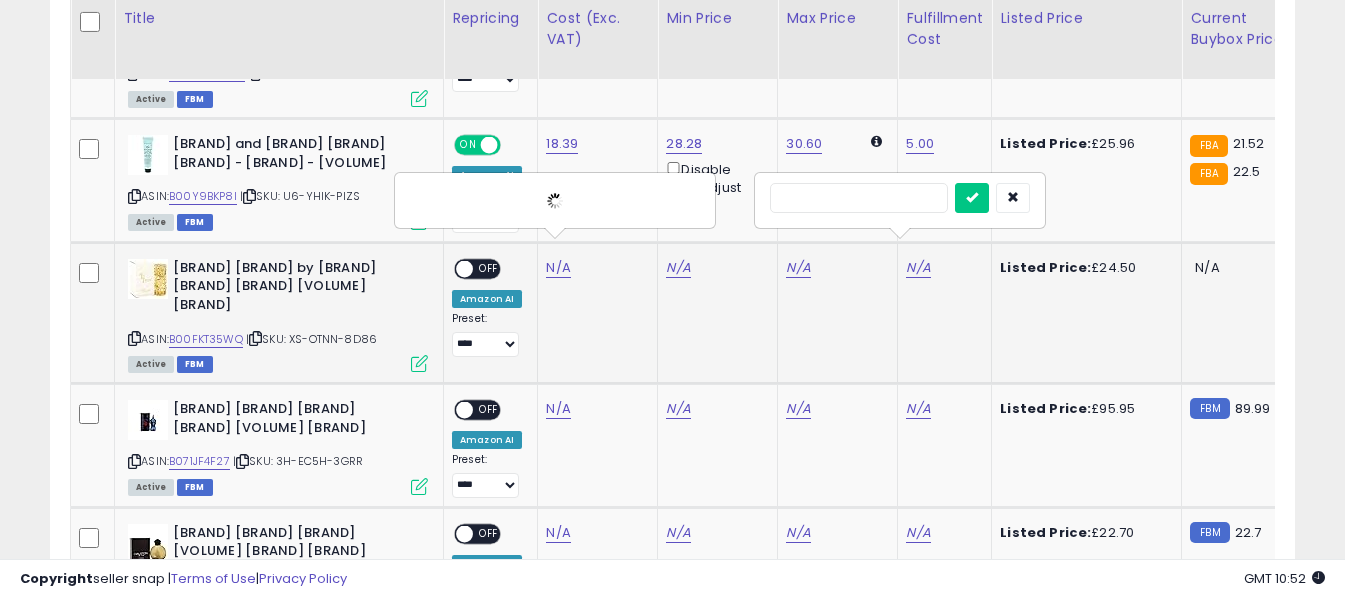 click at bounding box center (859, 198) 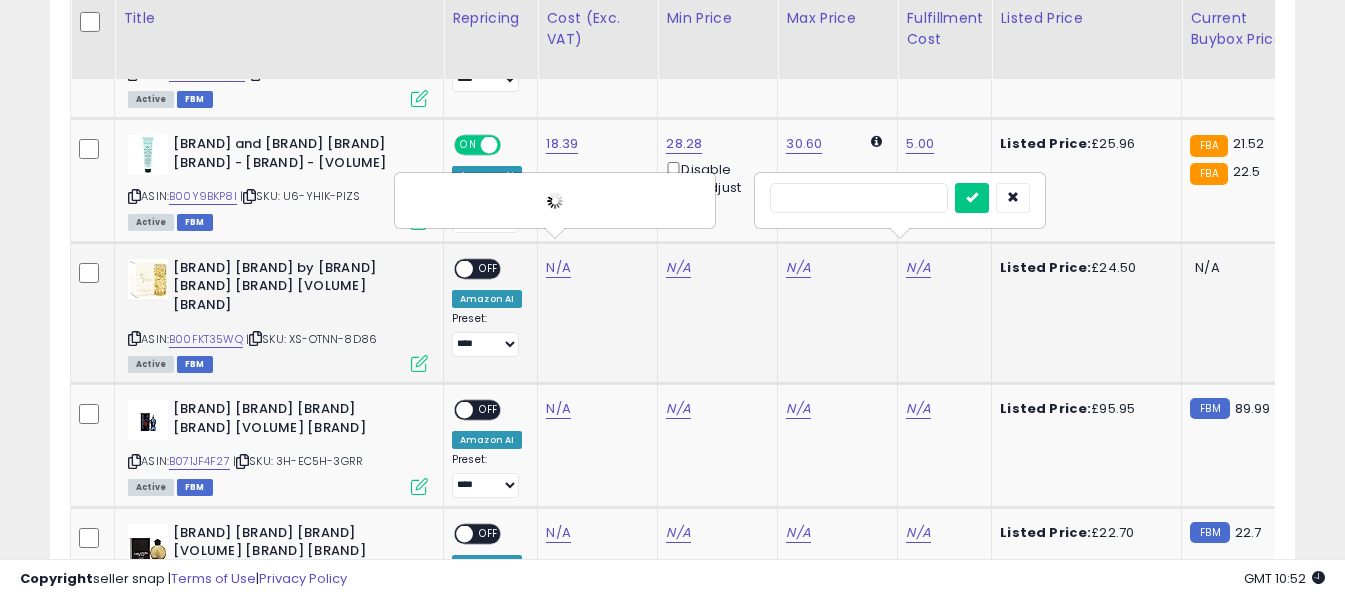 type on "*" 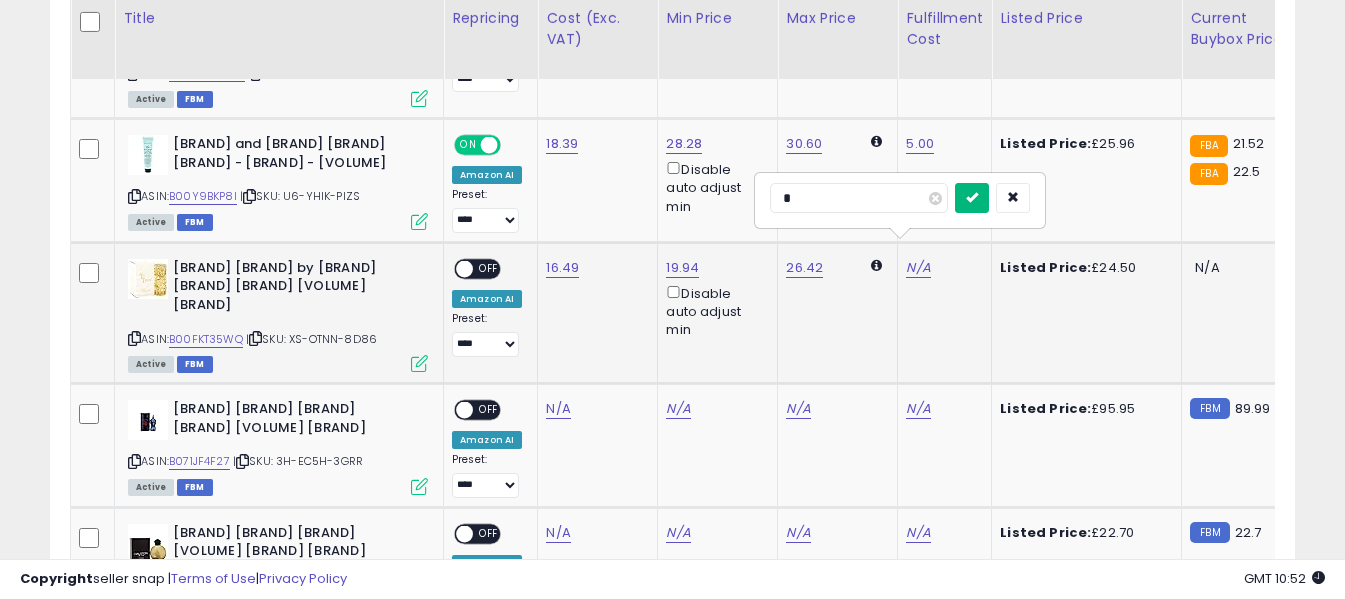 click at bounding box center (972, 197) 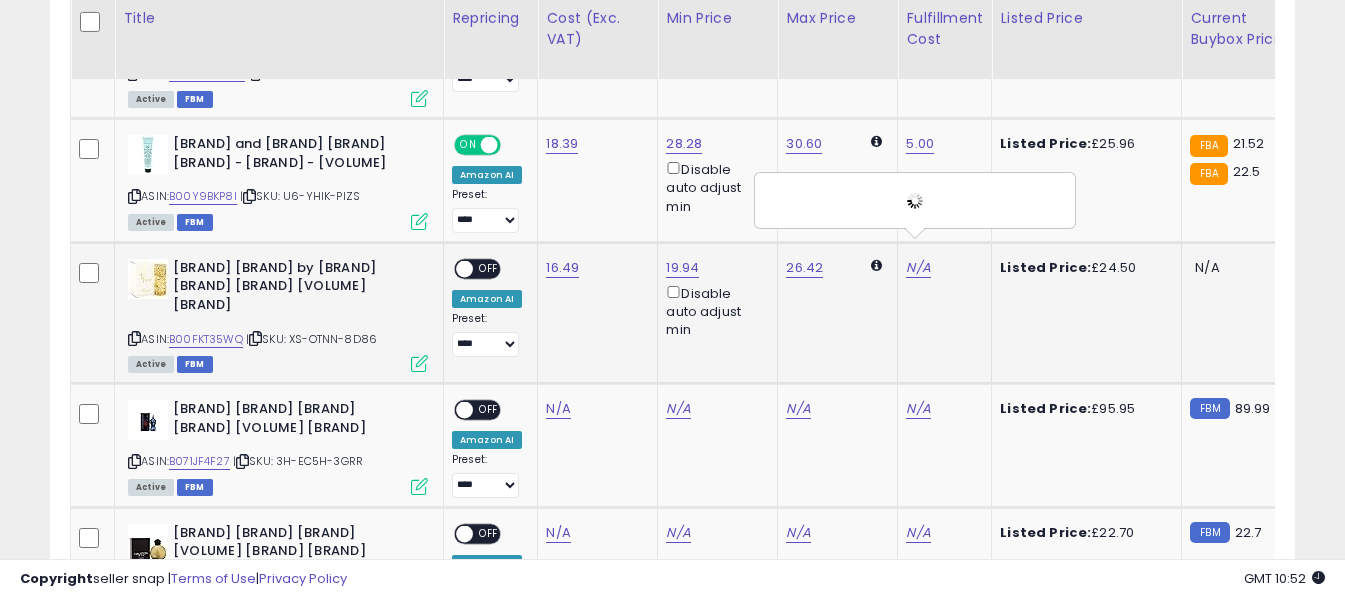 click on "OFF" at bounding box center (489, 268) 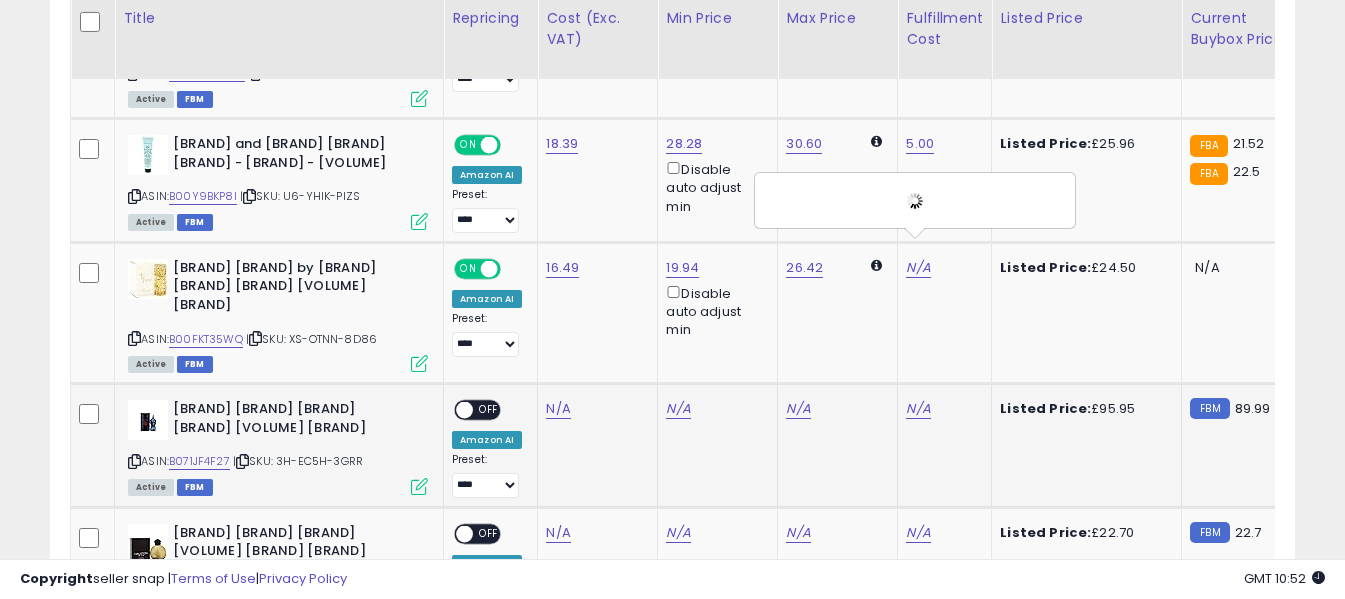 click at bounding box center [134, 461] 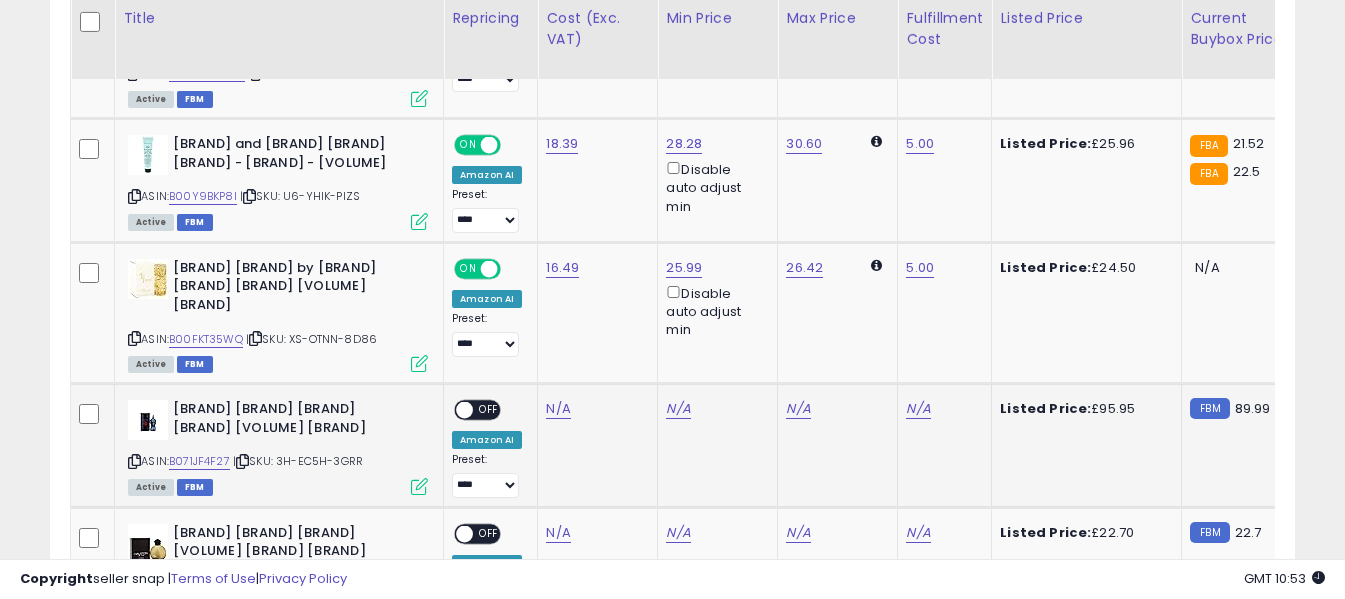 click on "N/A" 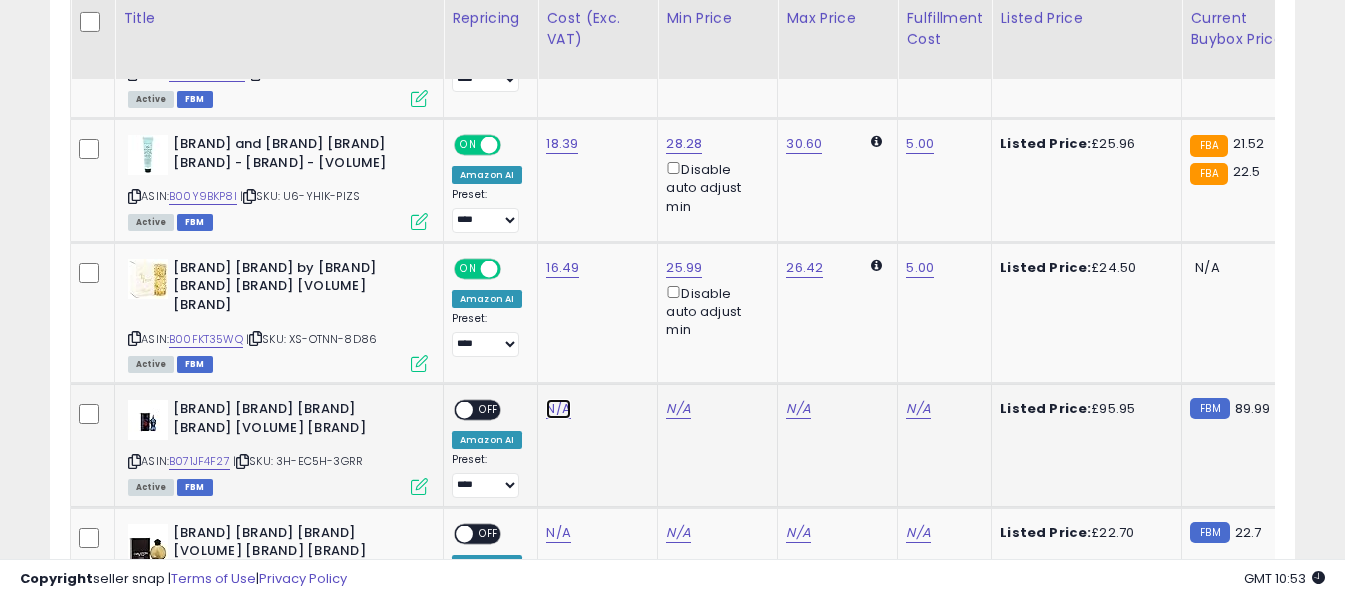 click on "N/A" at bounding box center (558, 409) 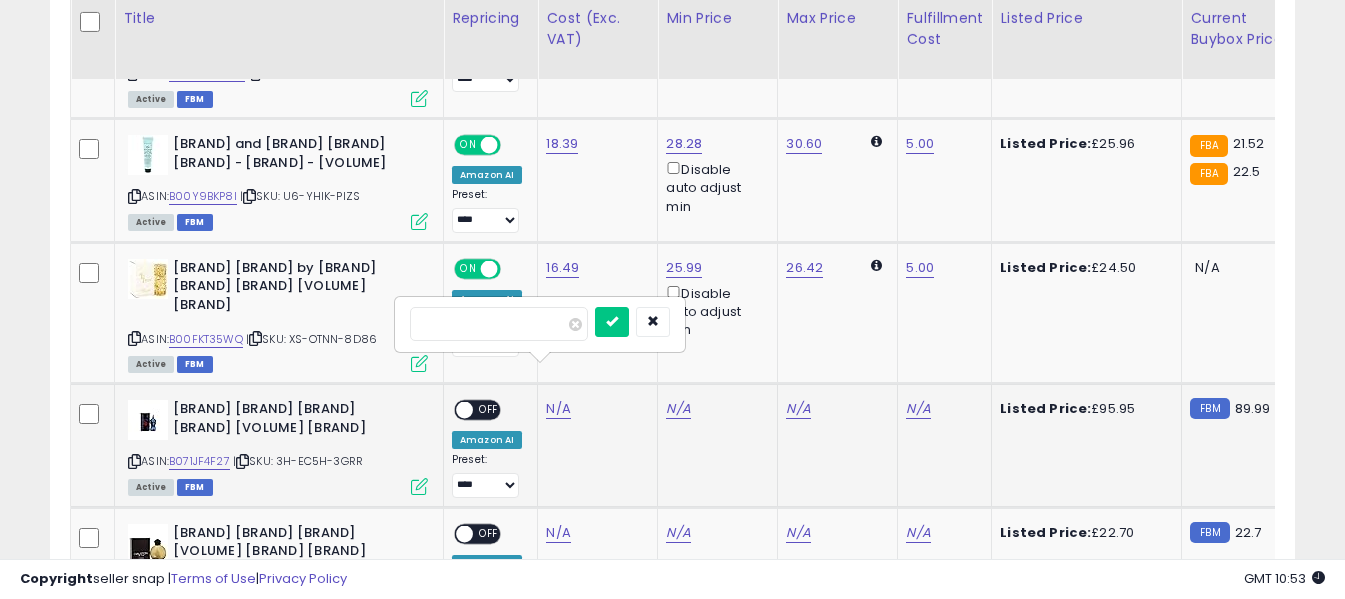 click at bounding box center [499, 324] 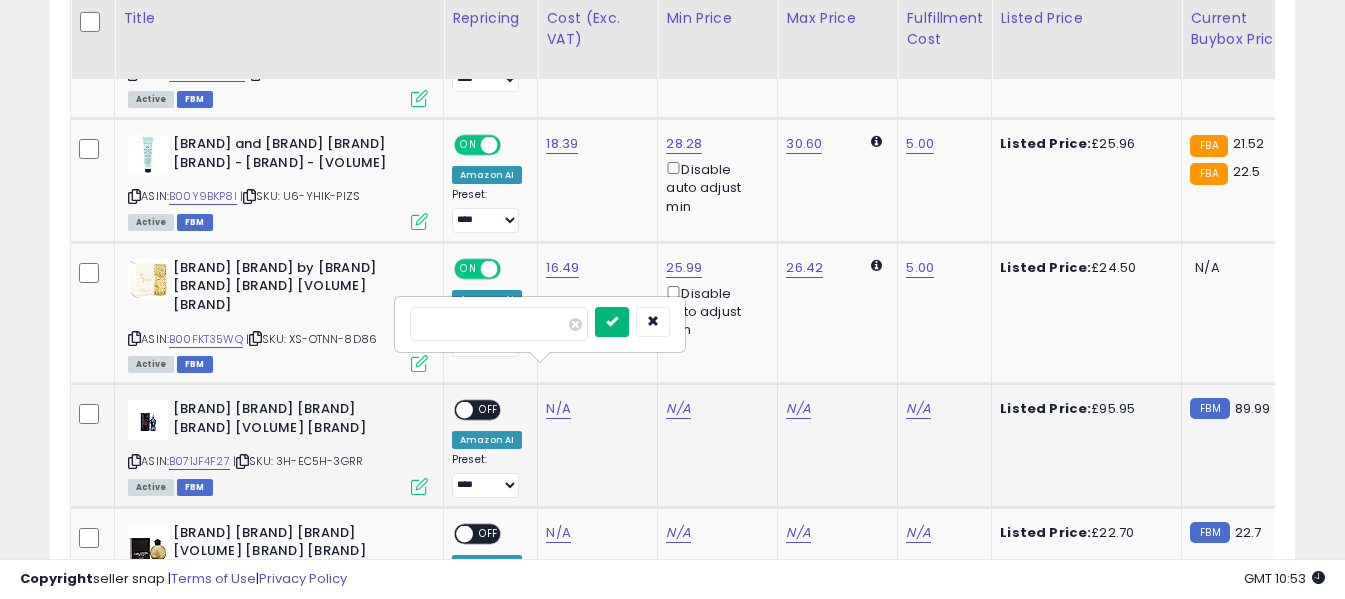 click at bounding box center (612, 321) 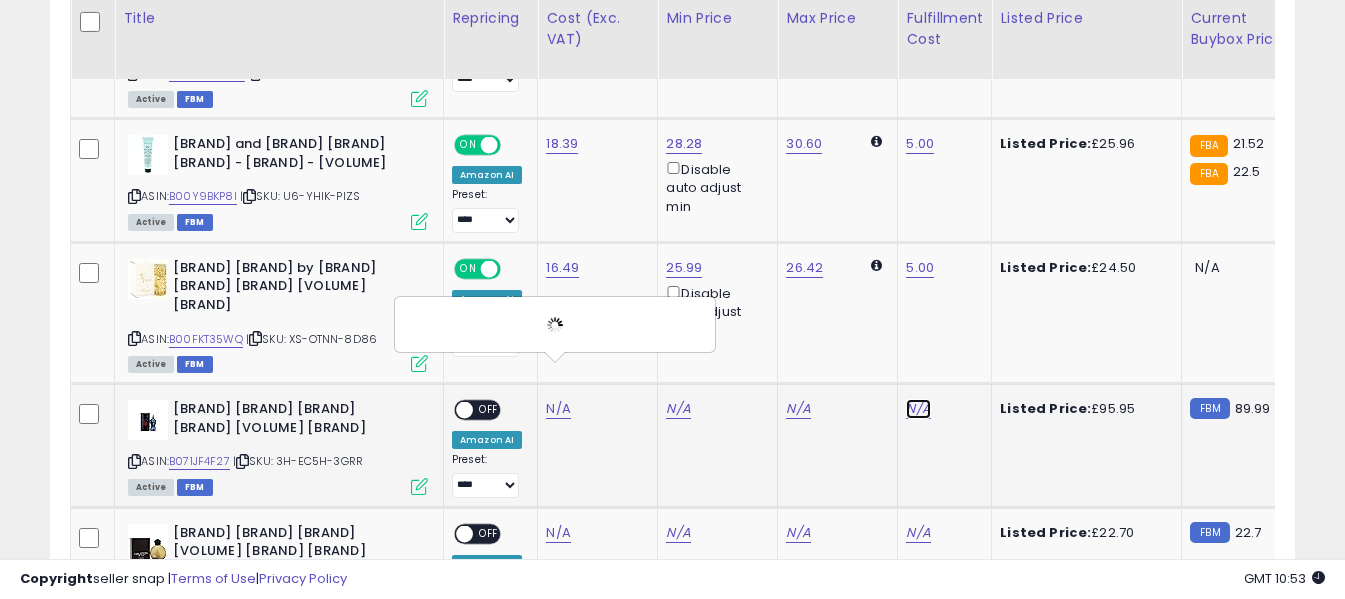 click on "N/A" at bounding box center (918, 409) 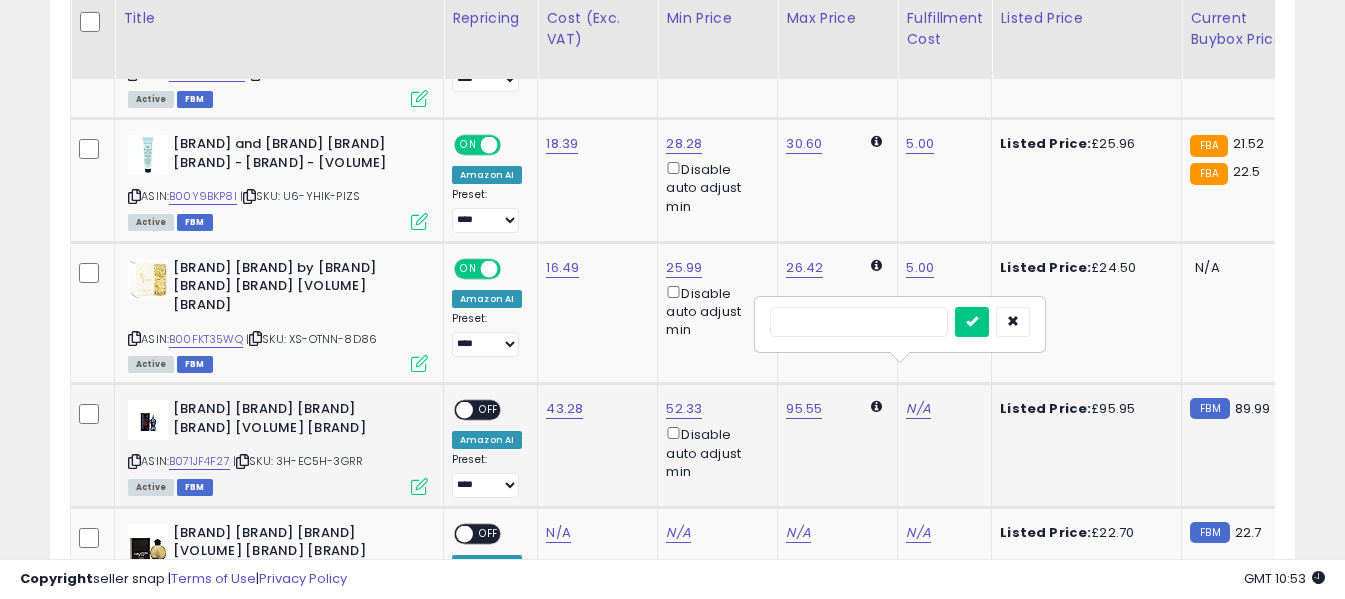 click at bounding box center [859, 322] 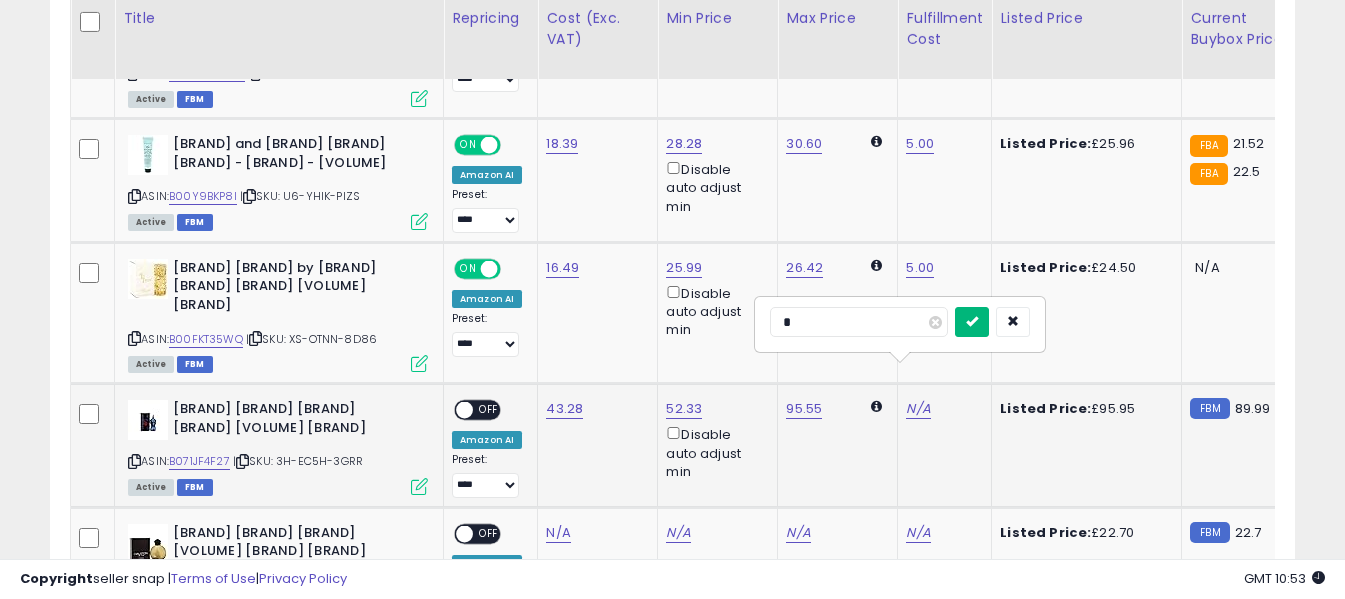 click at bounding box center (972, 321) 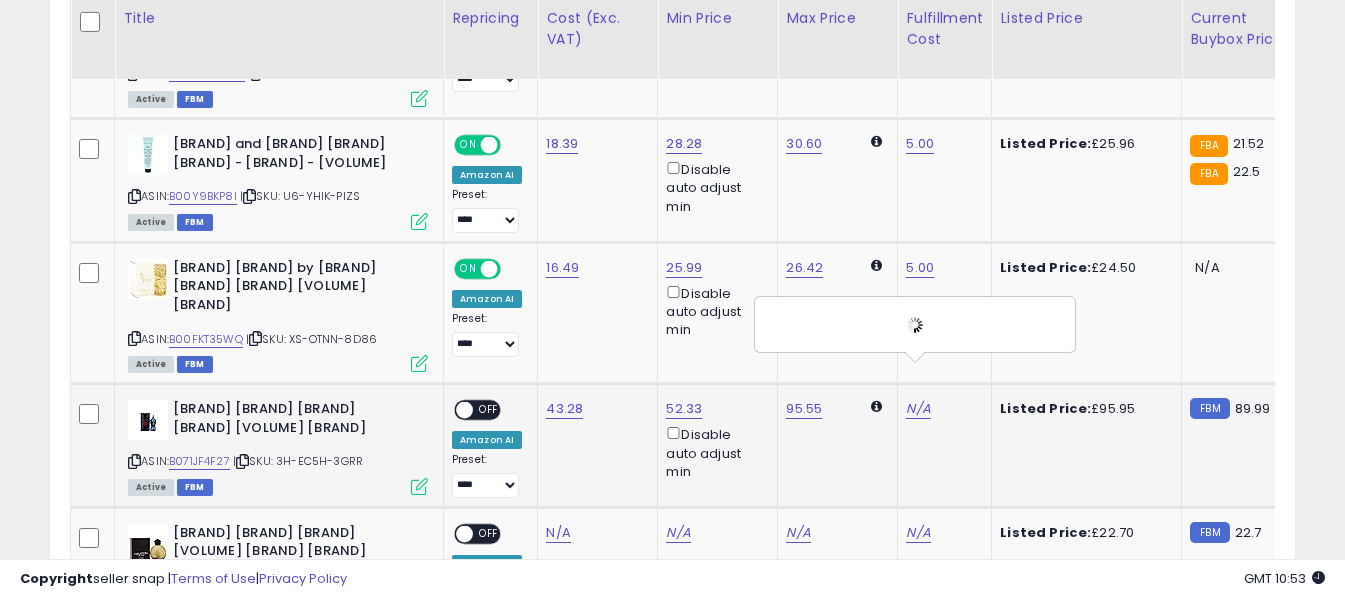 click on "OFF" at bounding box center (489, 410) 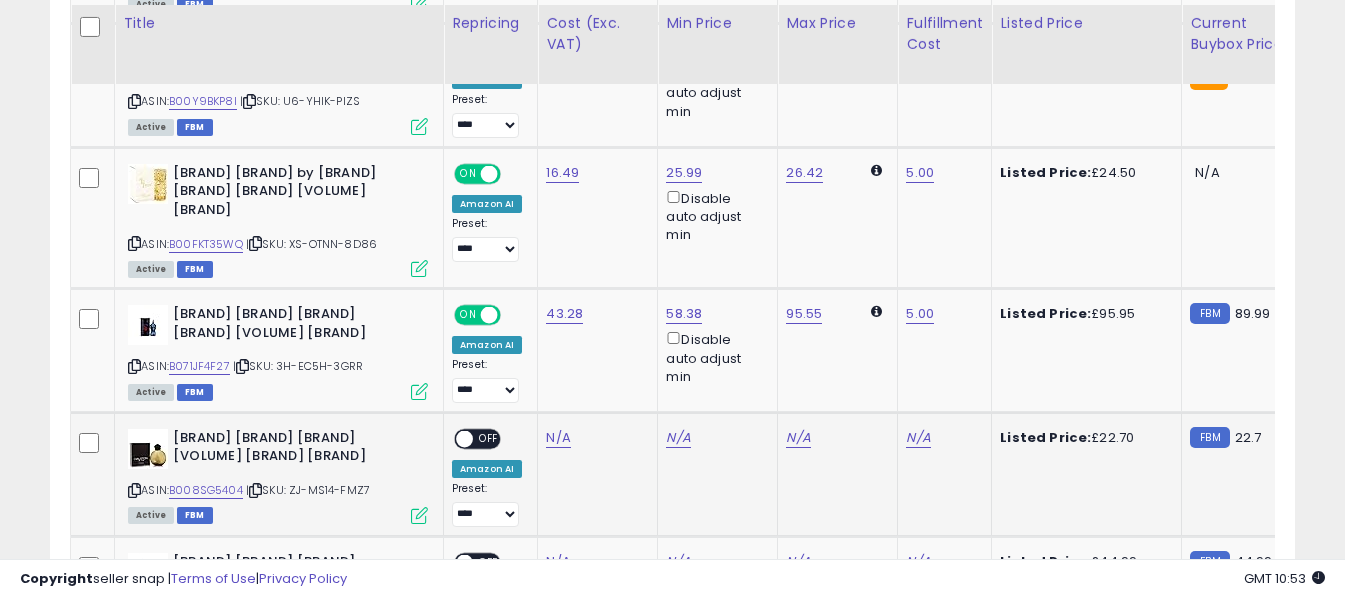 scroll, scrollTop: 2000, scrollLeft: 0, axis: vertical 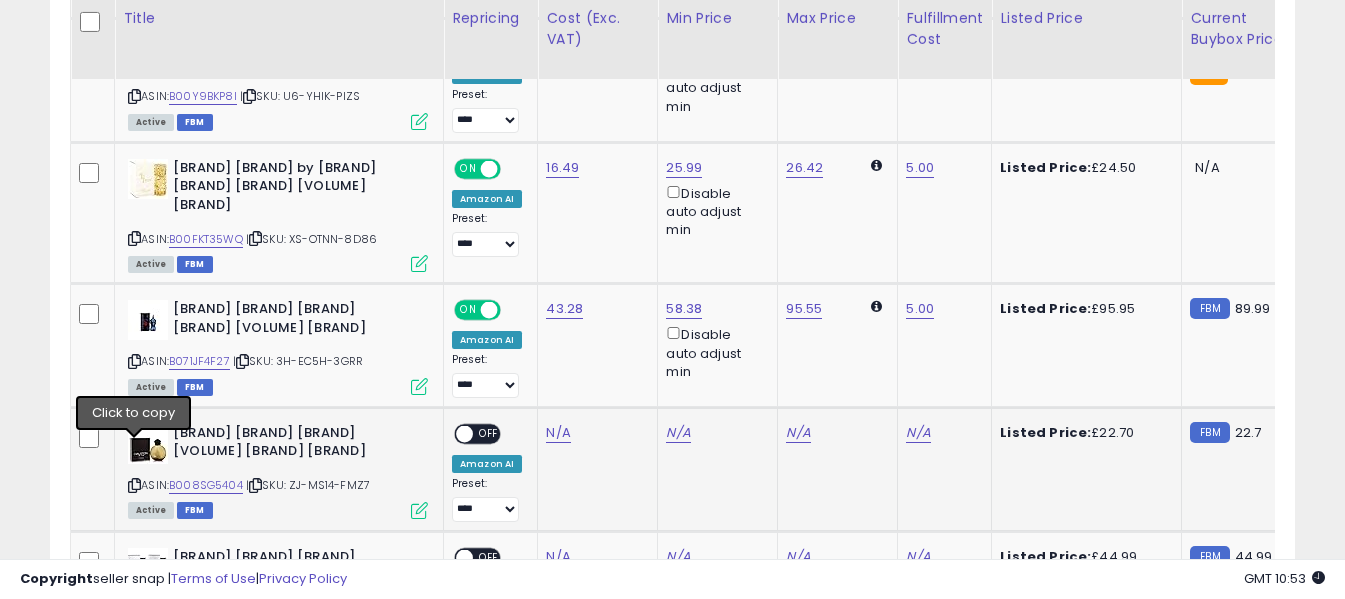 click at bounding box center (134, 485) 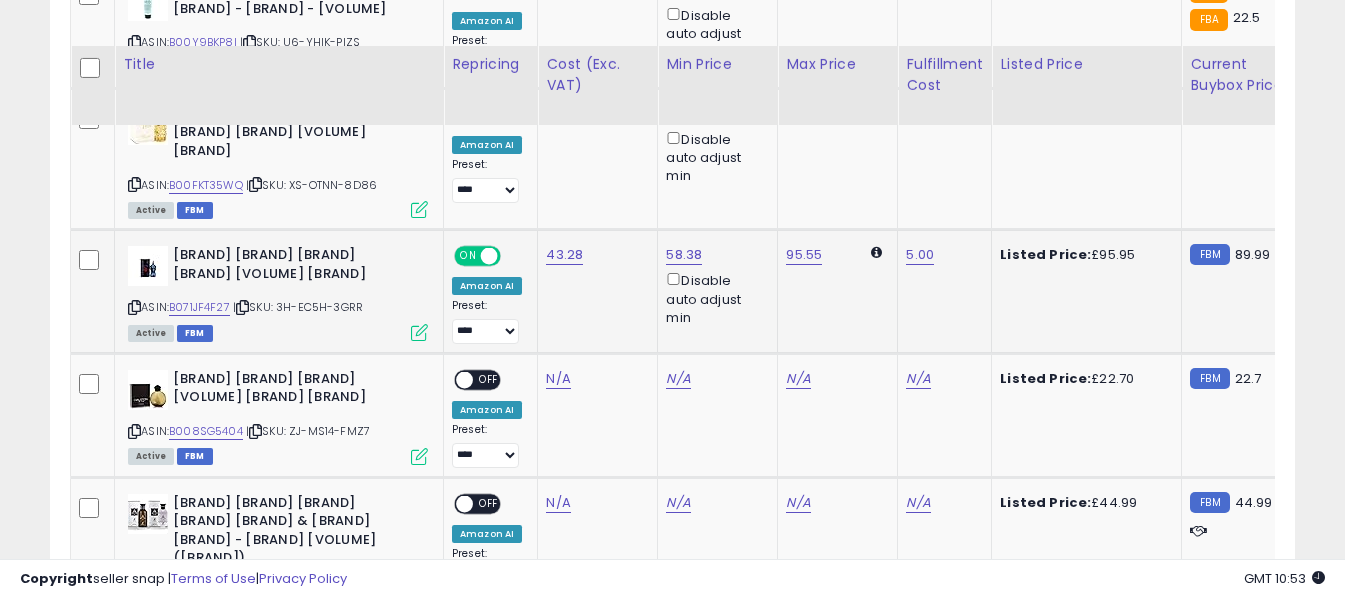 scroll, scrollTop: 2100, scrollLeft: 0, axis: vertical 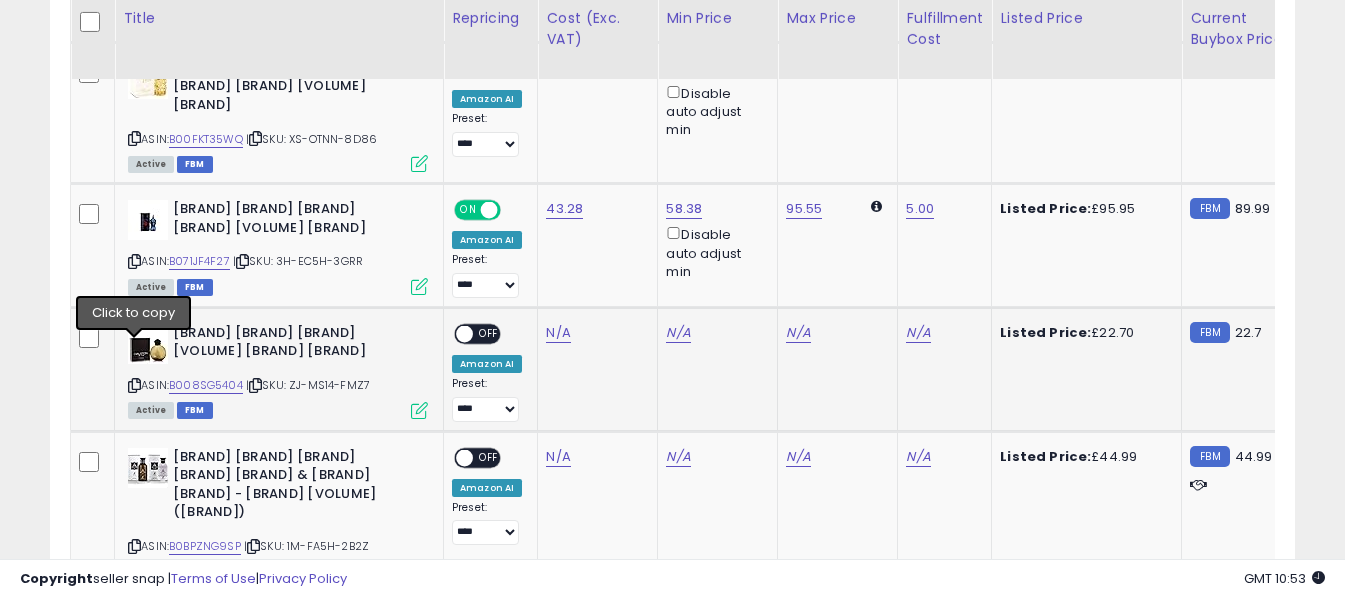 click at bounding box center [134, 385] 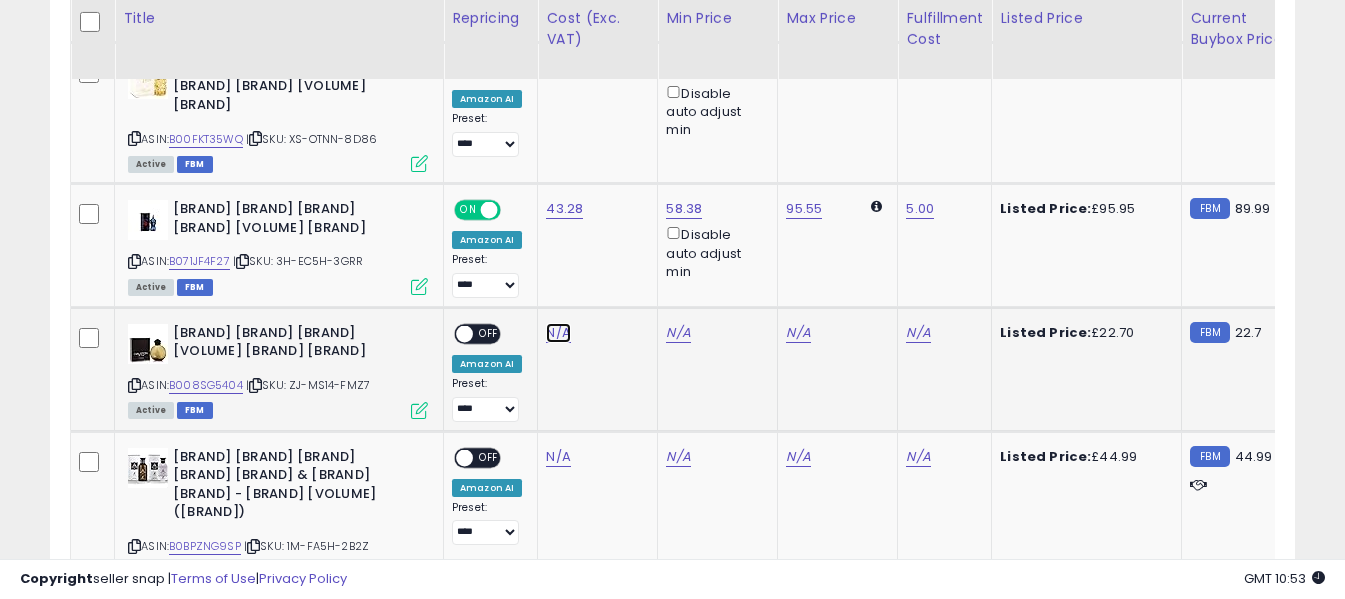 click on "N/A" at bounding box center (558, 333) 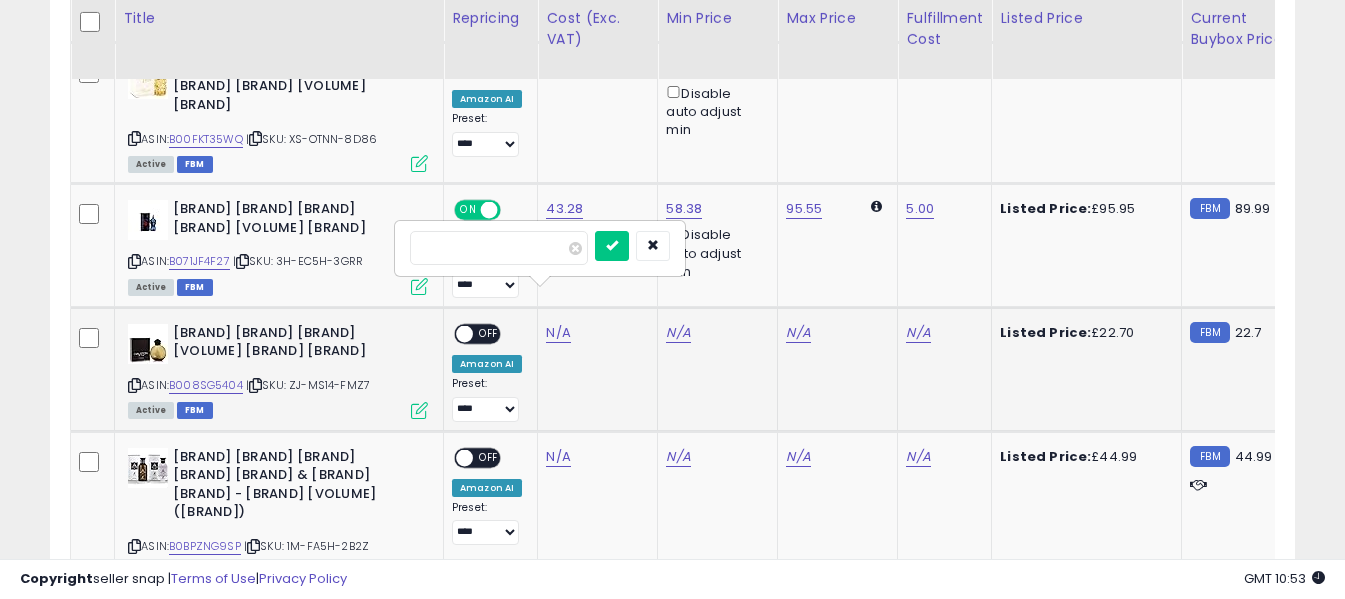 click at bounding box center [499, 248] 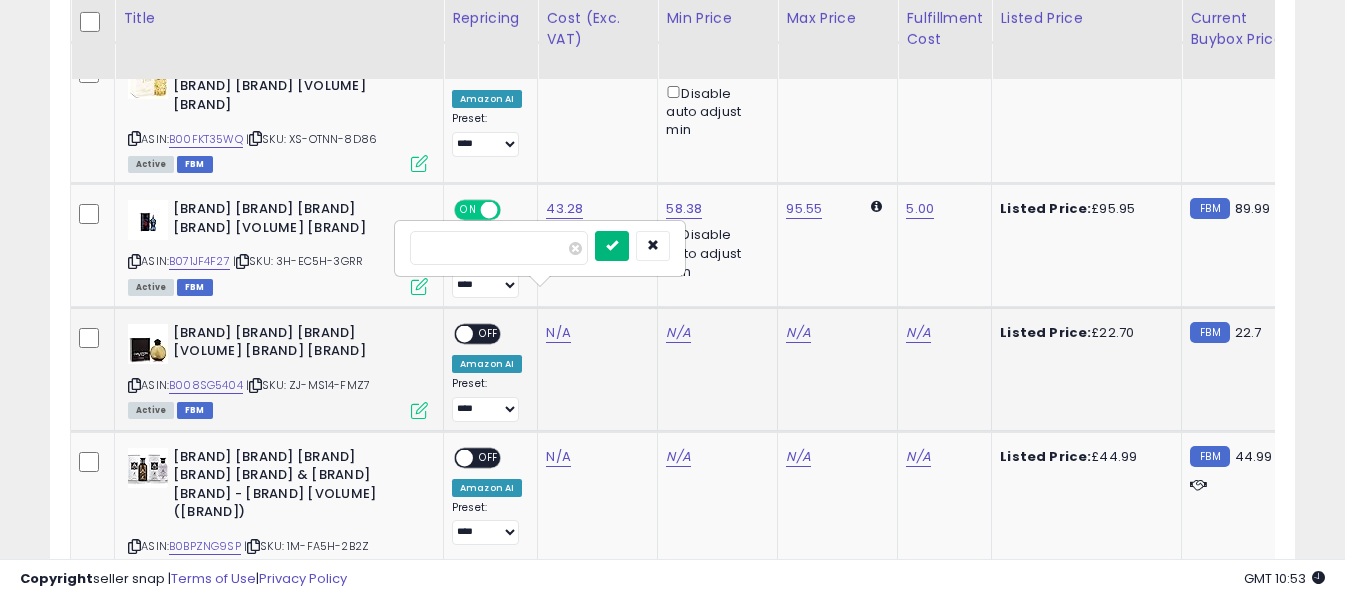 click at bounding box center [612, 246] 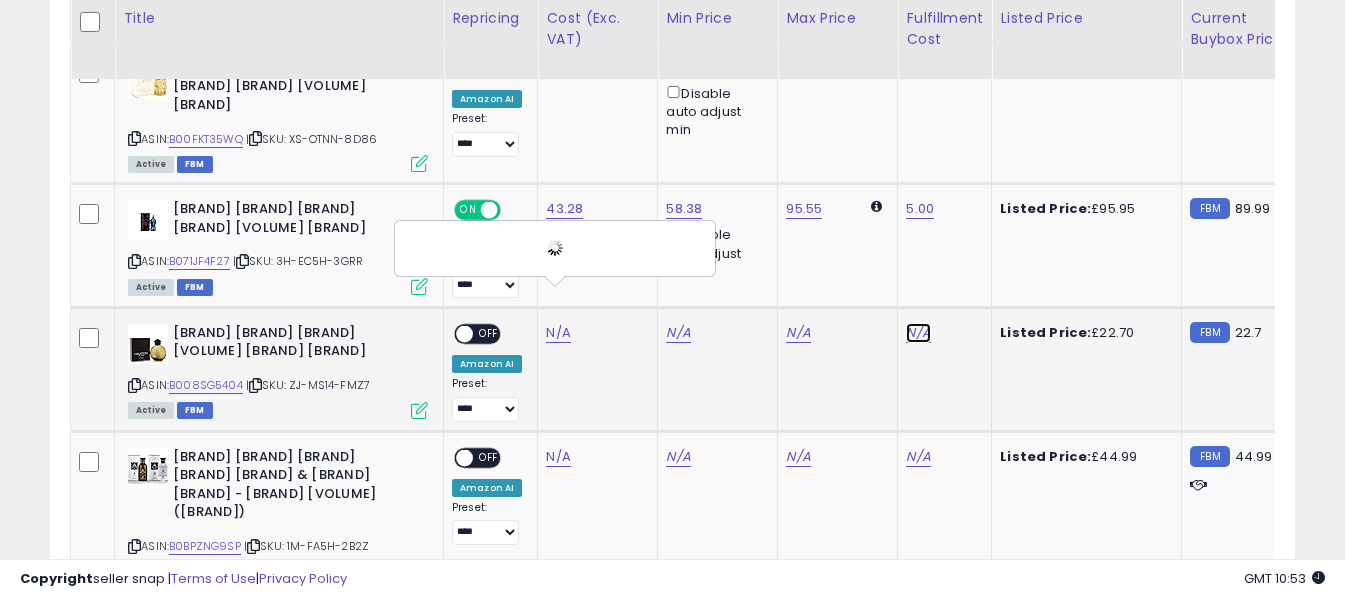 click on "N/A" at bounding box center [918, 333] 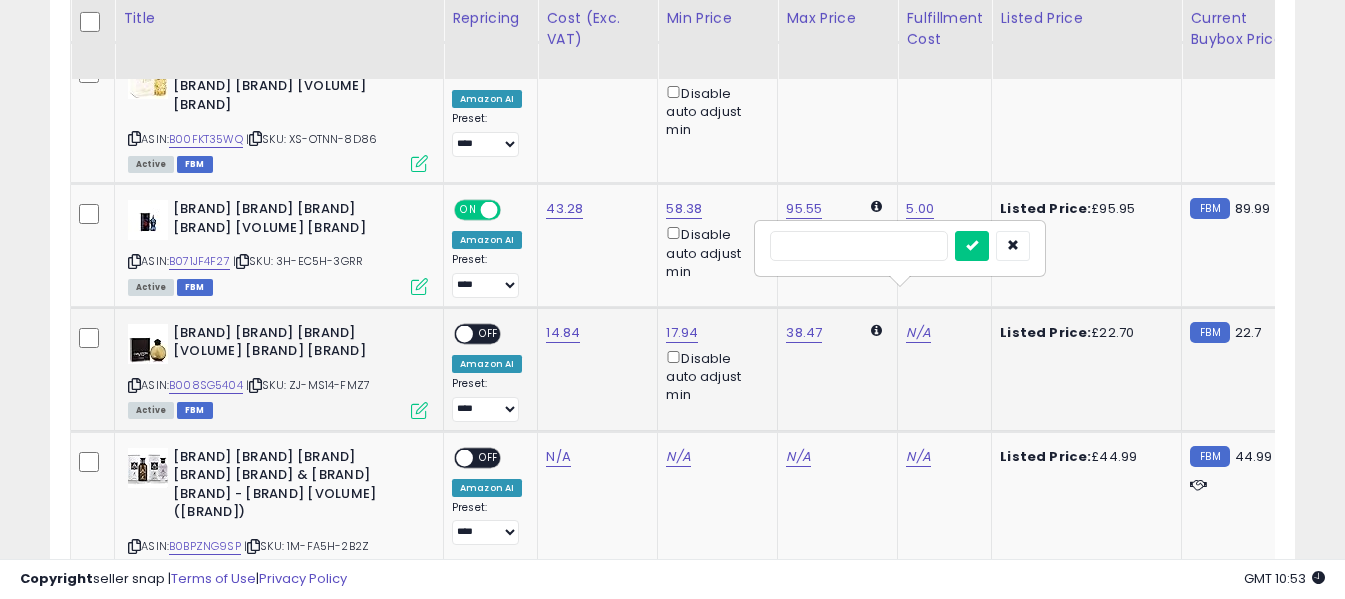 click at bounding box center [859, 246] 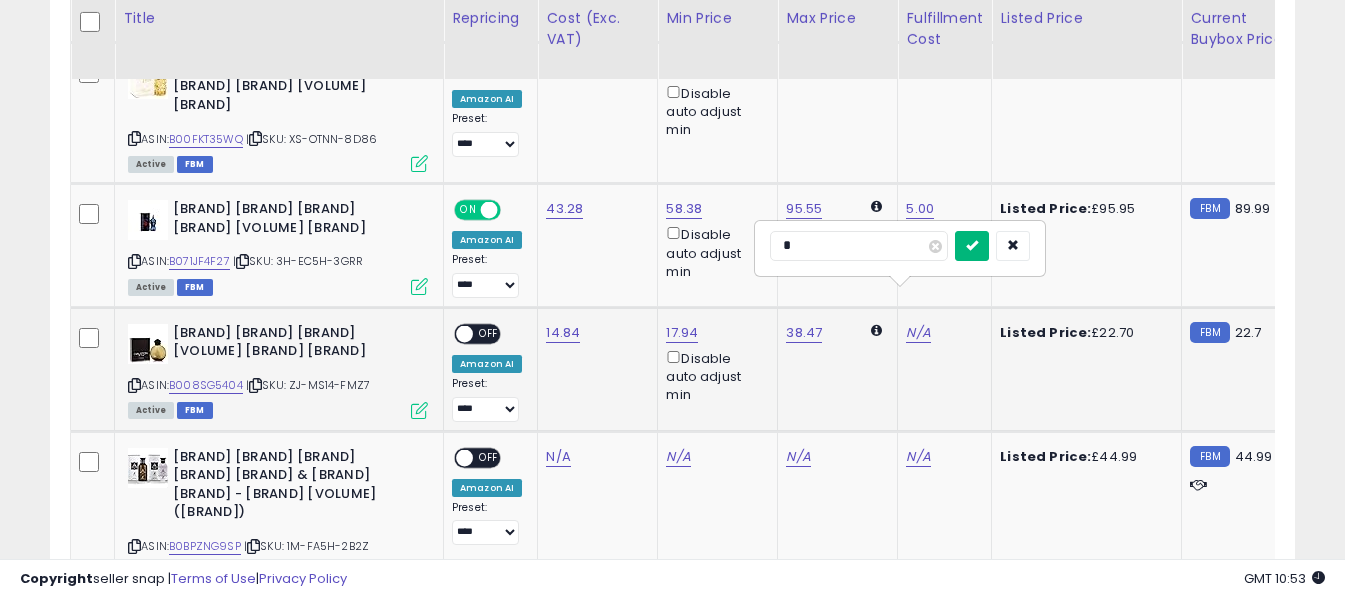 type on "*" 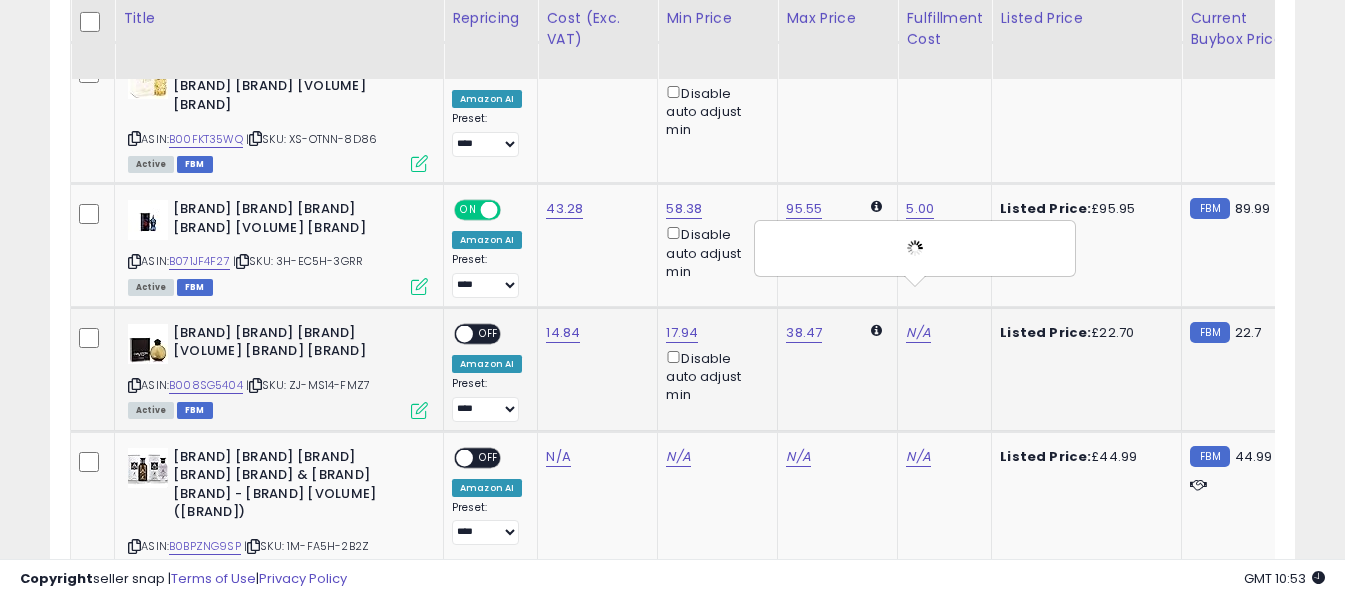 click on "OFF" at bounding box center (489, 334) 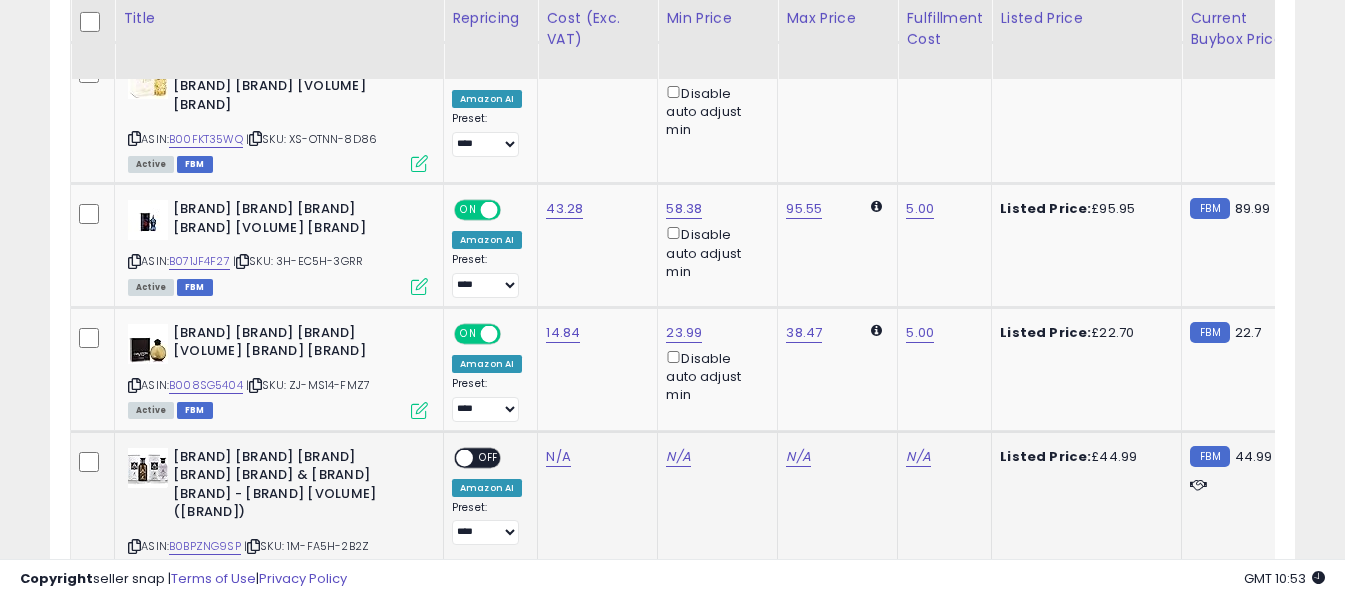click at bounding box center (134, 546) 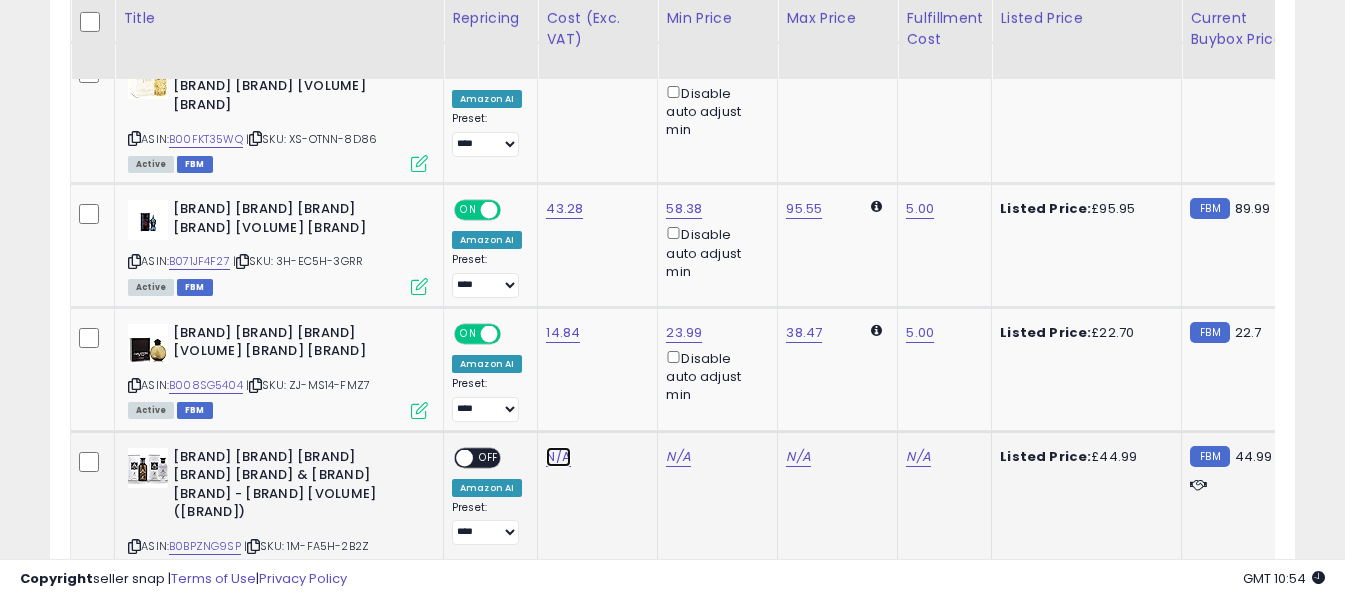 click on "N/A" at bounding box center [558, 457] 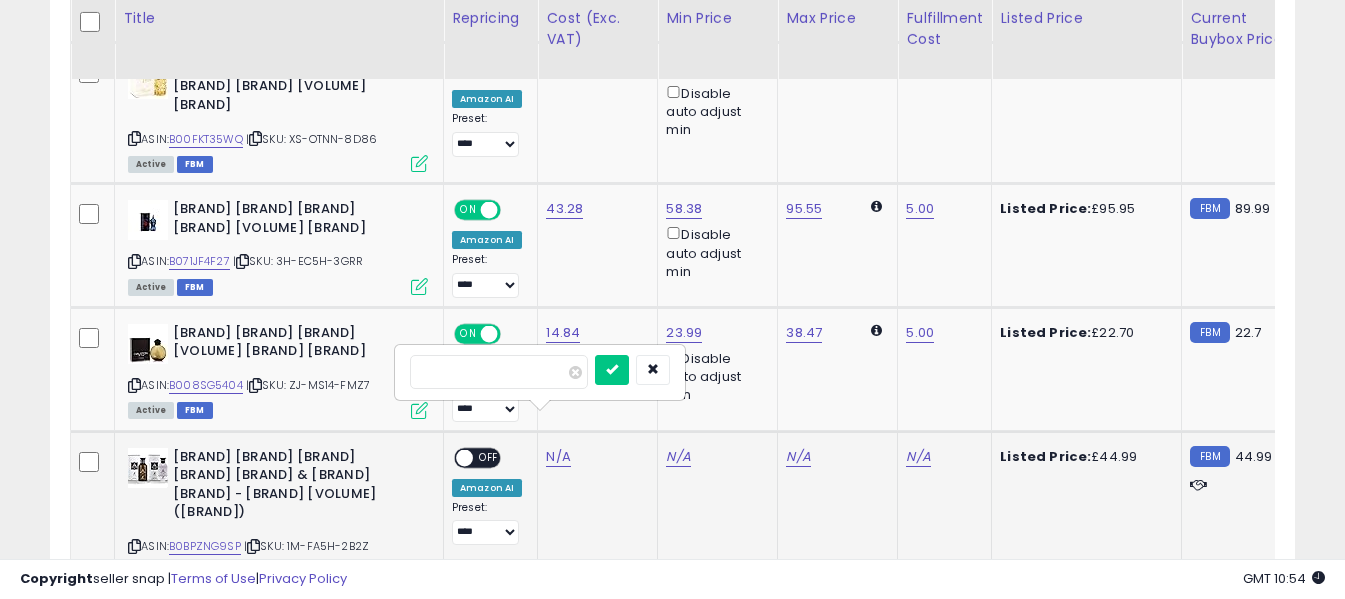 click at bounding box center (499, 372) 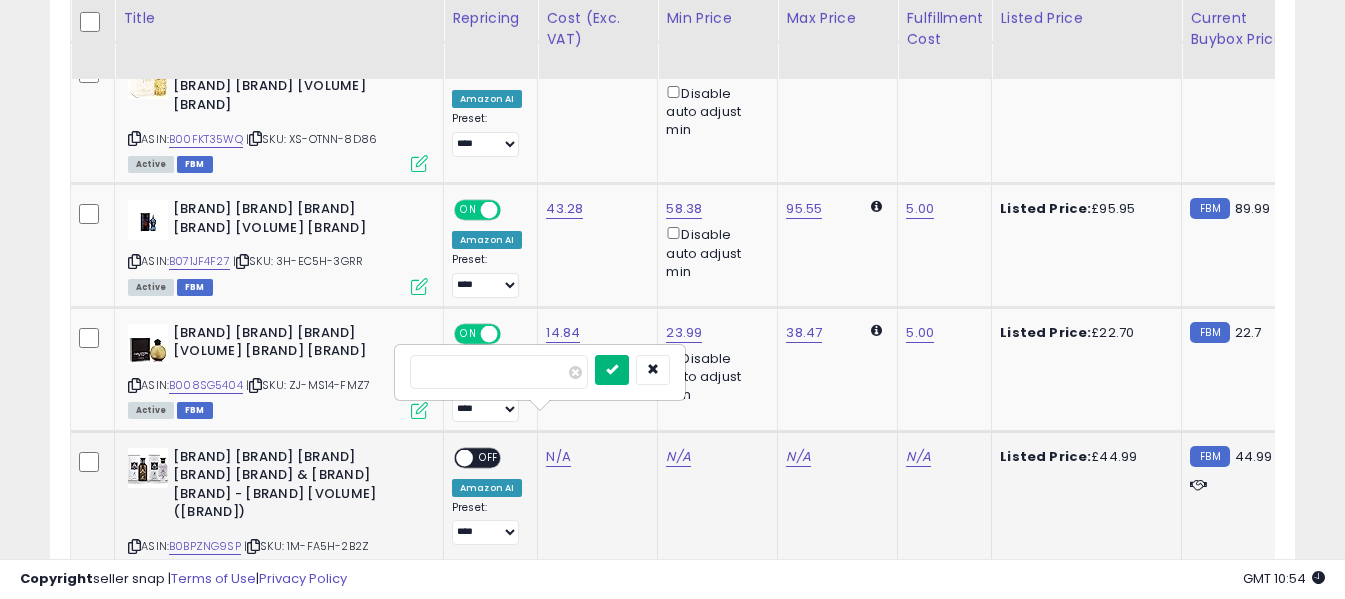click at bounding box center [612, 370] 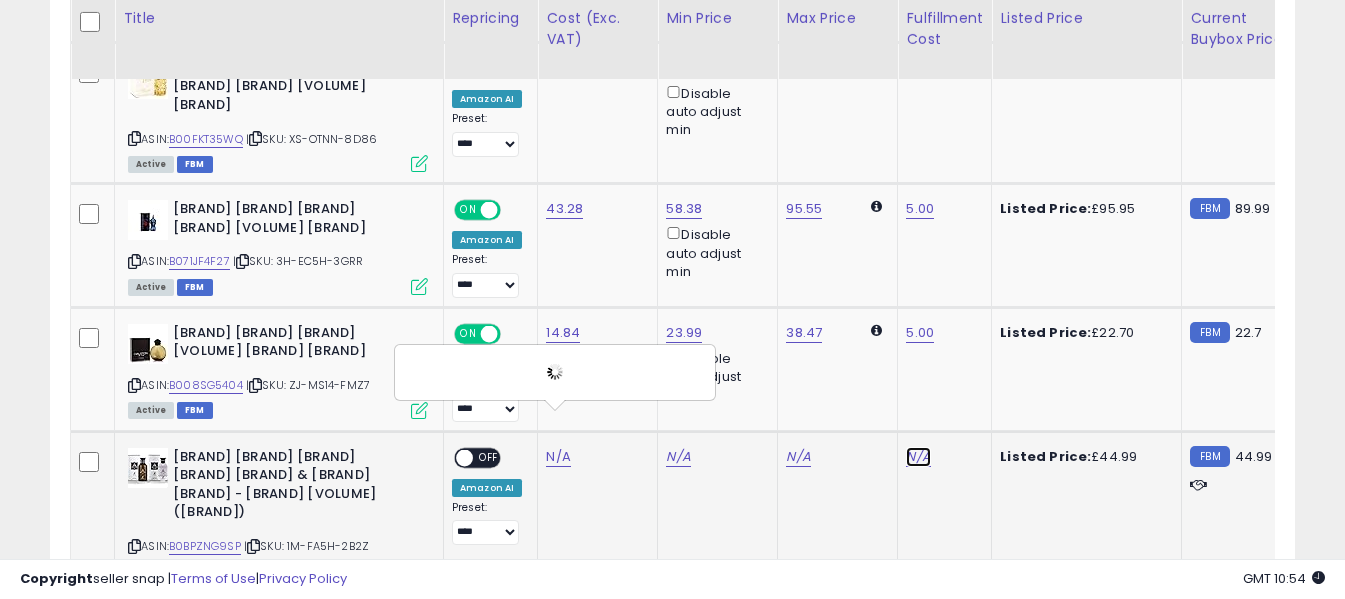 click on "N/A" at bounding box center [918, 457] 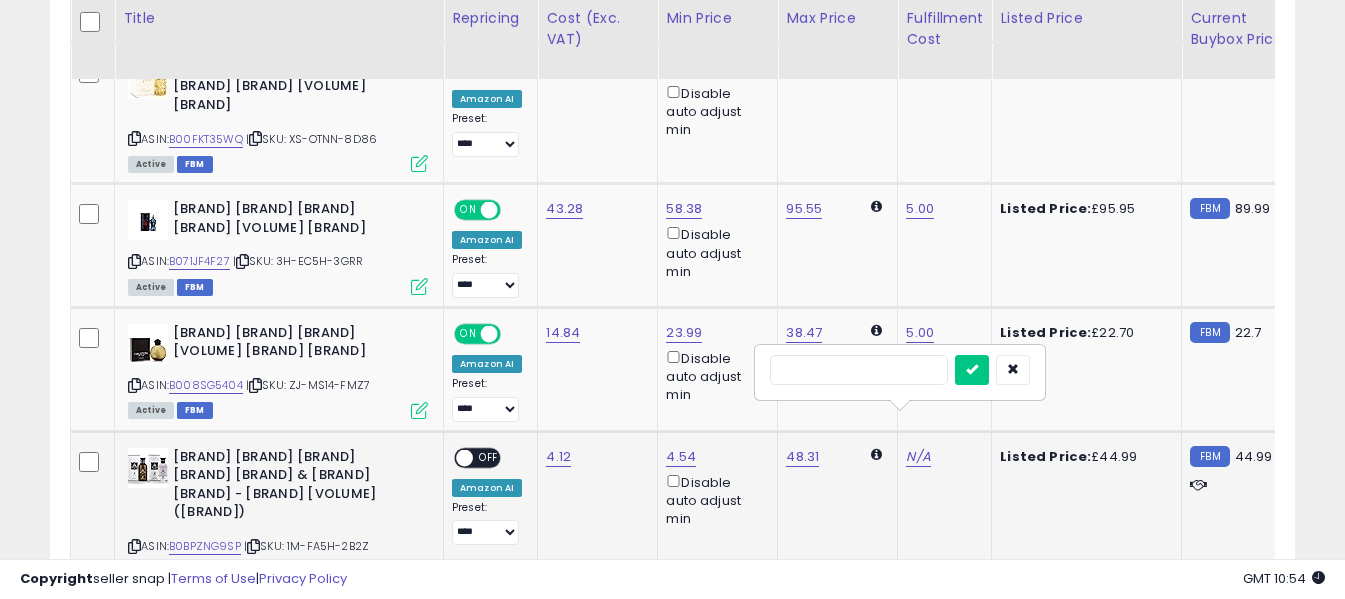 click at bounding box center [859, 370] 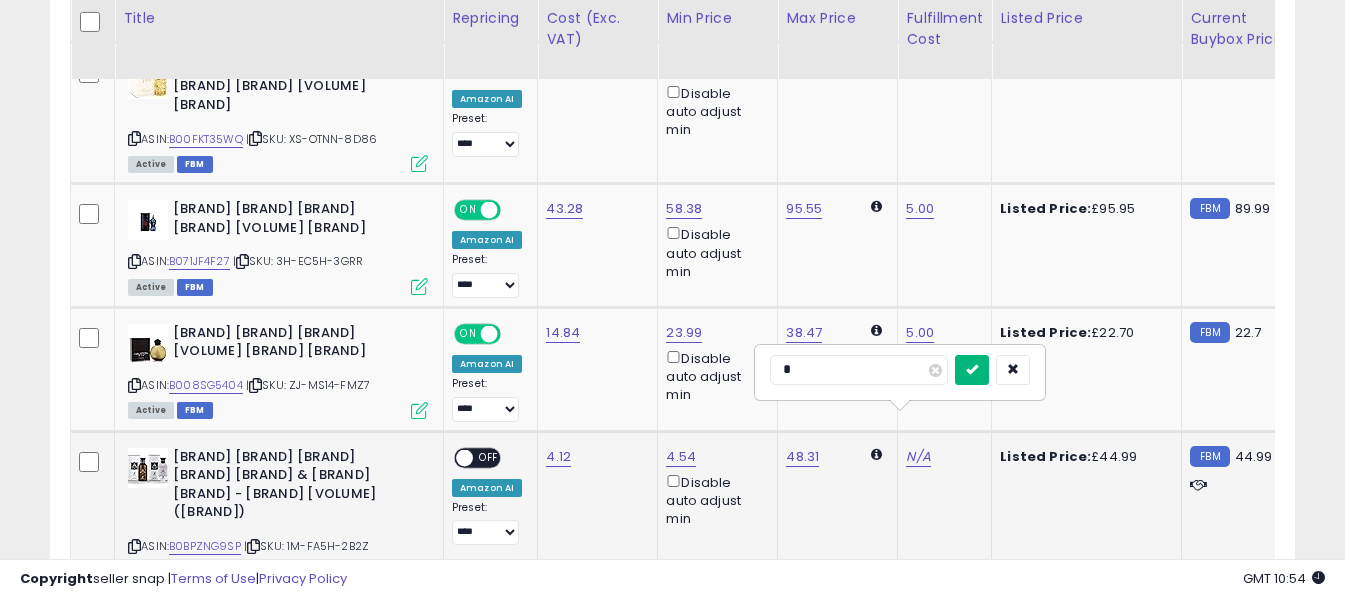 type on "*" 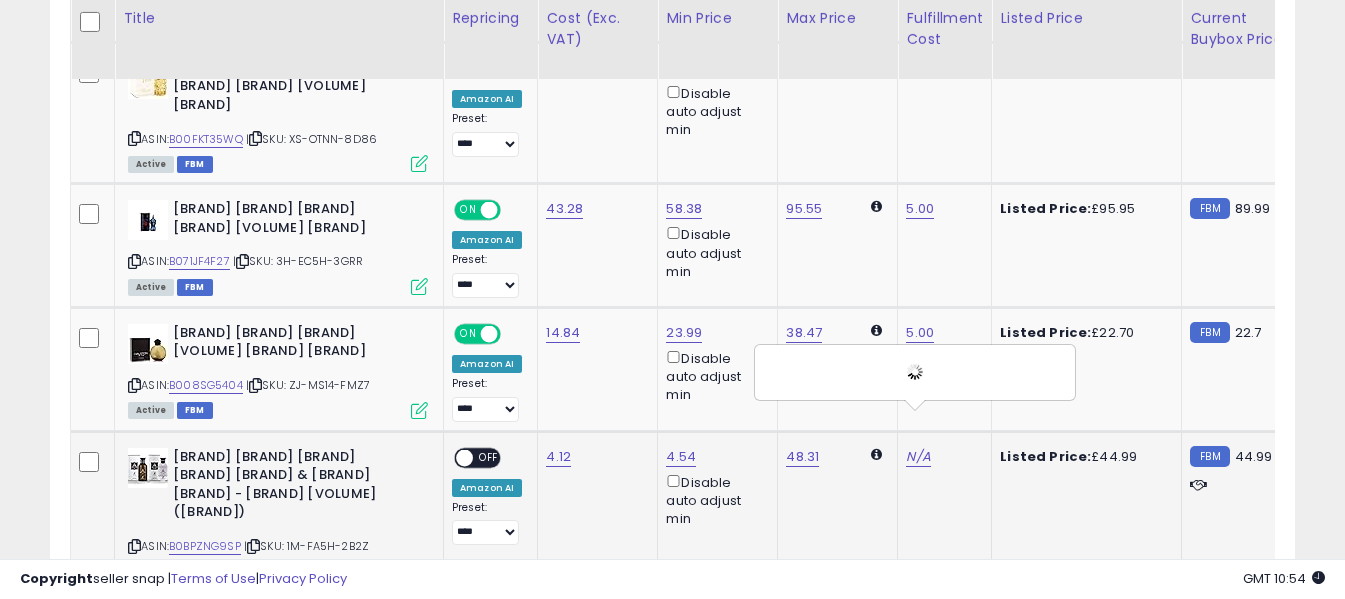 click on "OFF" at bounding box center (489, 457) 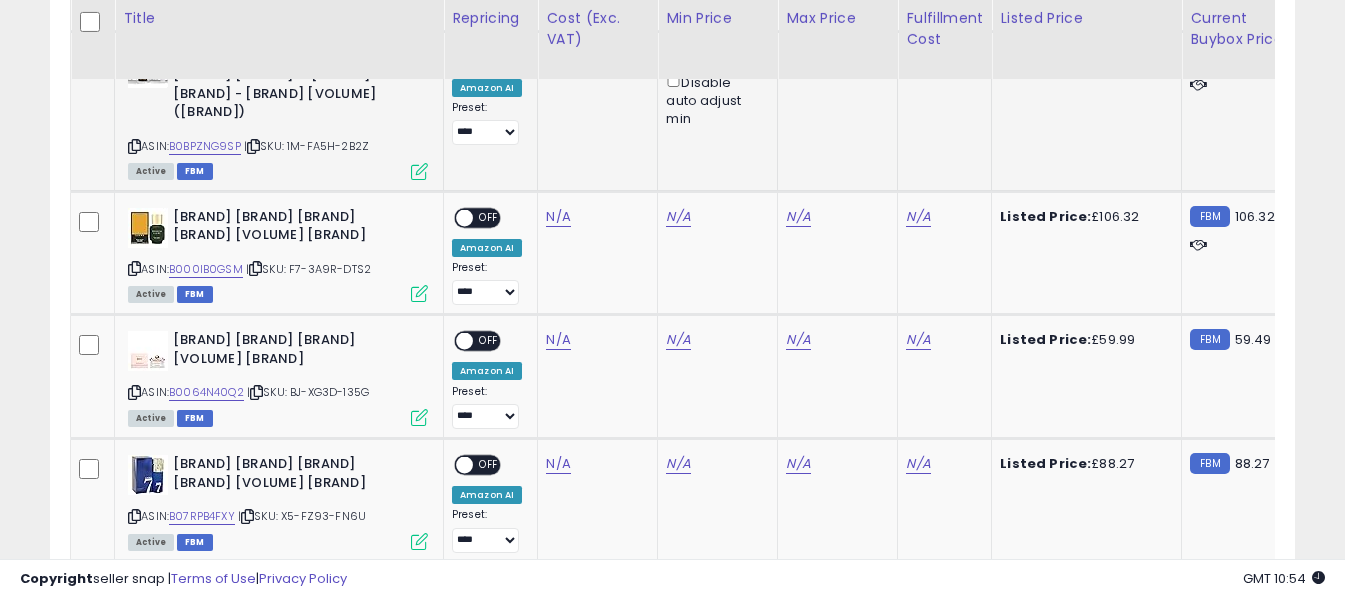 scroll, scrollTop: 2600, scrollLeft: 0, axis: vertical 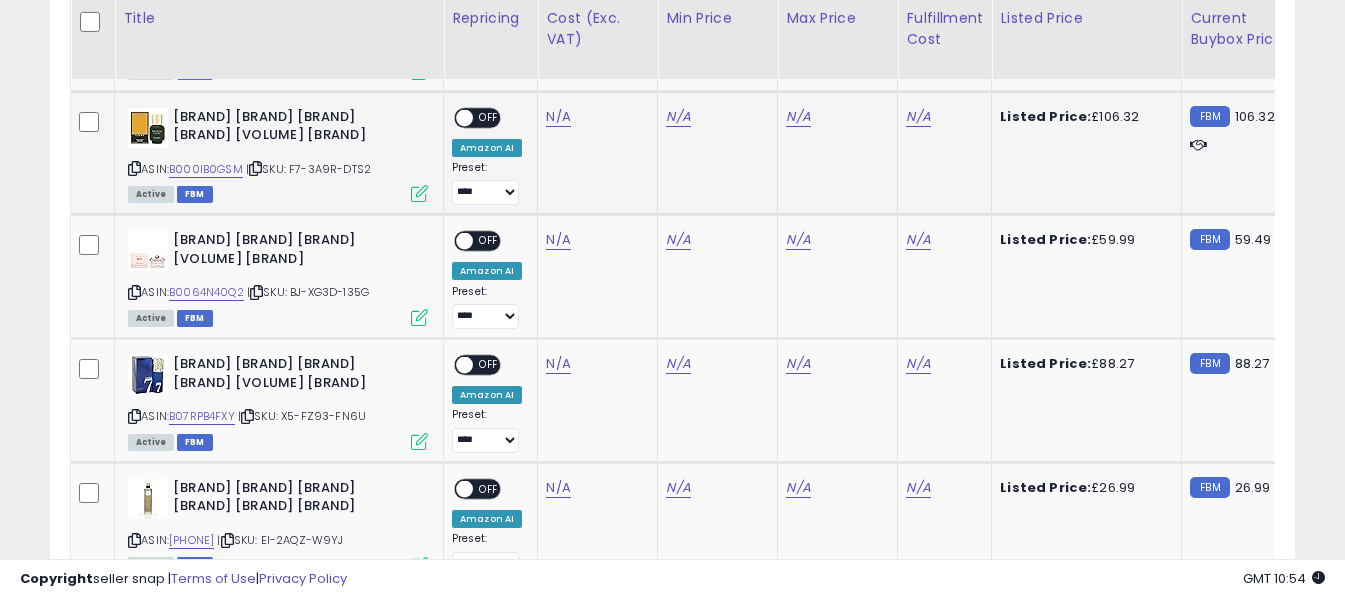 click at bounding box center (134, 168) 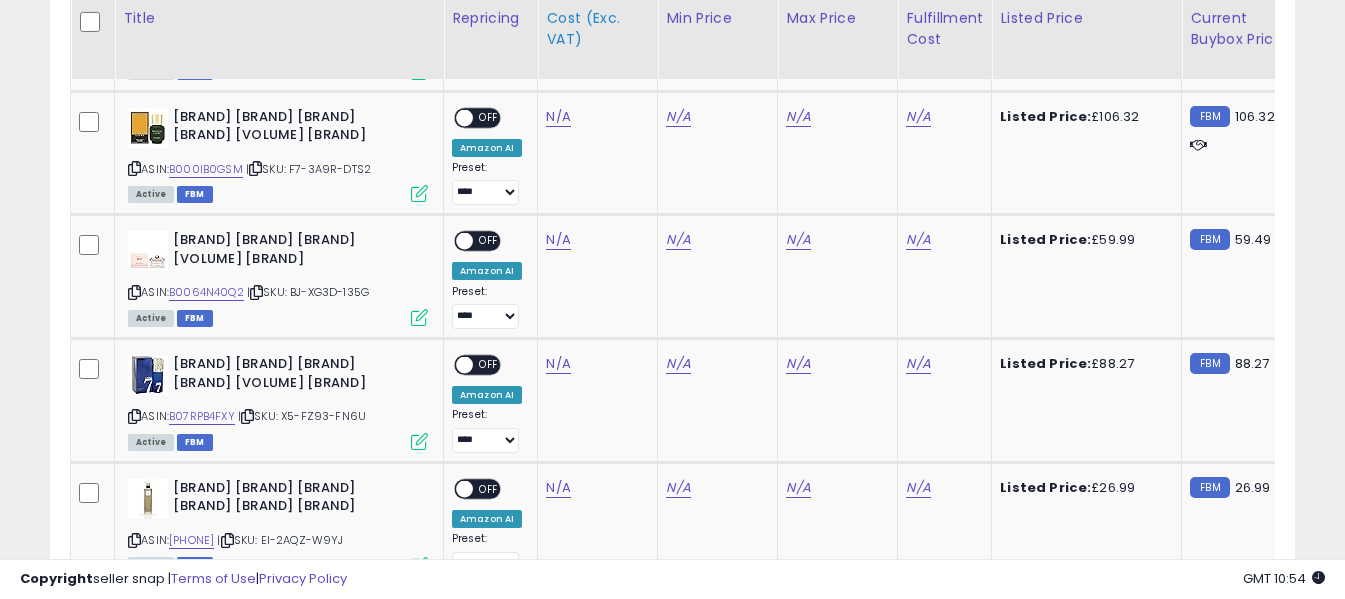 click on "Cost (Exc. VAT)" 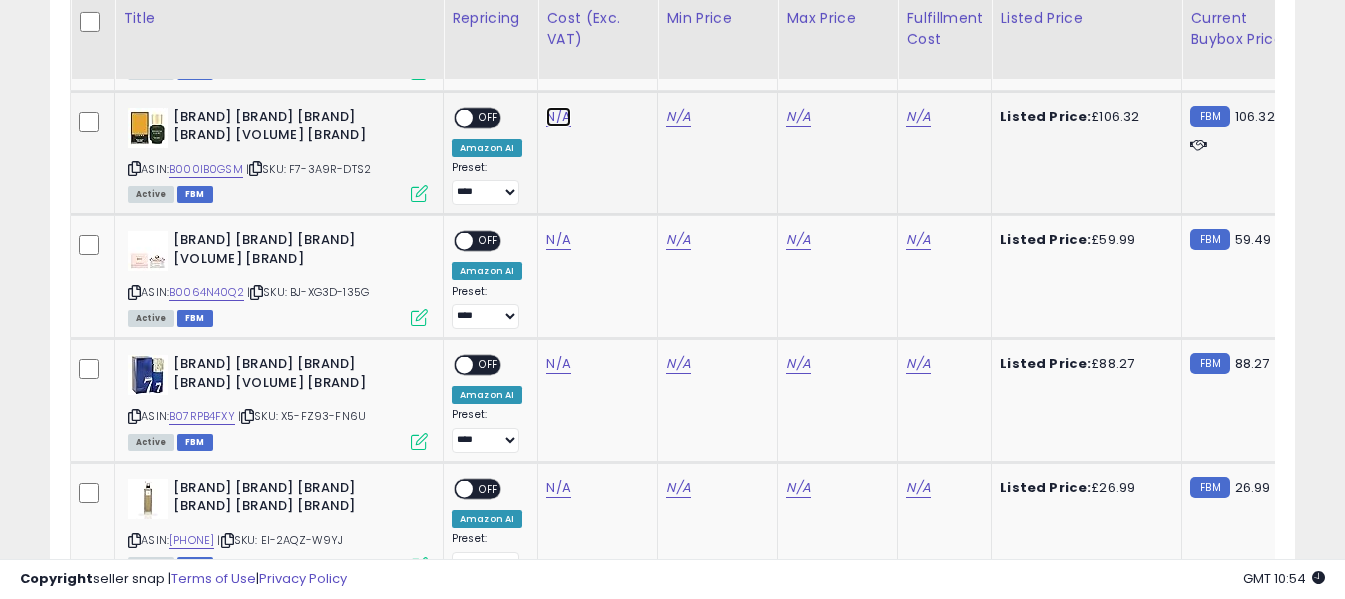 click on "N/A" at bounding box center [558, 117] 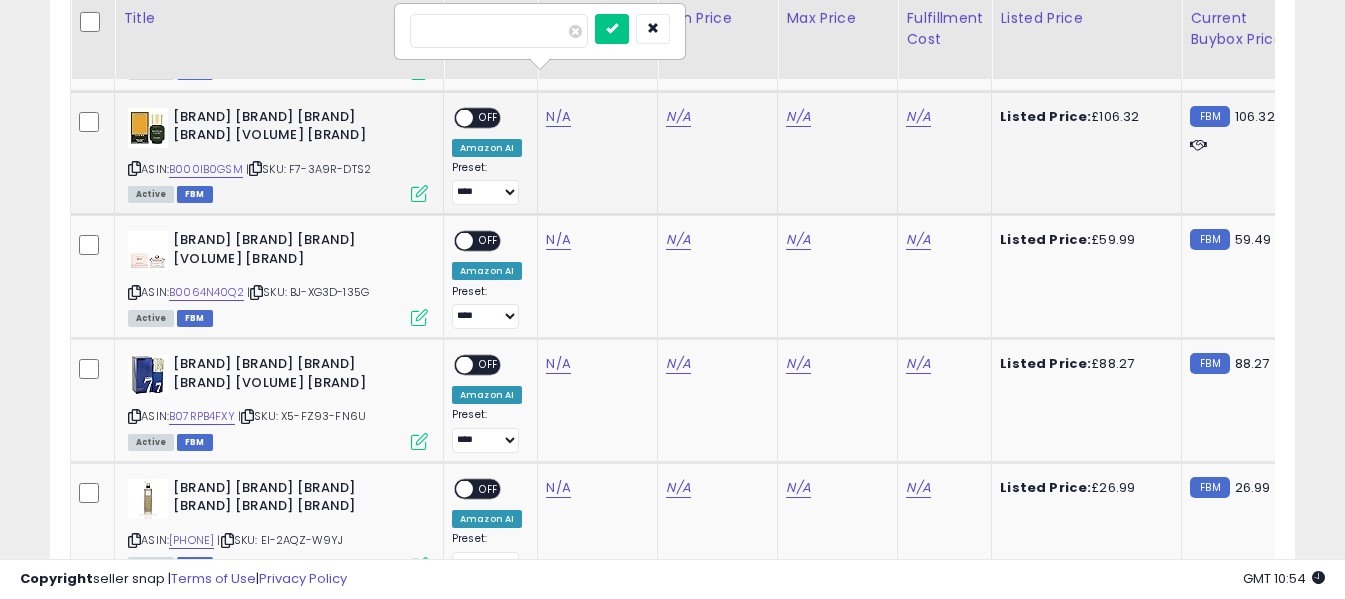 click at bounding box center (499, 31) 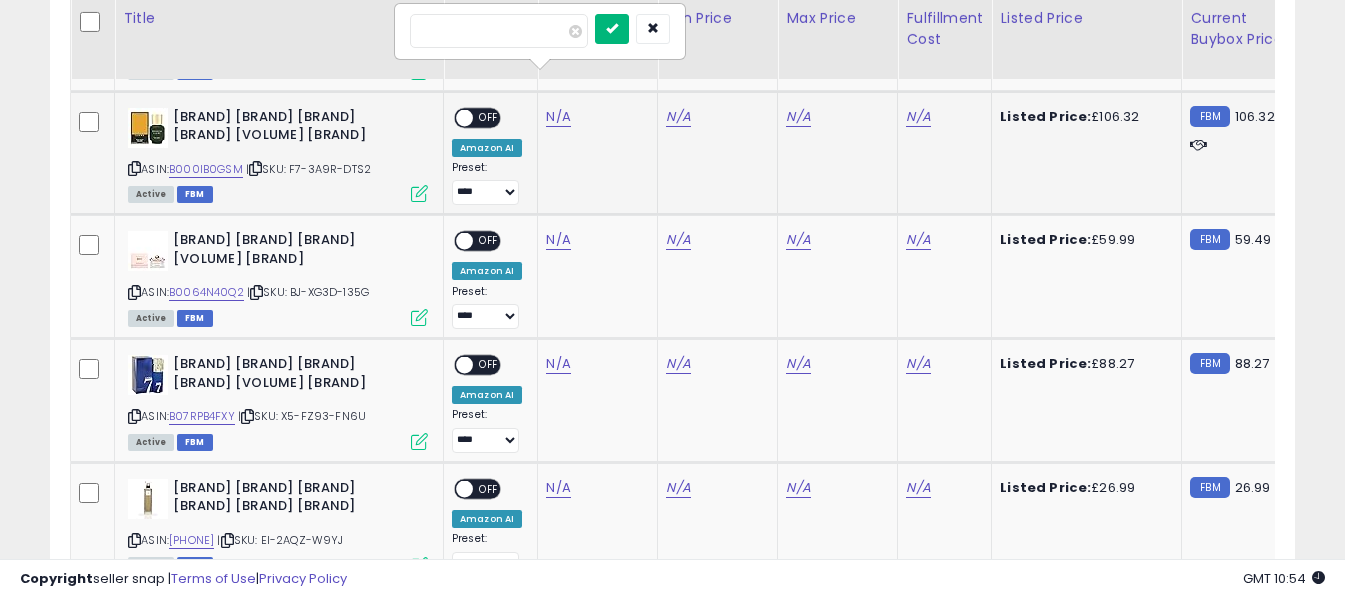 click at bounding box center (612, 28) 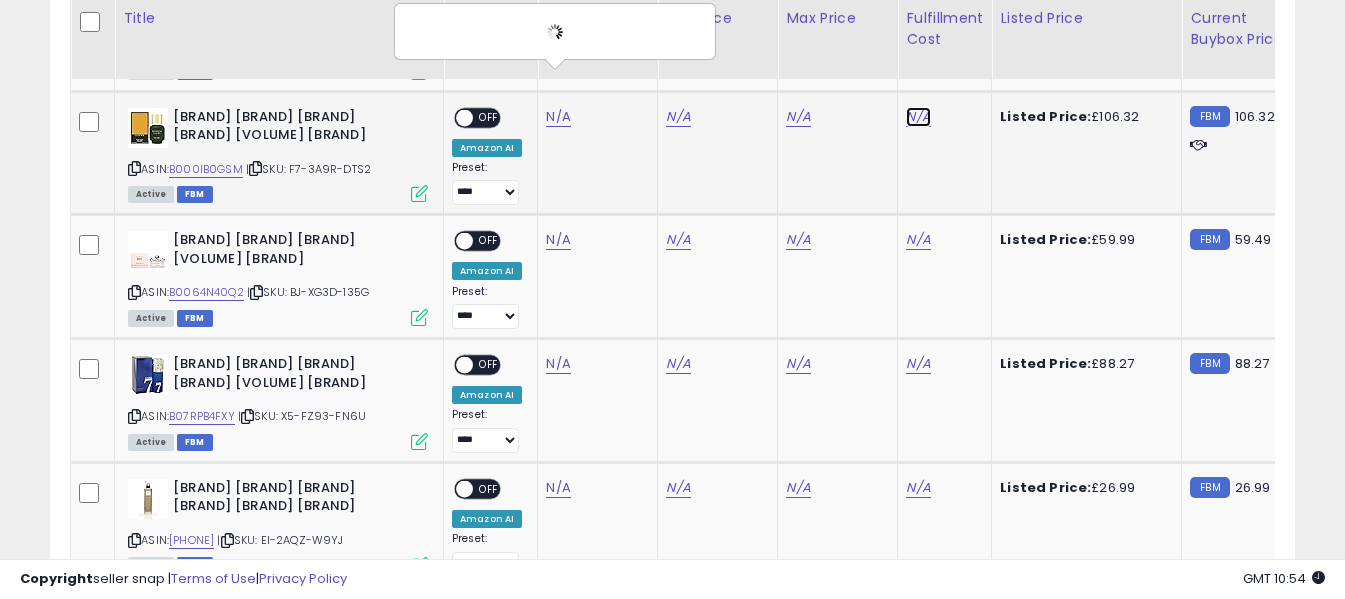 click on "N/A" at bounding box center (918, 117) 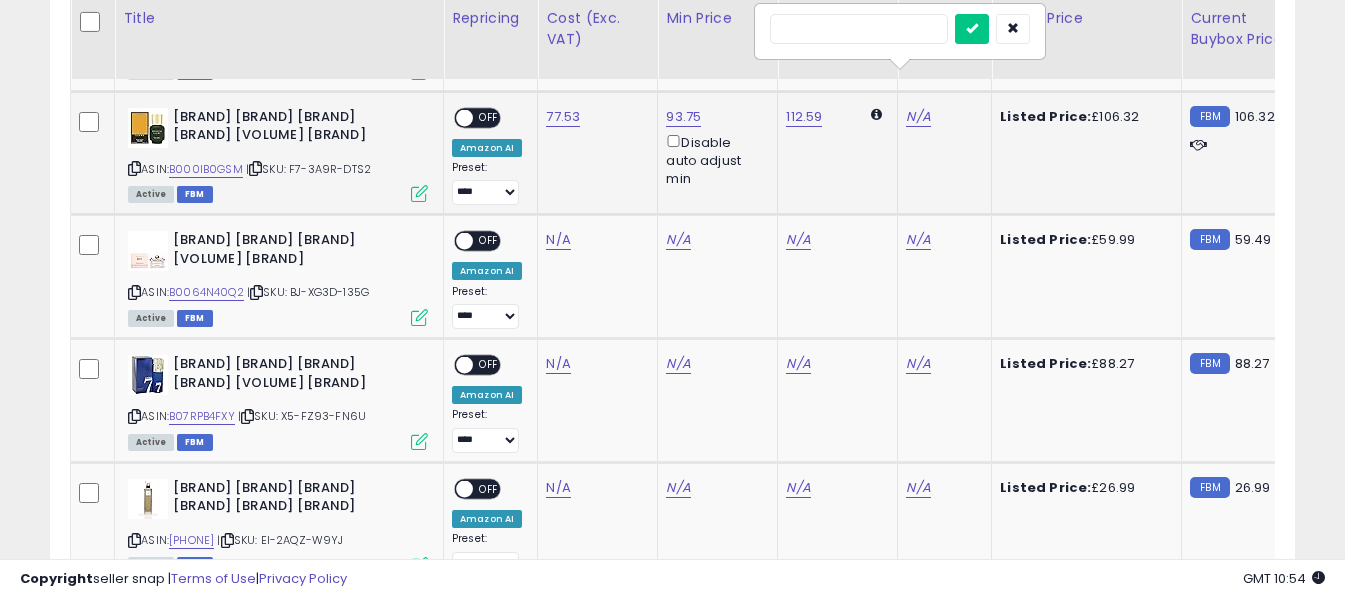 click at bounding box center (859, 29) 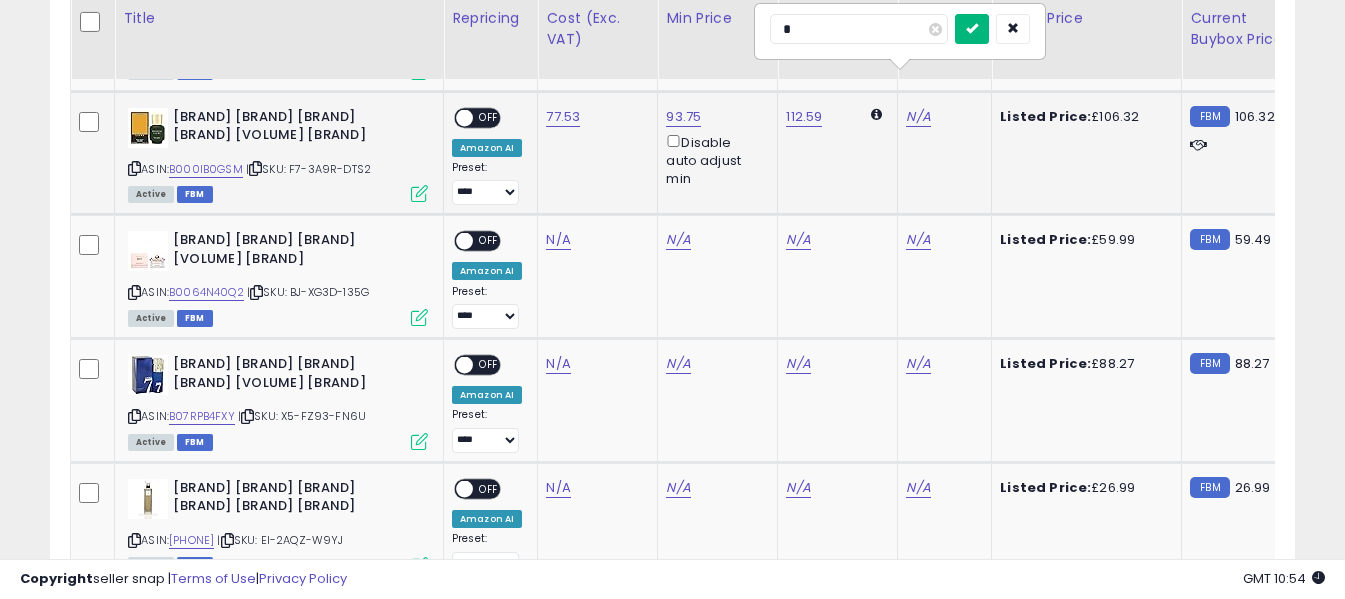 click at bounding box center (972, 28) 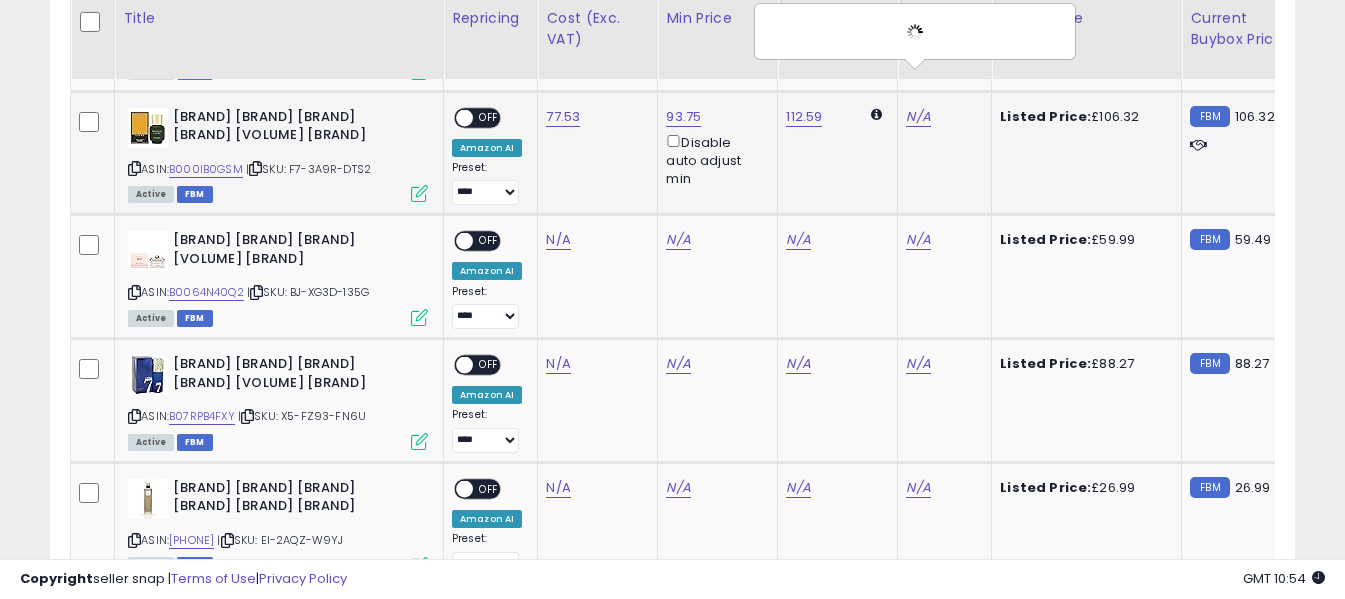 click on "OFF" at bounding box center (489, 117) 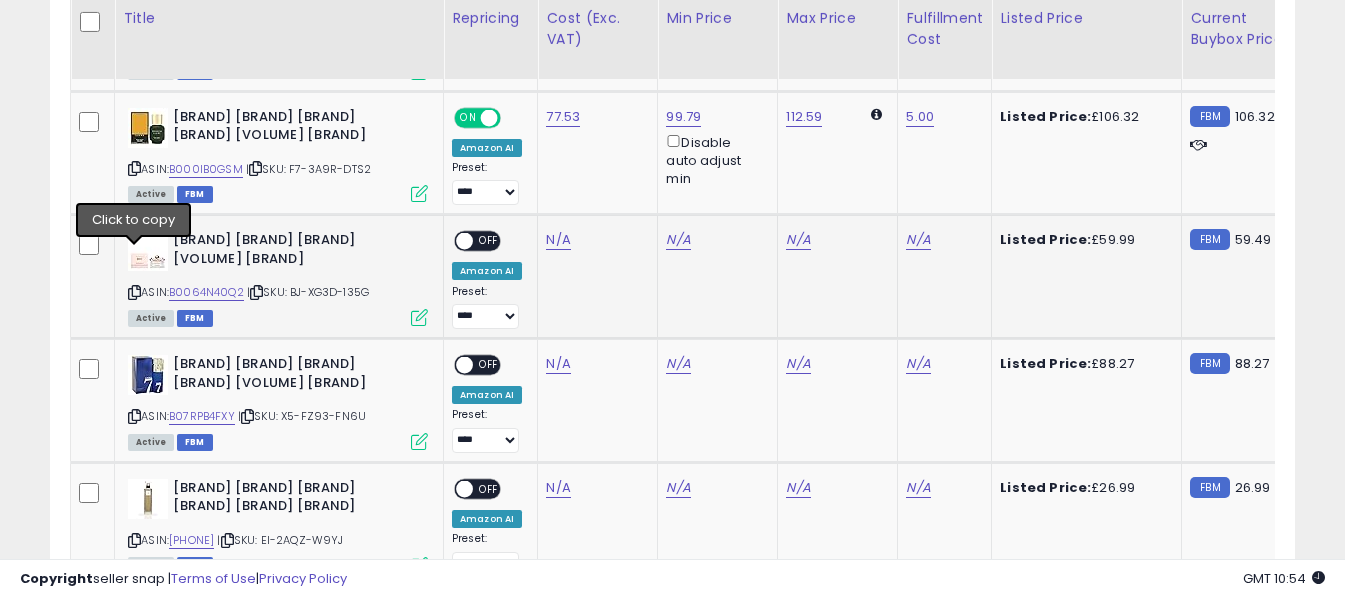 click at bounding box center (134, 292) 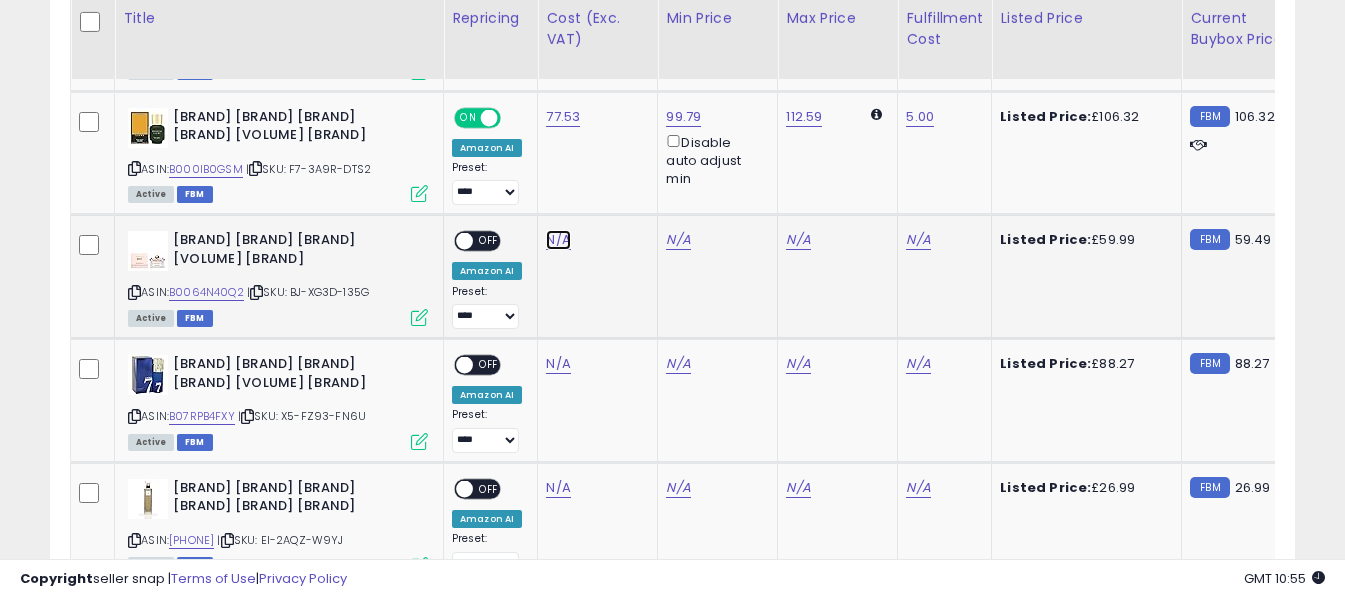 click on "N/A" at bounding box center [558, 240] 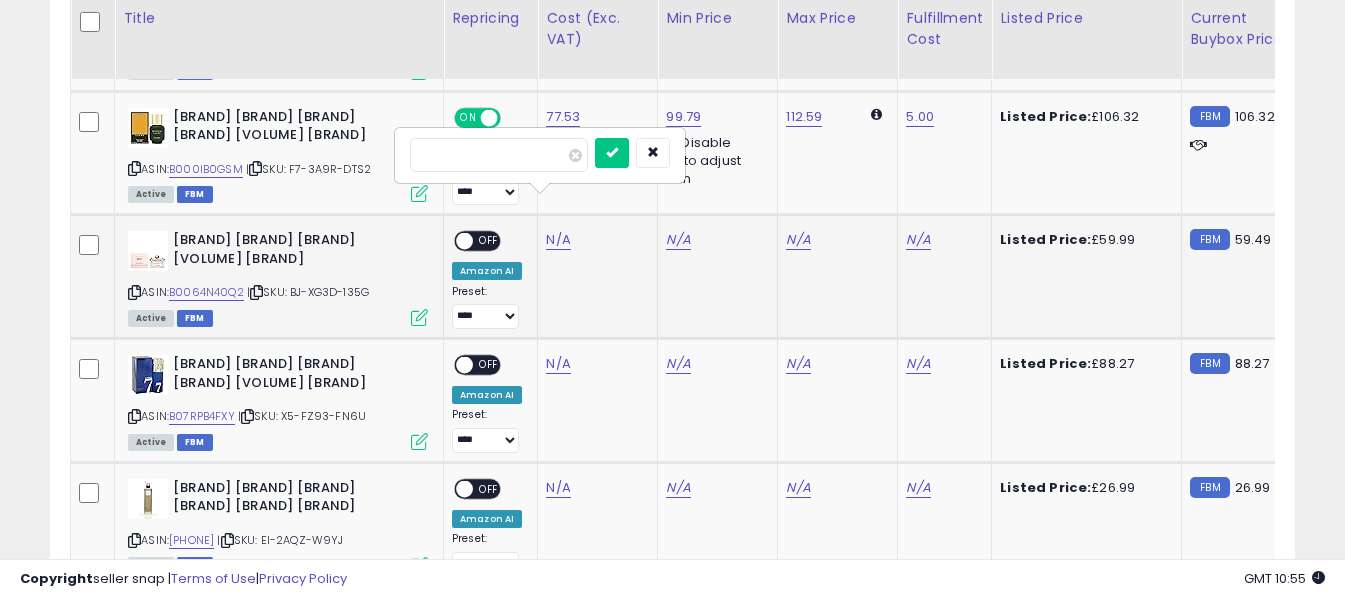 click at bounding box center (499, 155) 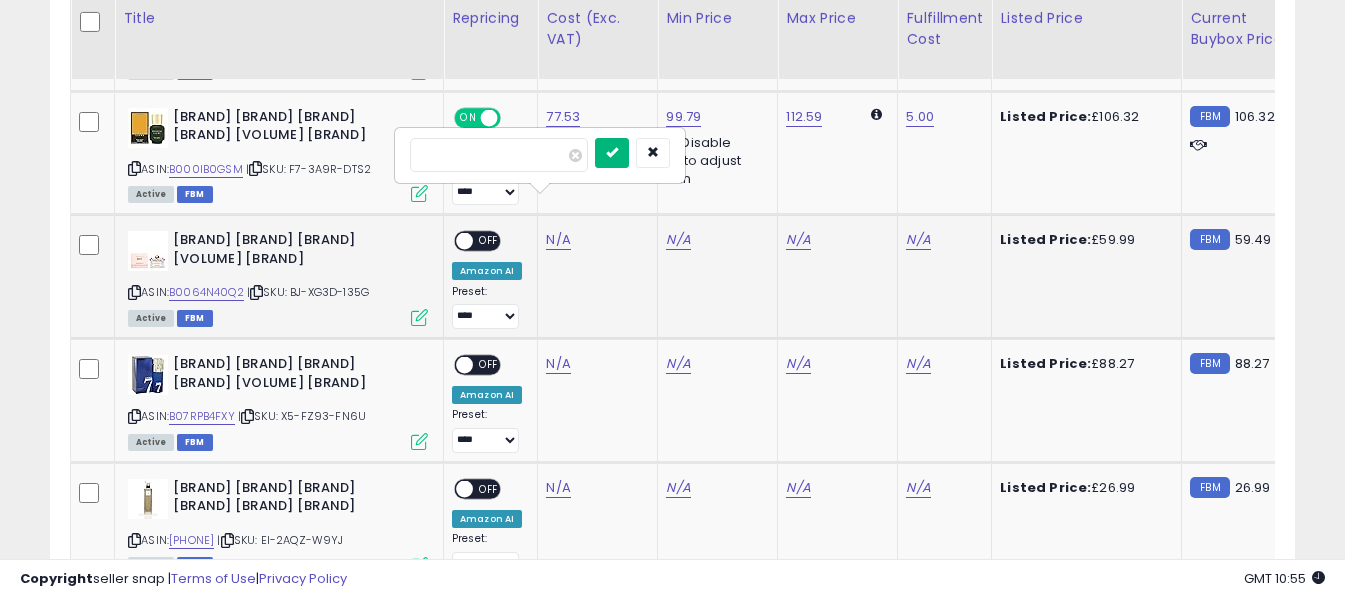 click at bounding box center [612, 153] 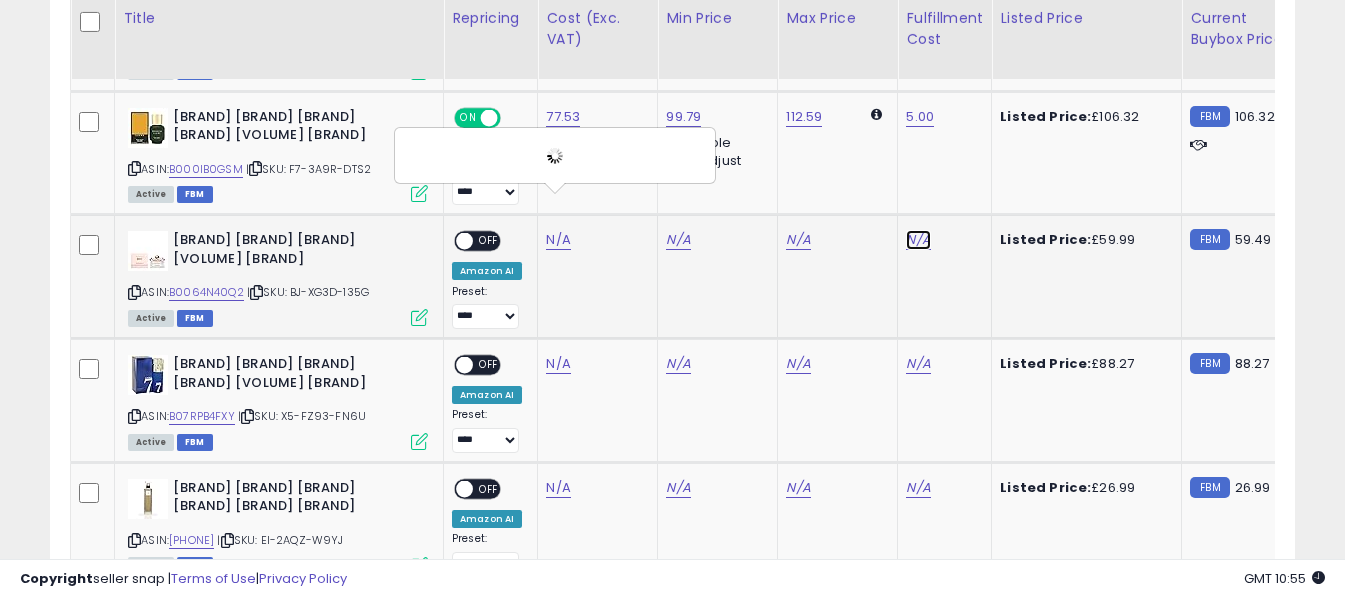 click on "N/A" at bounding box center [918, 240] 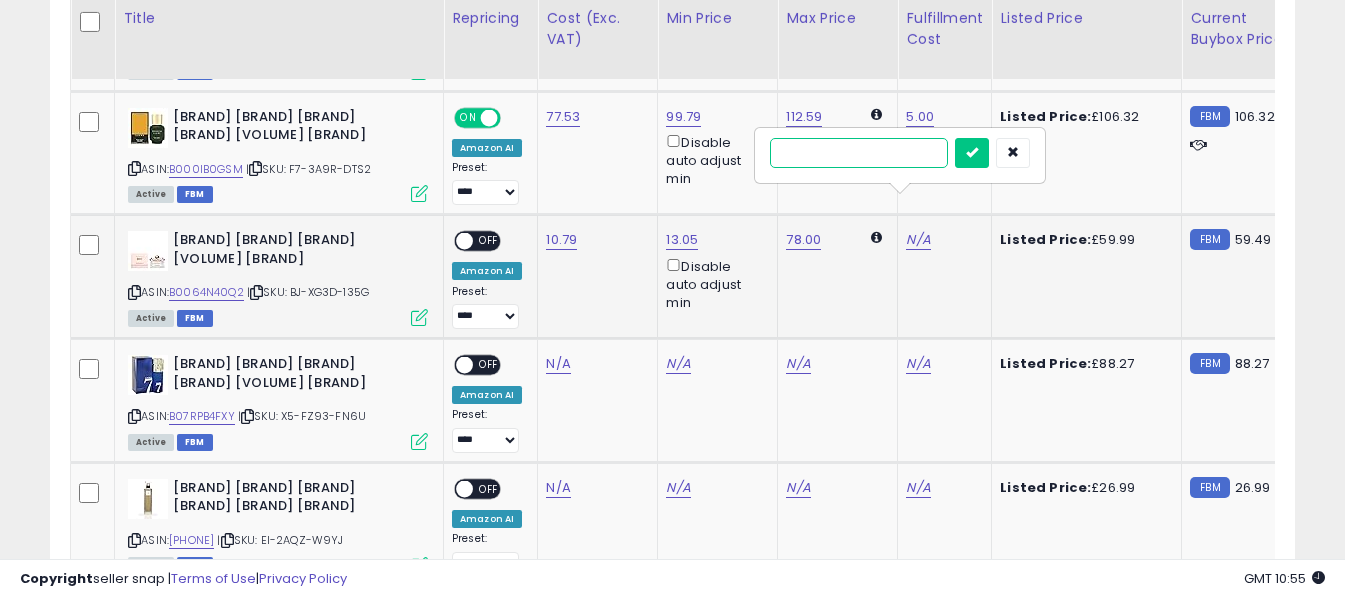 click at bounding box center (859, 153) 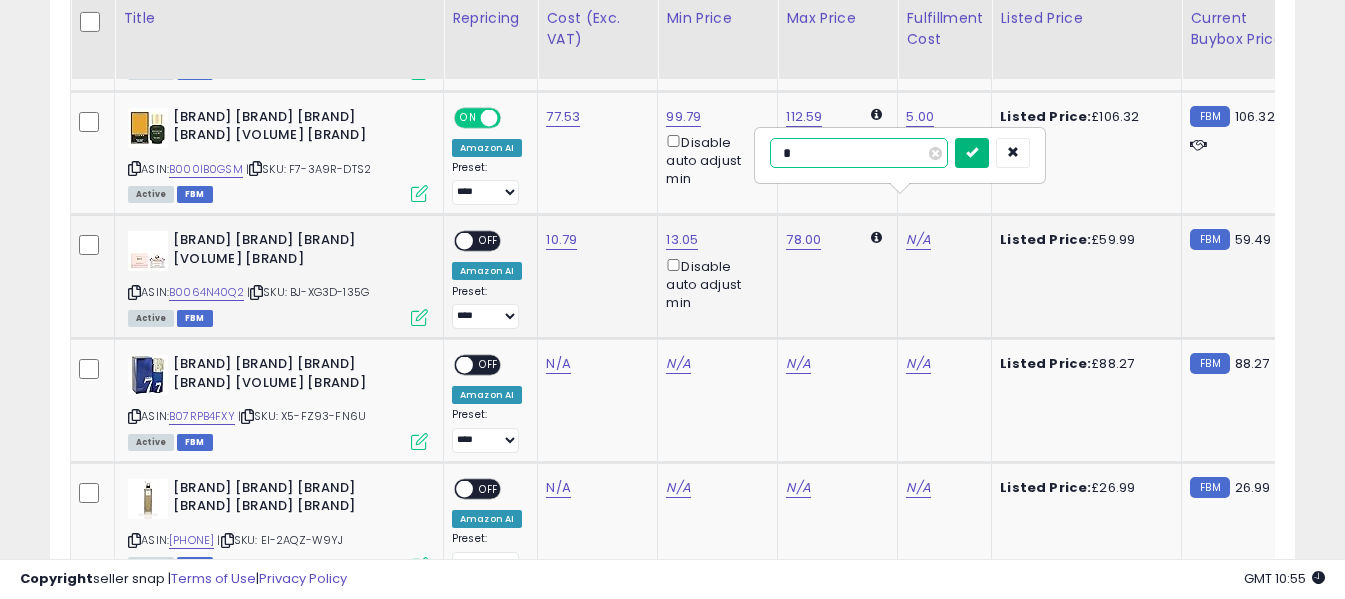 type on "*" 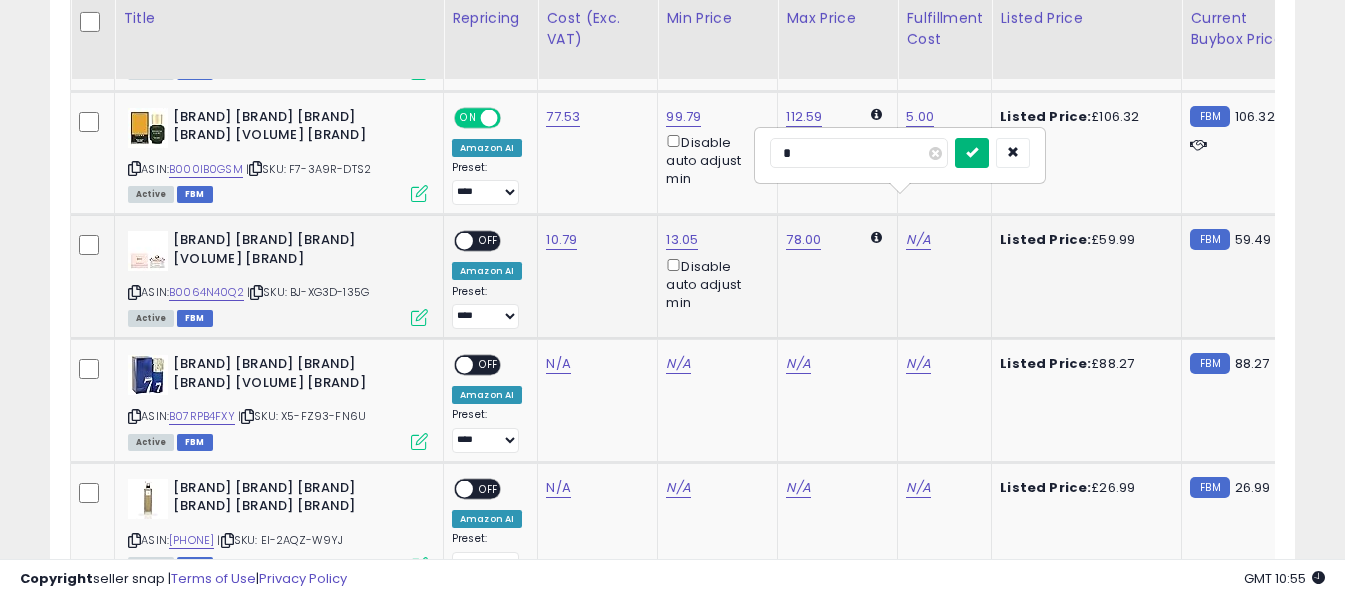 click at bounding box center (972, 152) 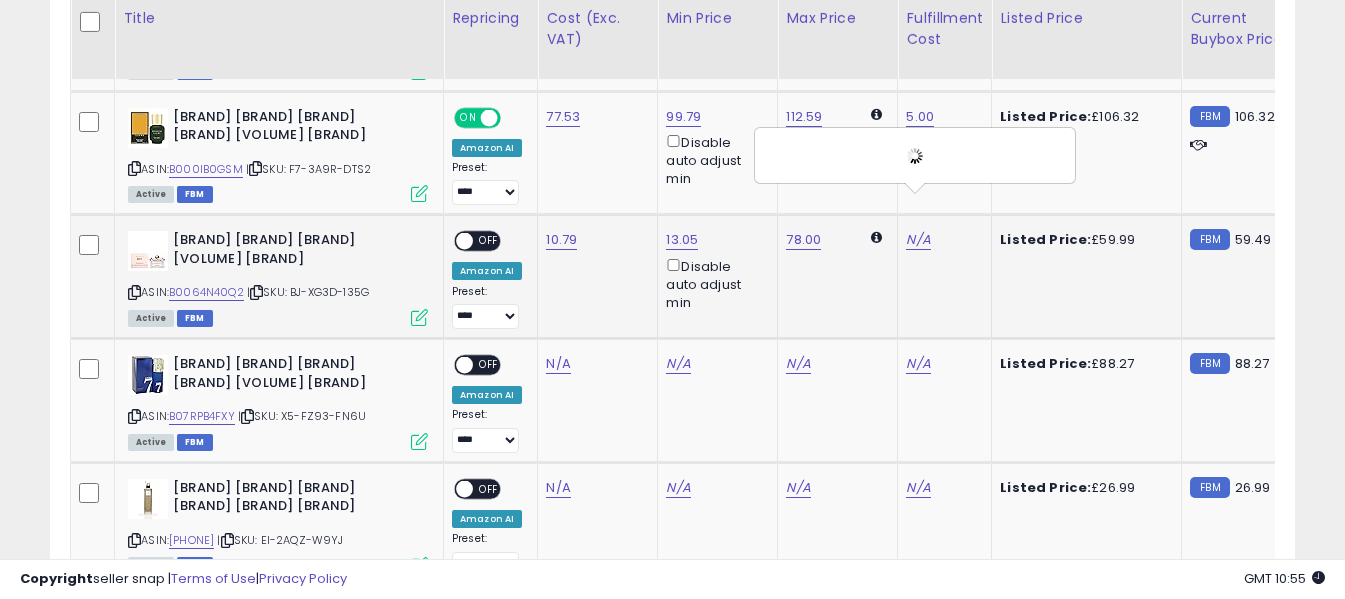 click on "OFF" at bounding box center (489, 241) 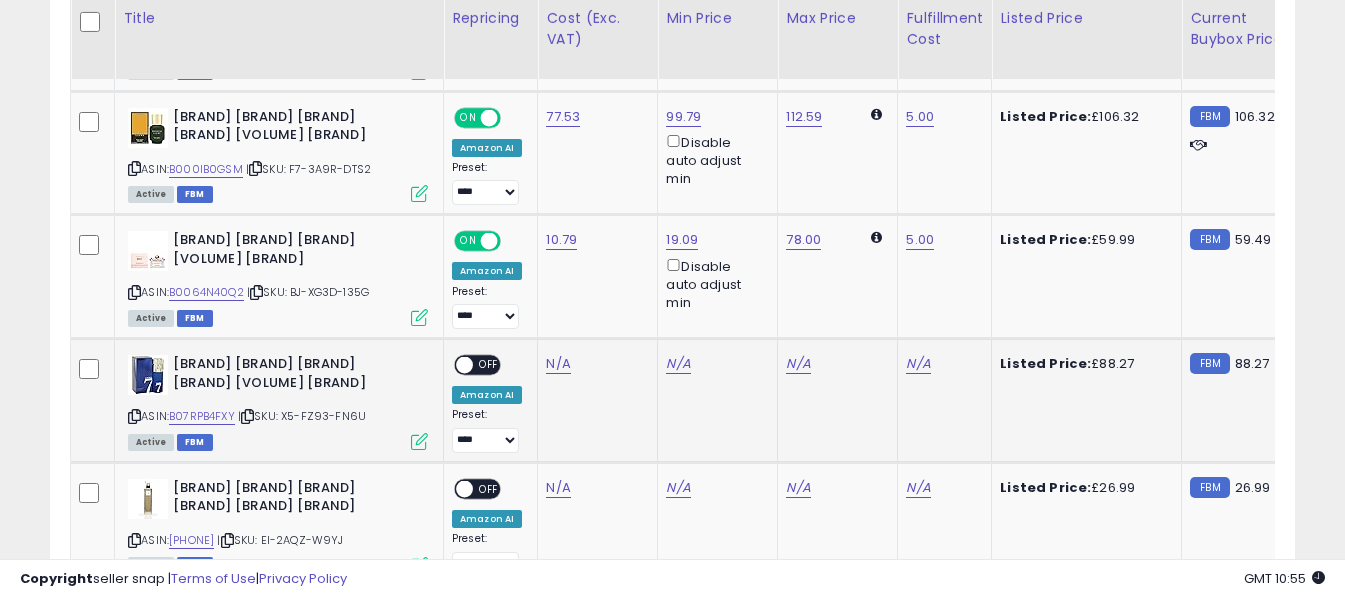 click at bounding box center (134, 416) 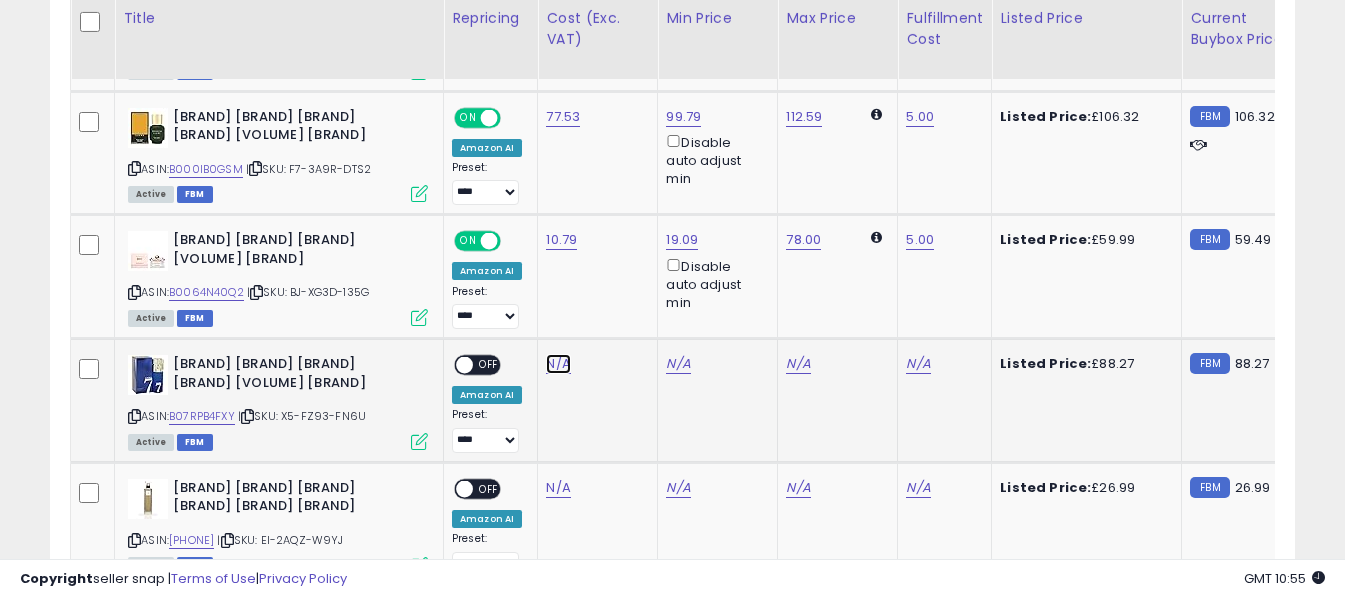 click on "N/A" at bounding box center [558, 364] 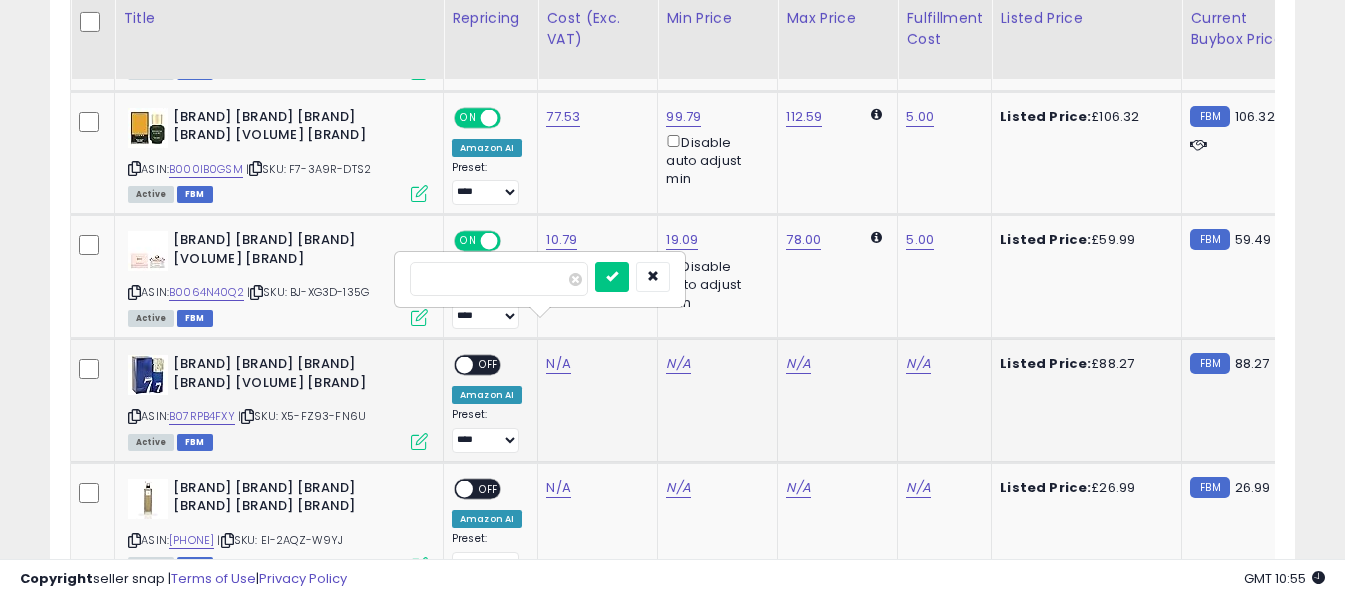 click at bounding box center [499, 279] 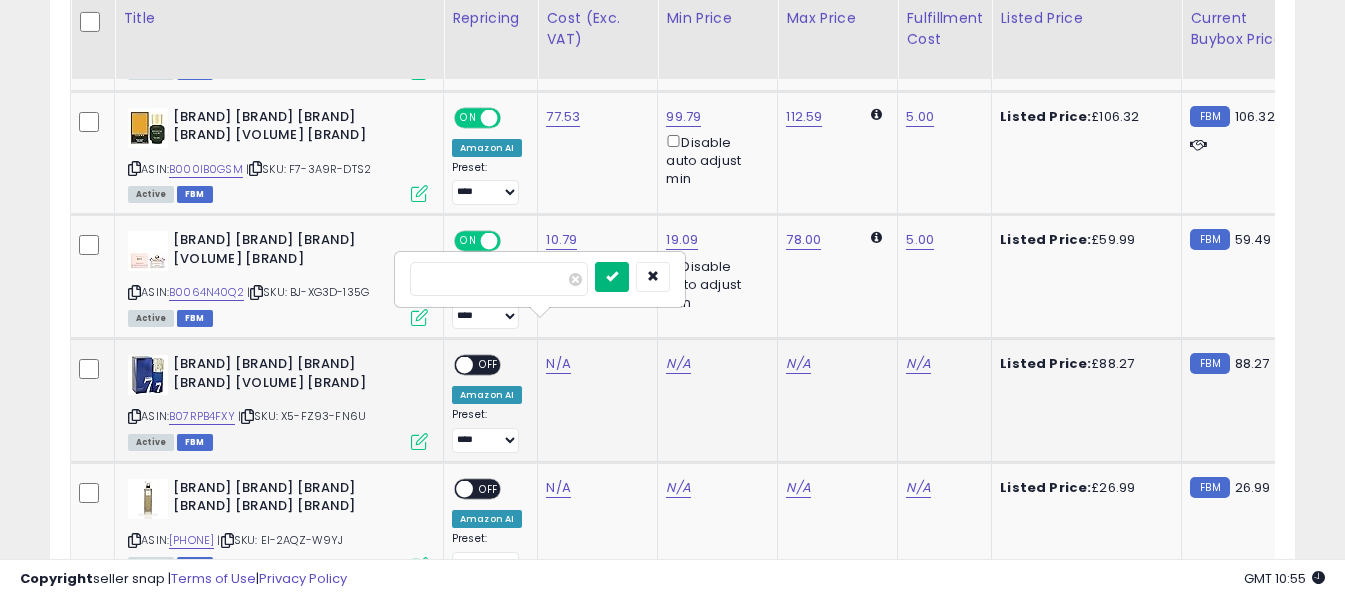 click at bounding box center (612, 276) 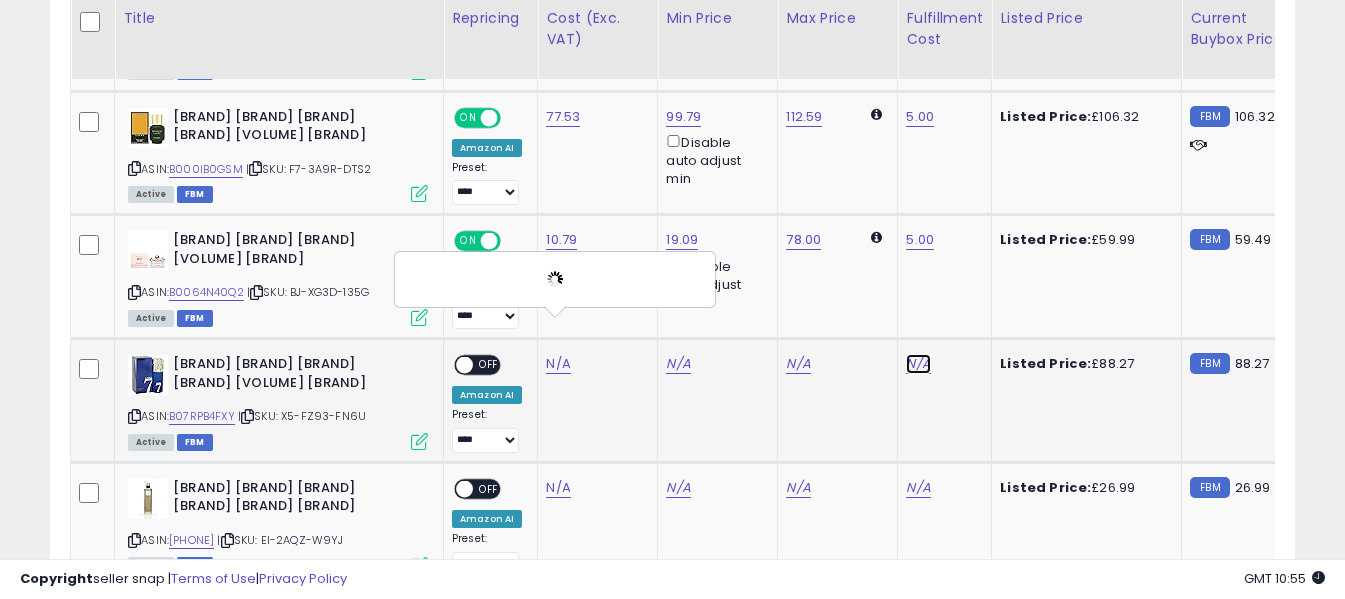 click on "N/A" at bounding box center [918, 364] 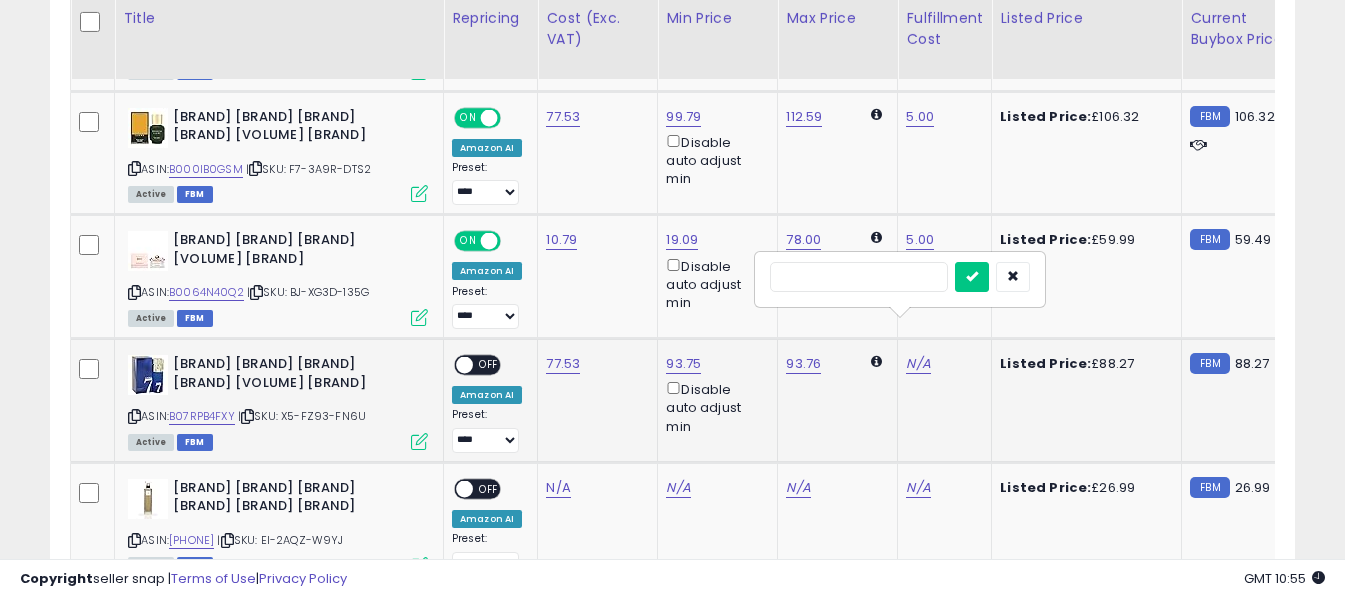 click at bounding box center (859, 277) 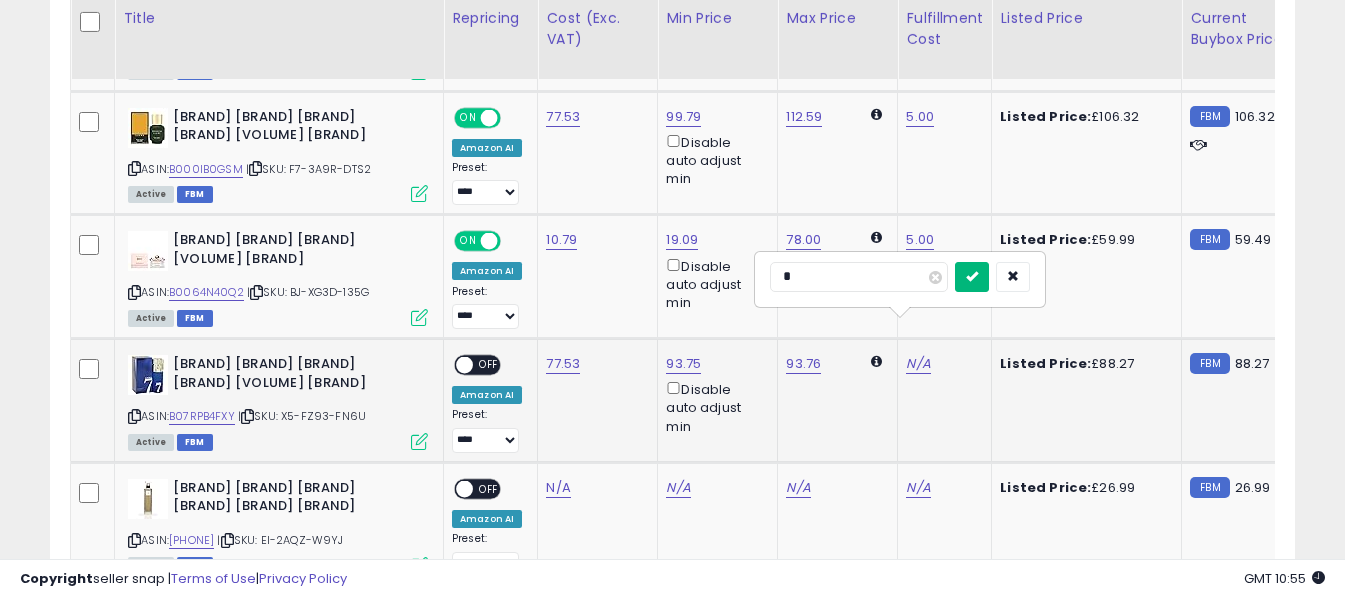 type on "*" 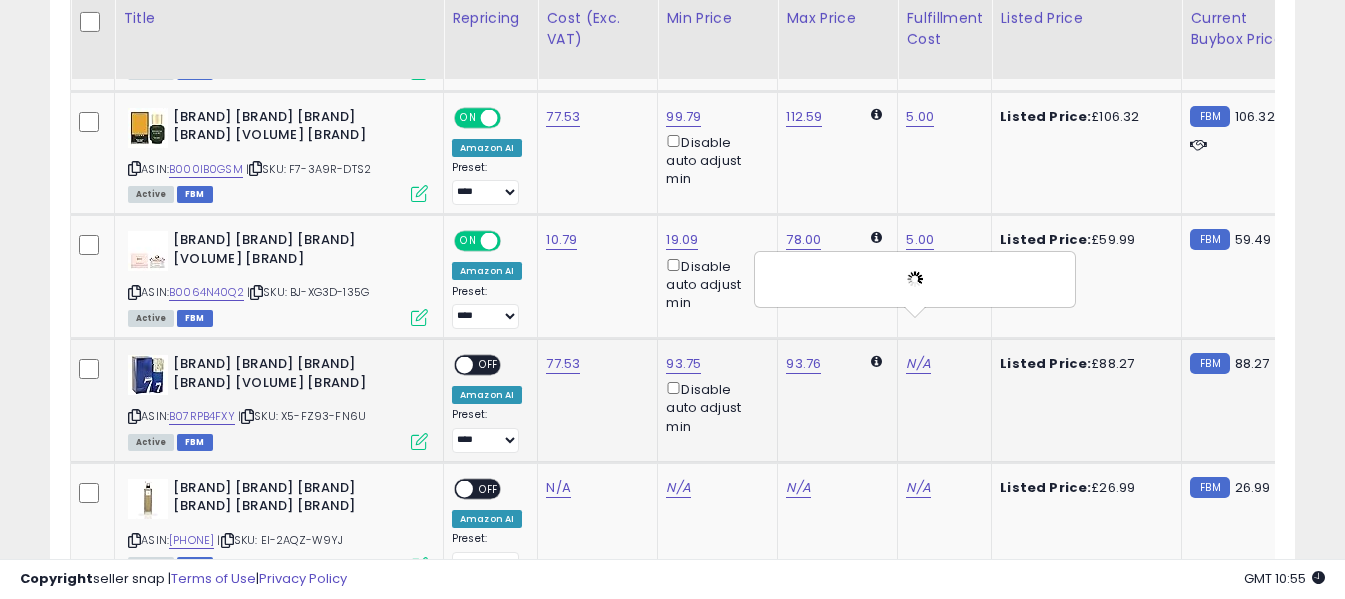 click on "OFF" at bounding box center [489, 365] 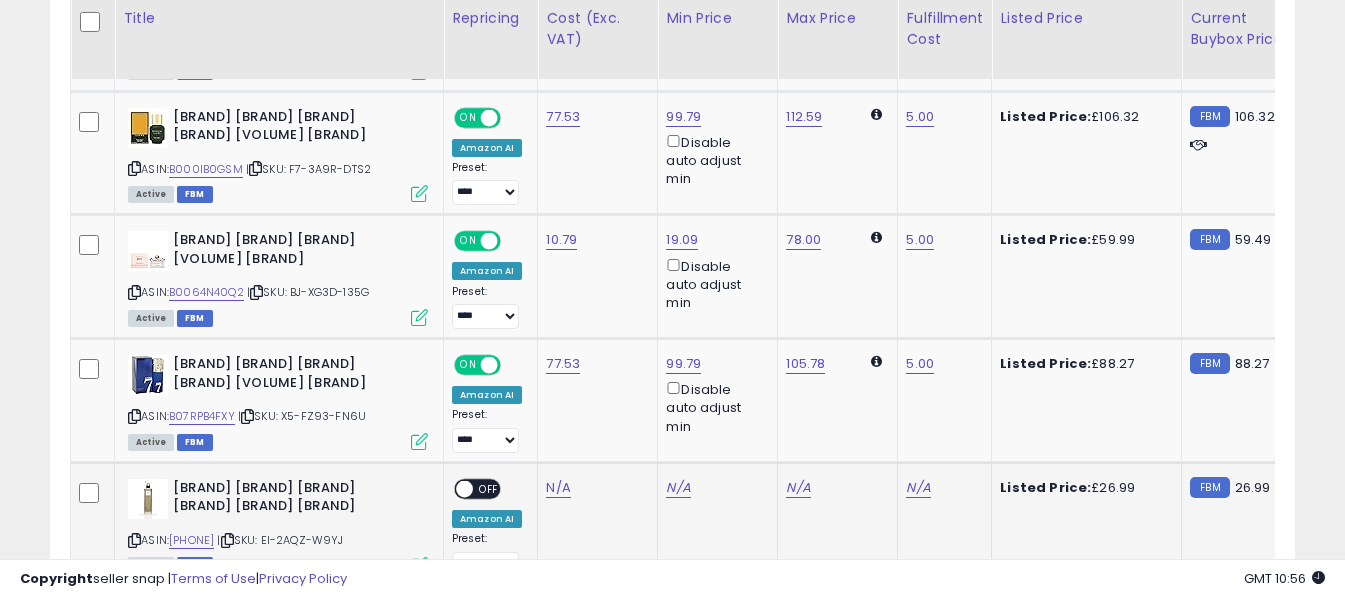 click at bounding box center [134, 540] 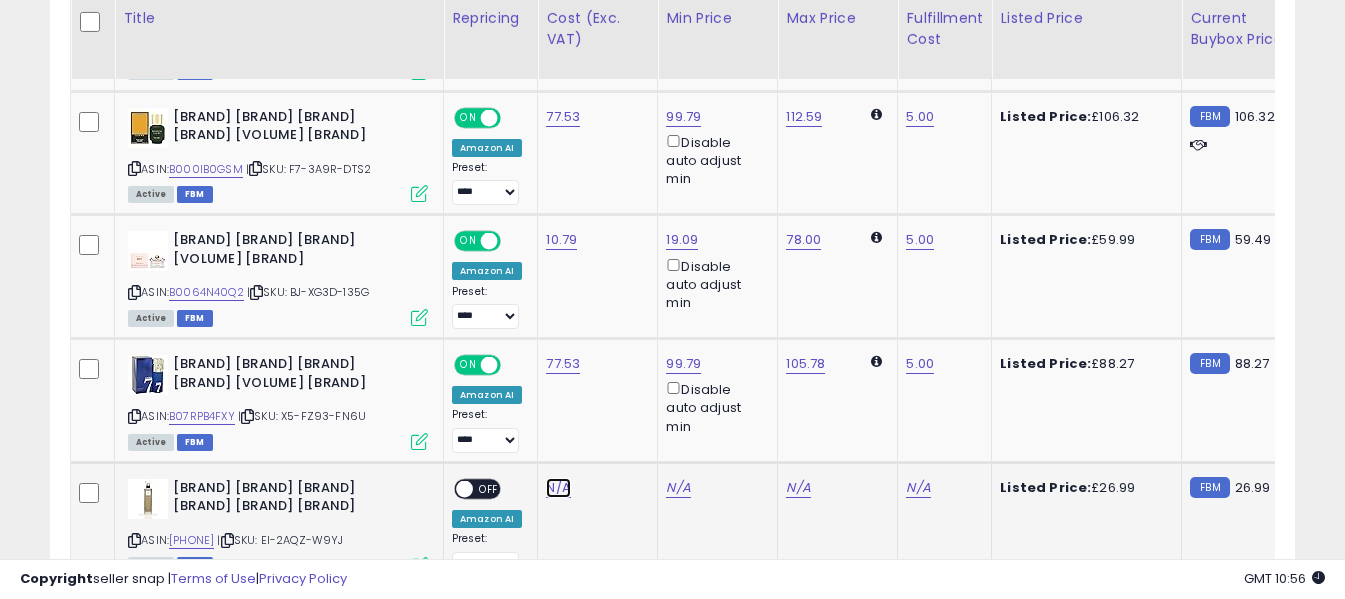 click on "N/A" at bounding box center (558, 488) 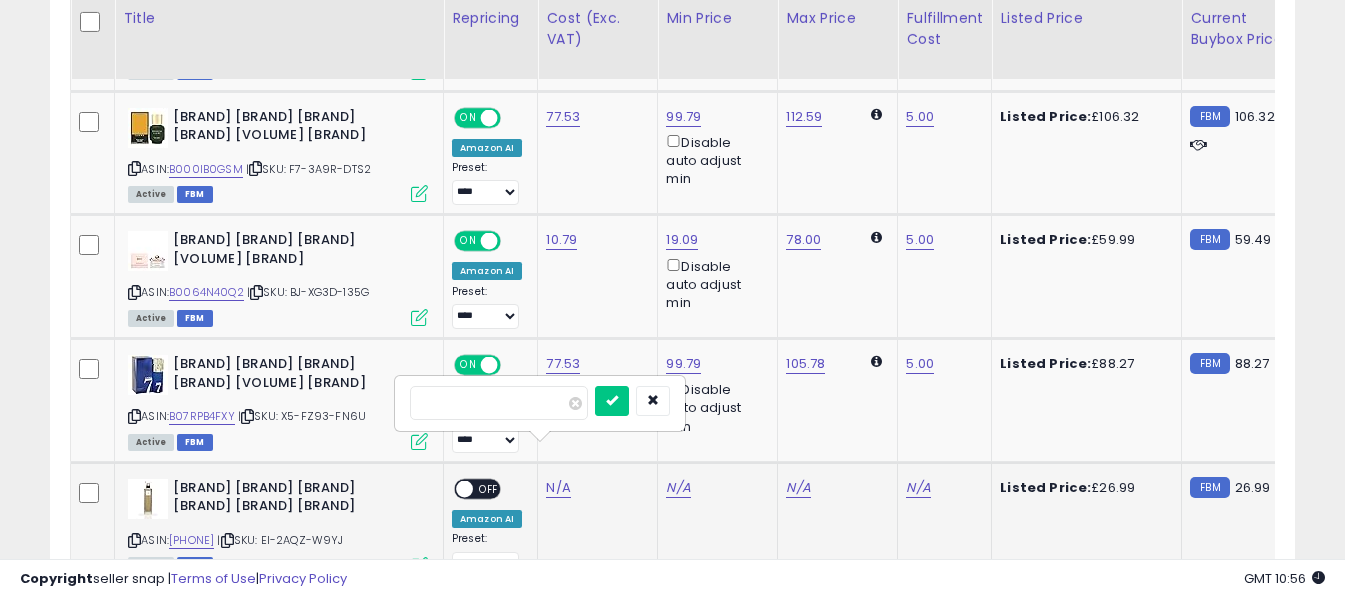 click at bounding box center [499, 403] 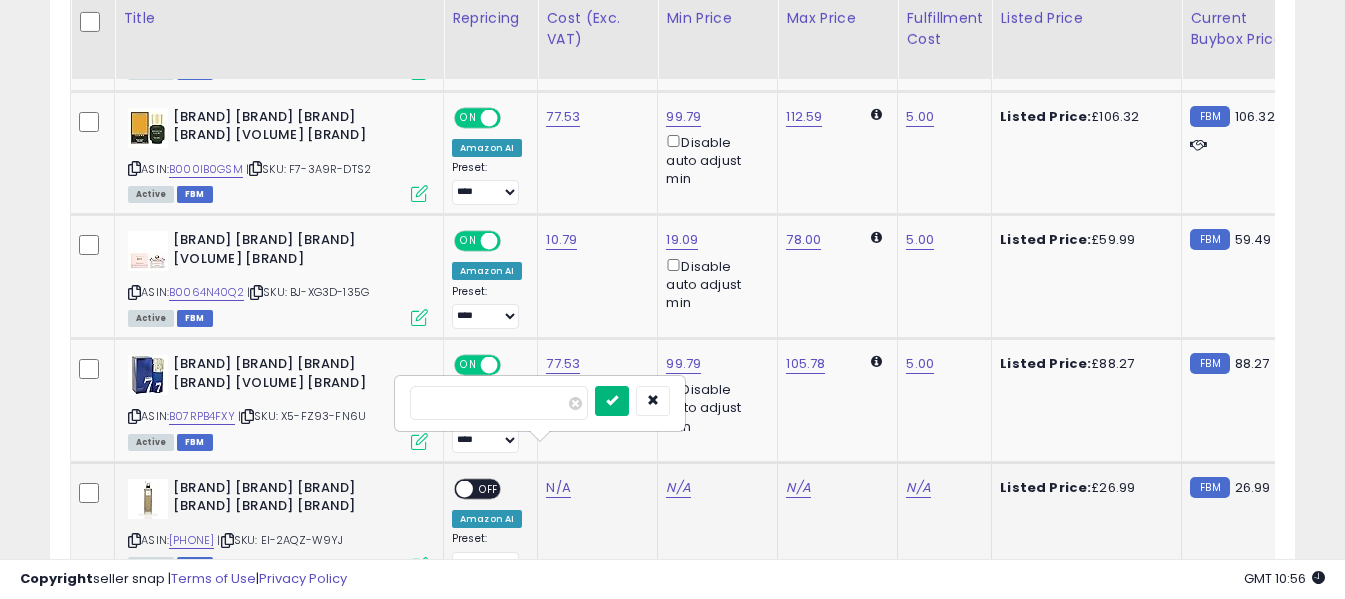 click at bounding box center [612, 400] 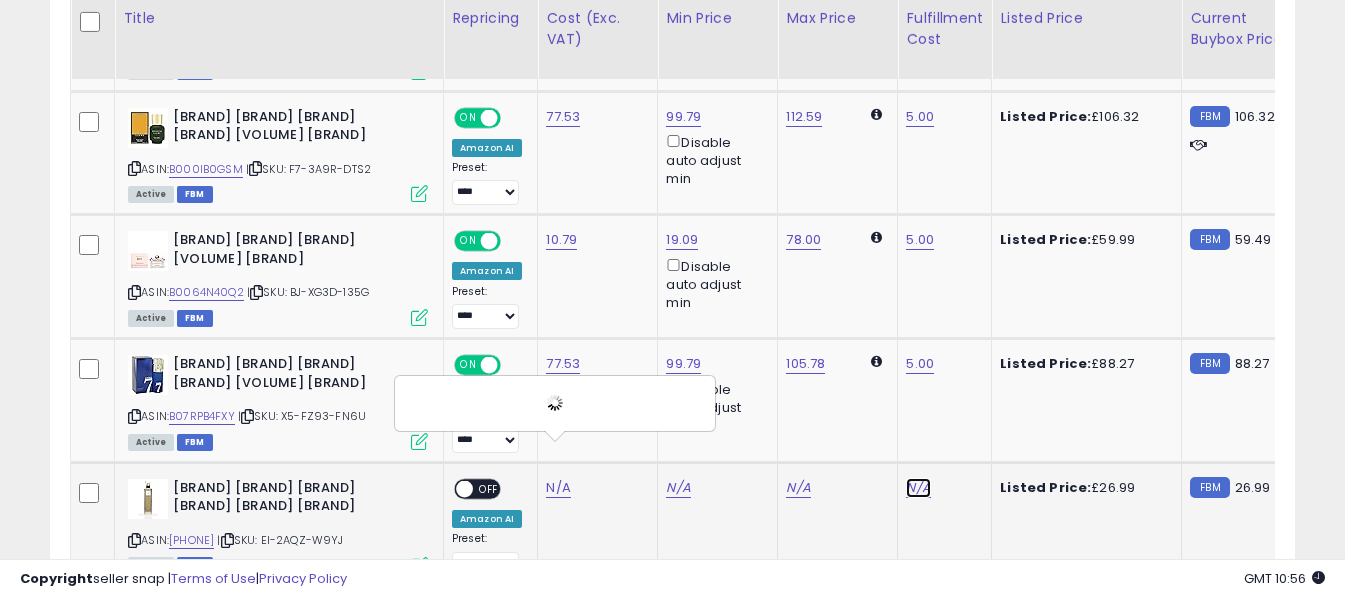 click on "N/A" at bounding box center (918, 488) 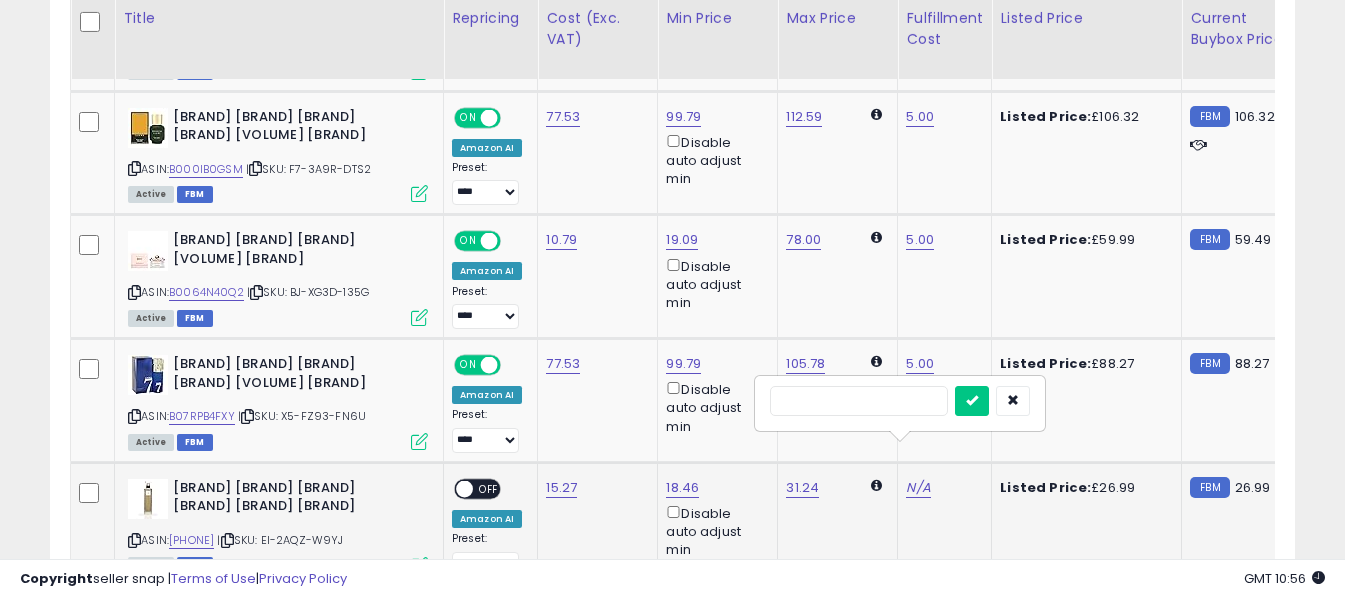 click at bounding box center (859, 401) 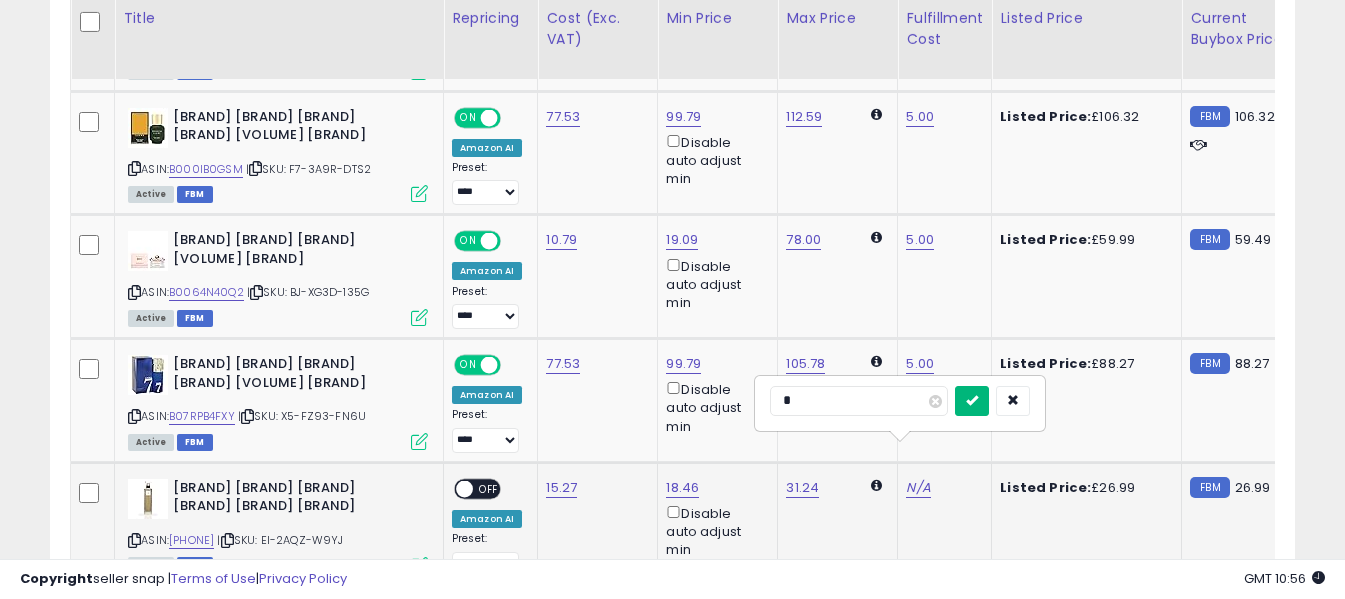click at bounding box center [972, 401] 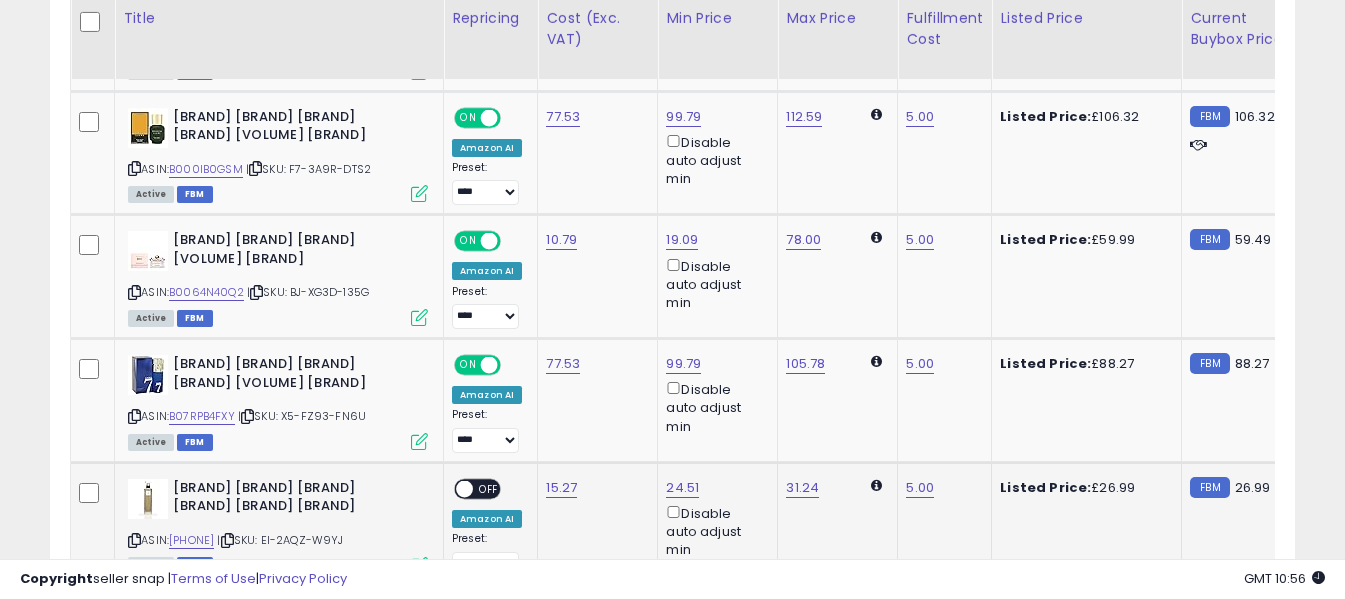 click on "OFF" at bounding box center [489, 488] 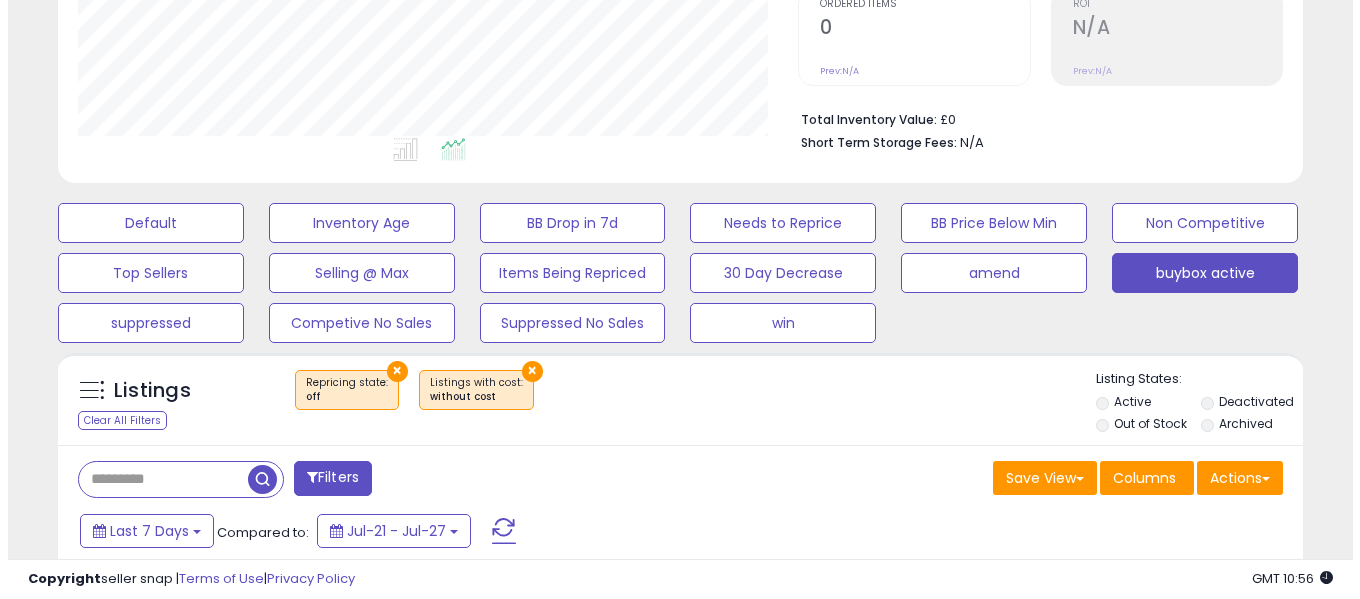 scroll, scrollTop: 500, scrollLeft: 0, axis: vertical 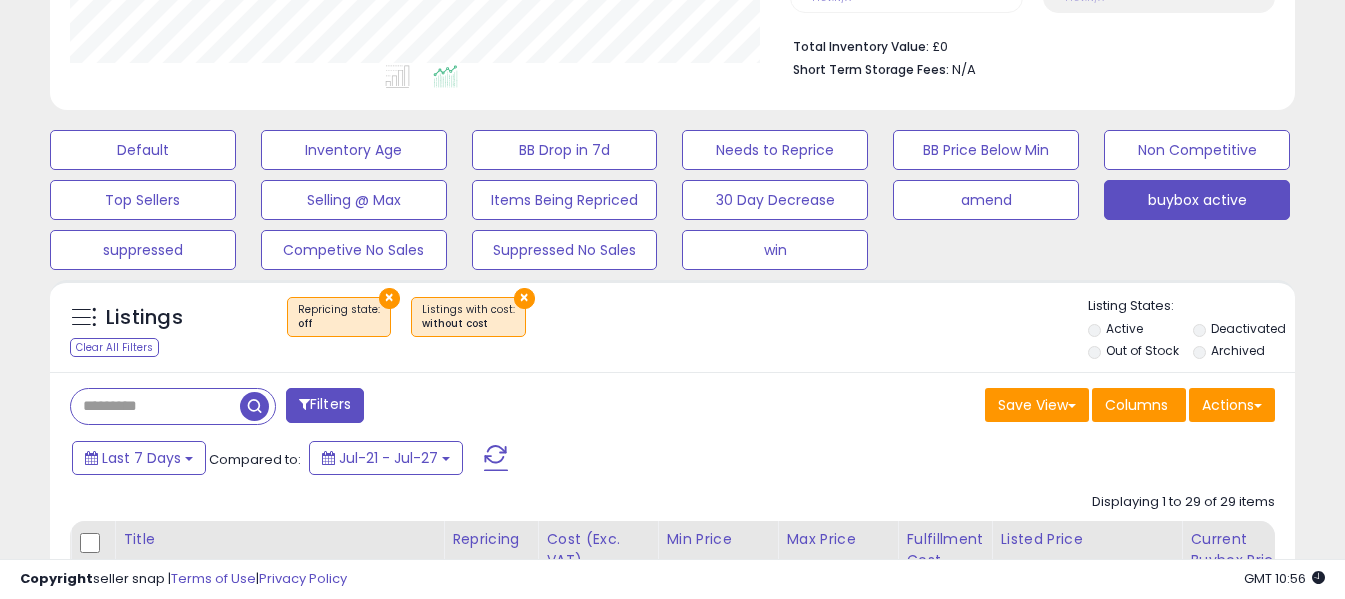 click at bounding box center [496, 458] 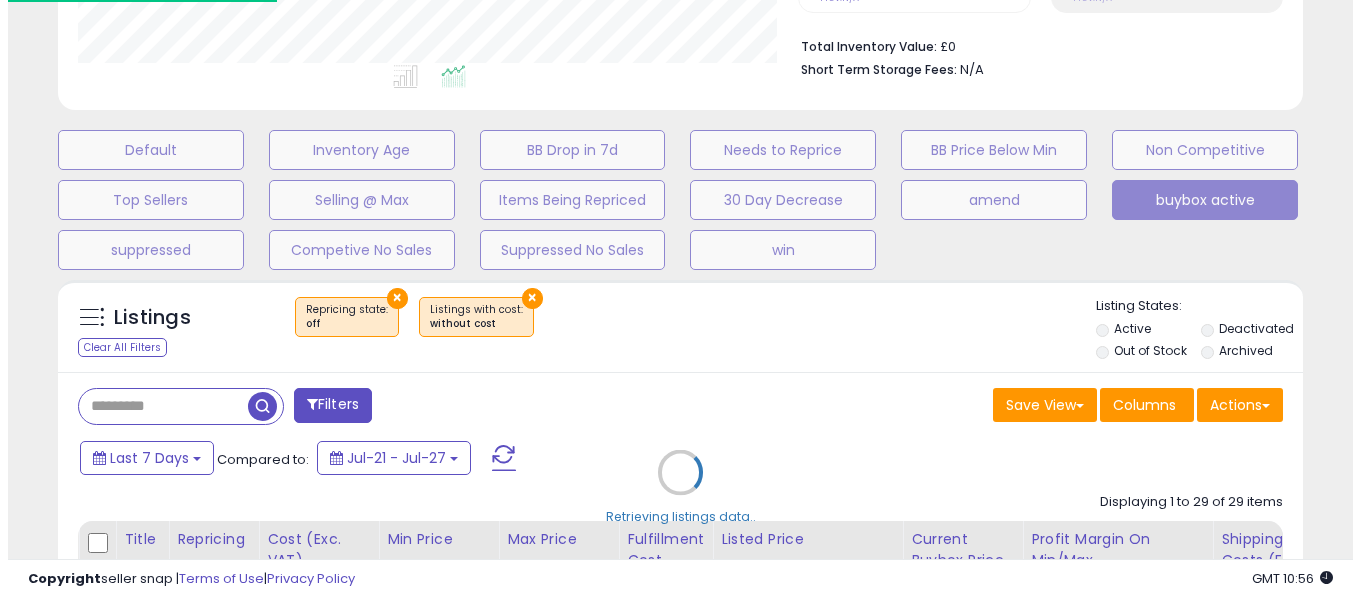 scroll, scrollTop: 999590, scrollLeft: 999271, axis: both 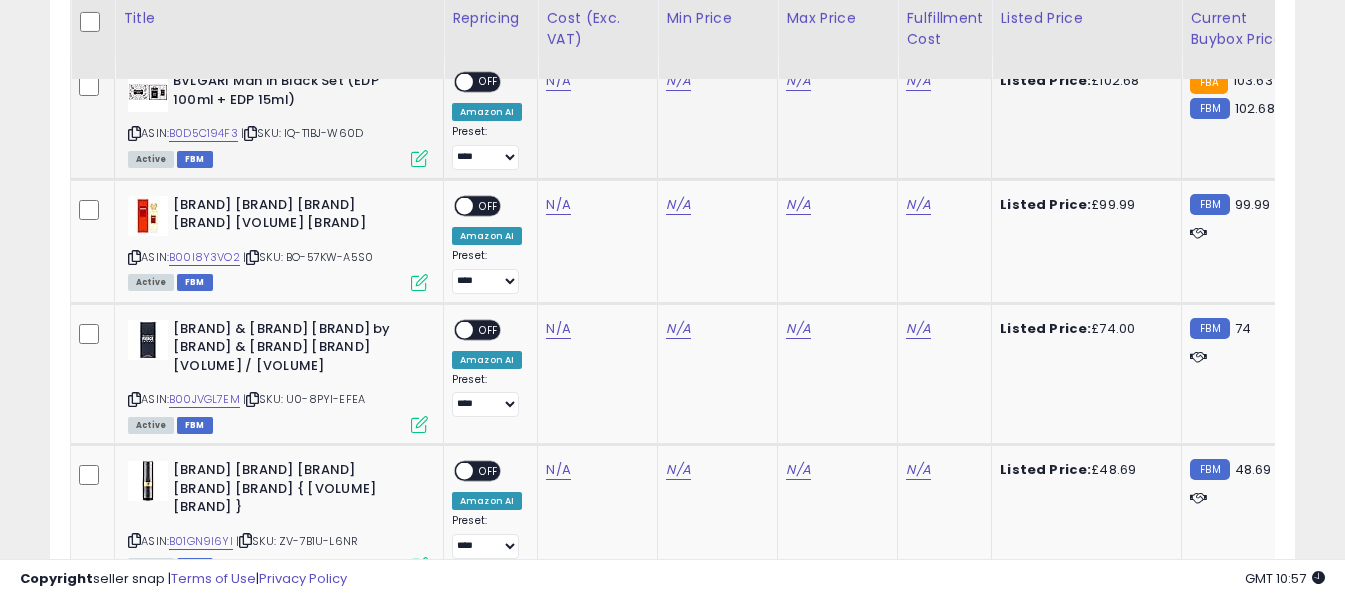 click at bounding box center (134, 133) 